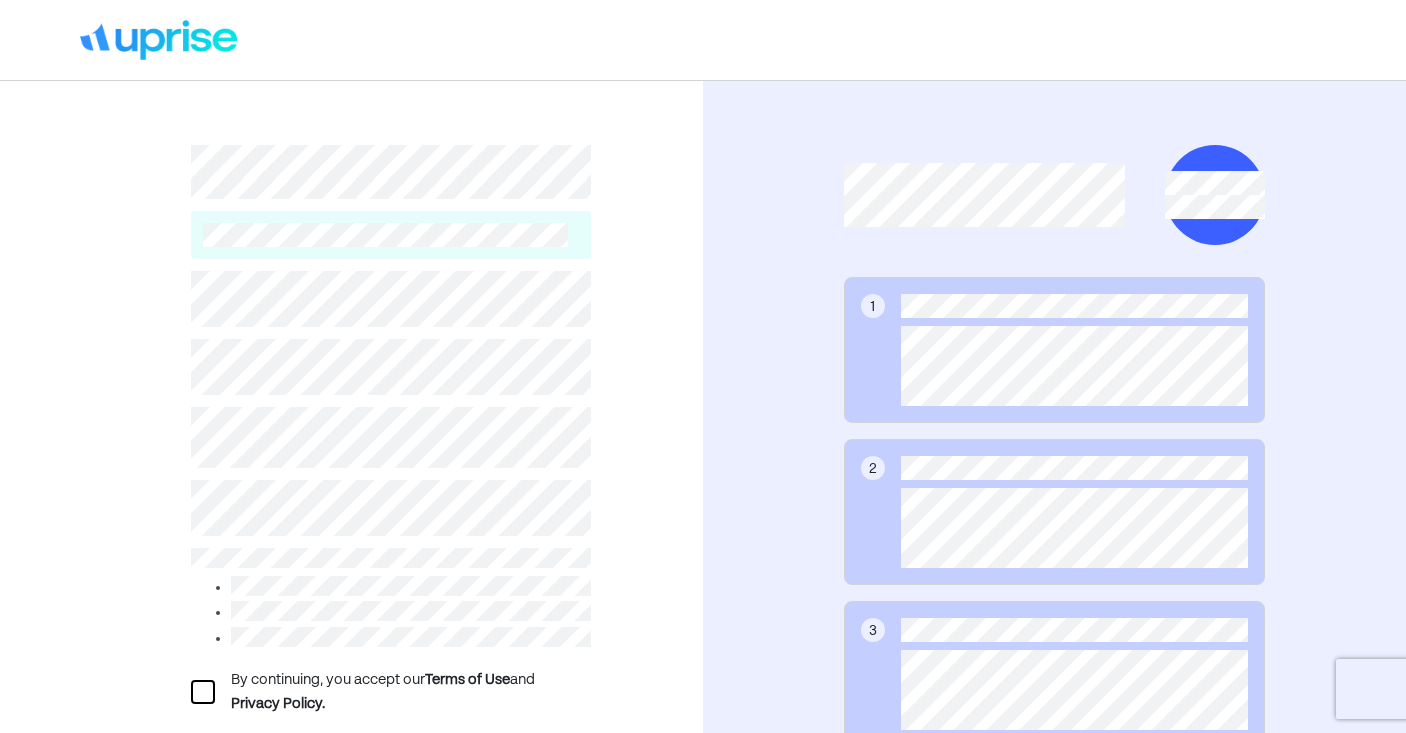 scroll, scrollTop: 0, scrollLeft: 0, axis: both 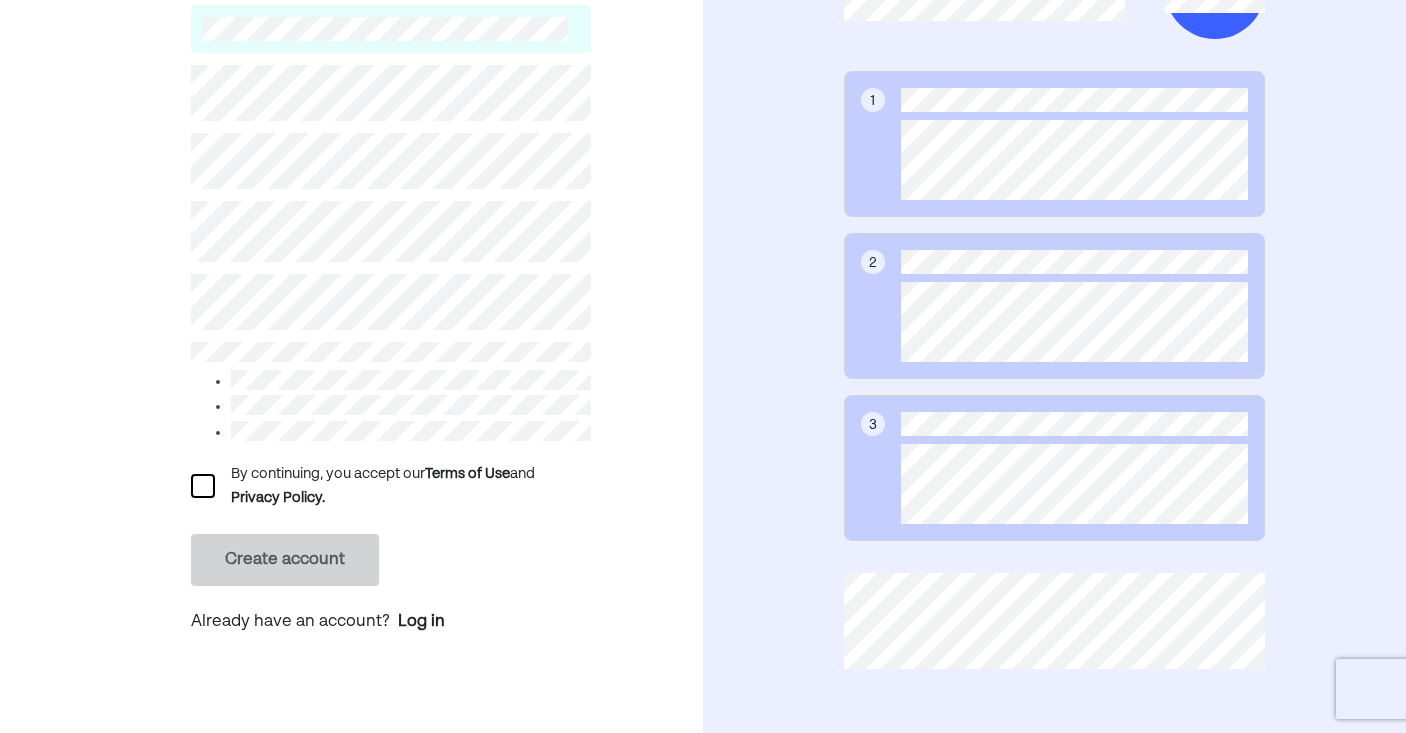 click at bounding box center (203, 486) 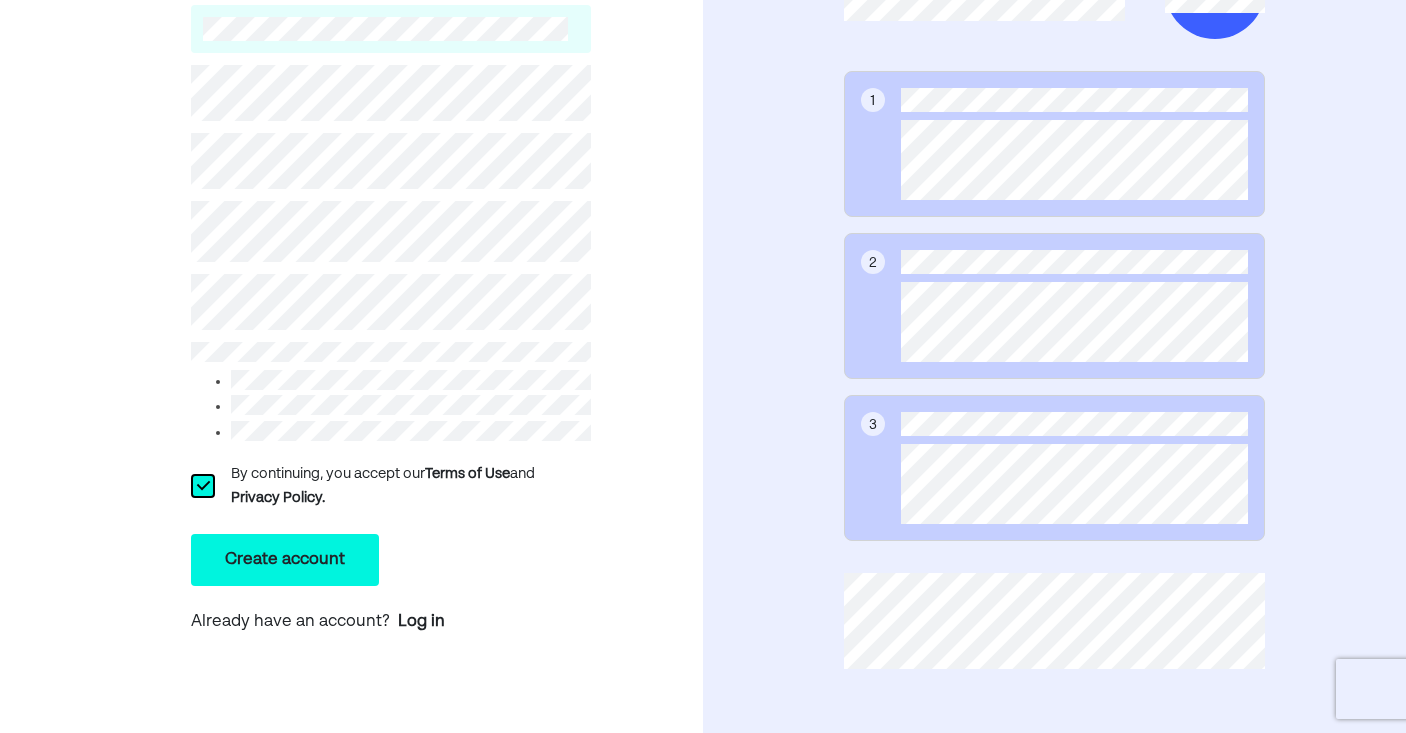 click on "Create account" at bounding box center [285, 560] 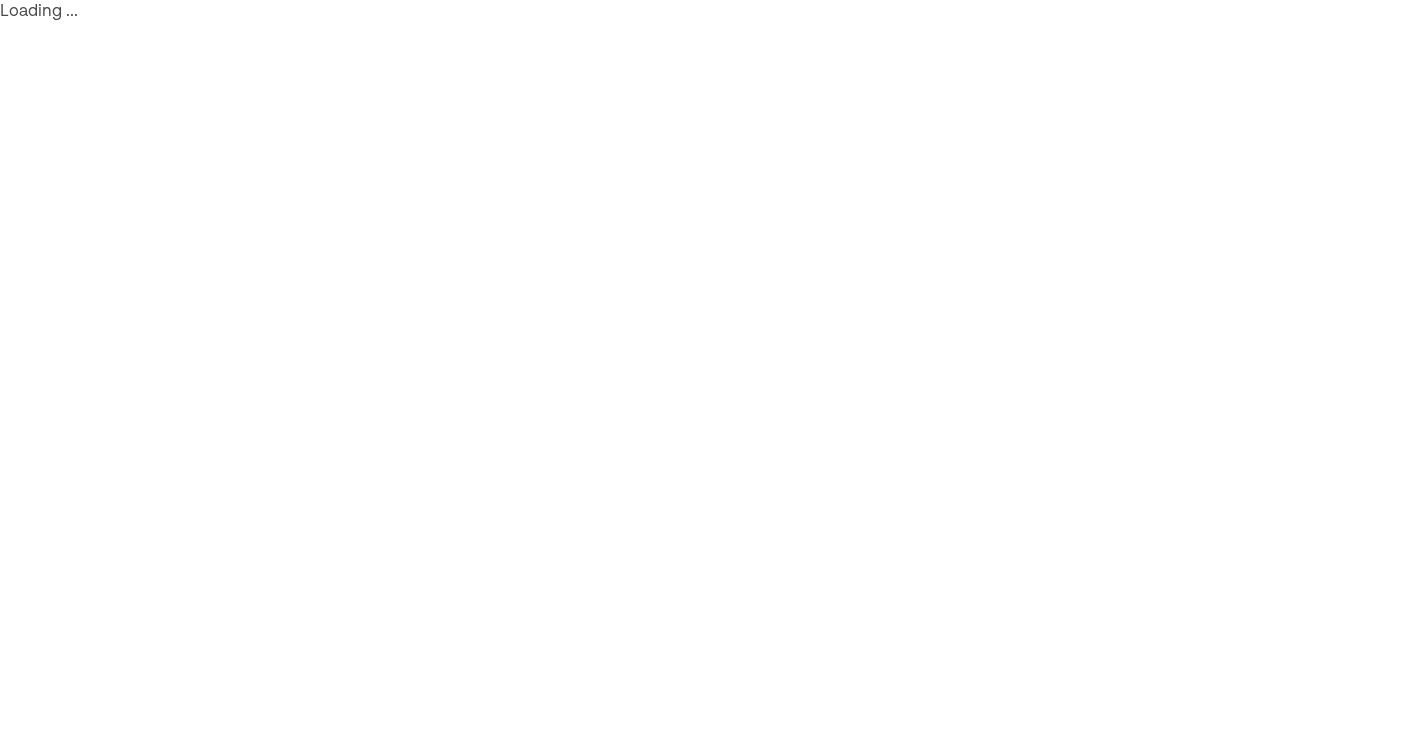 scroll, scrollTop: 0, scrollLeft: 0, axis: both 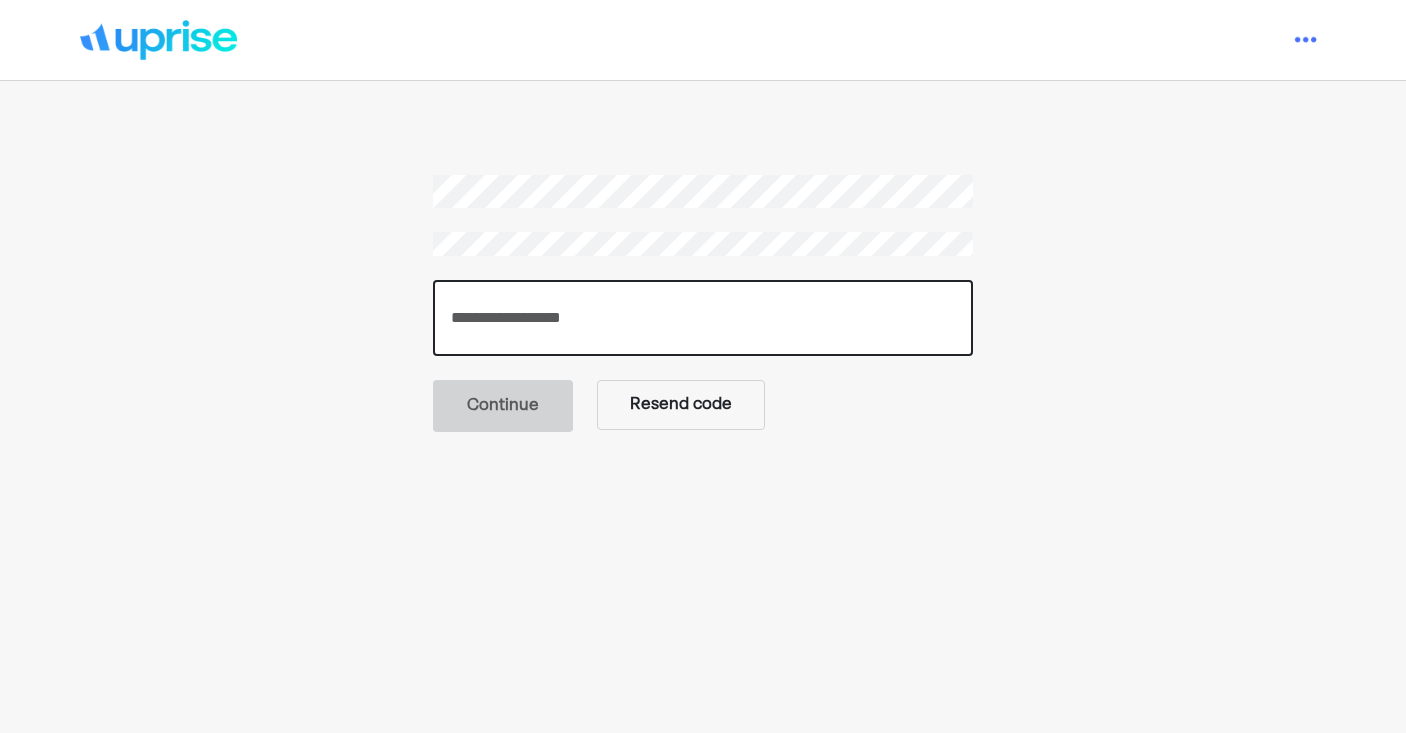 click at bounding box center [703, 318] 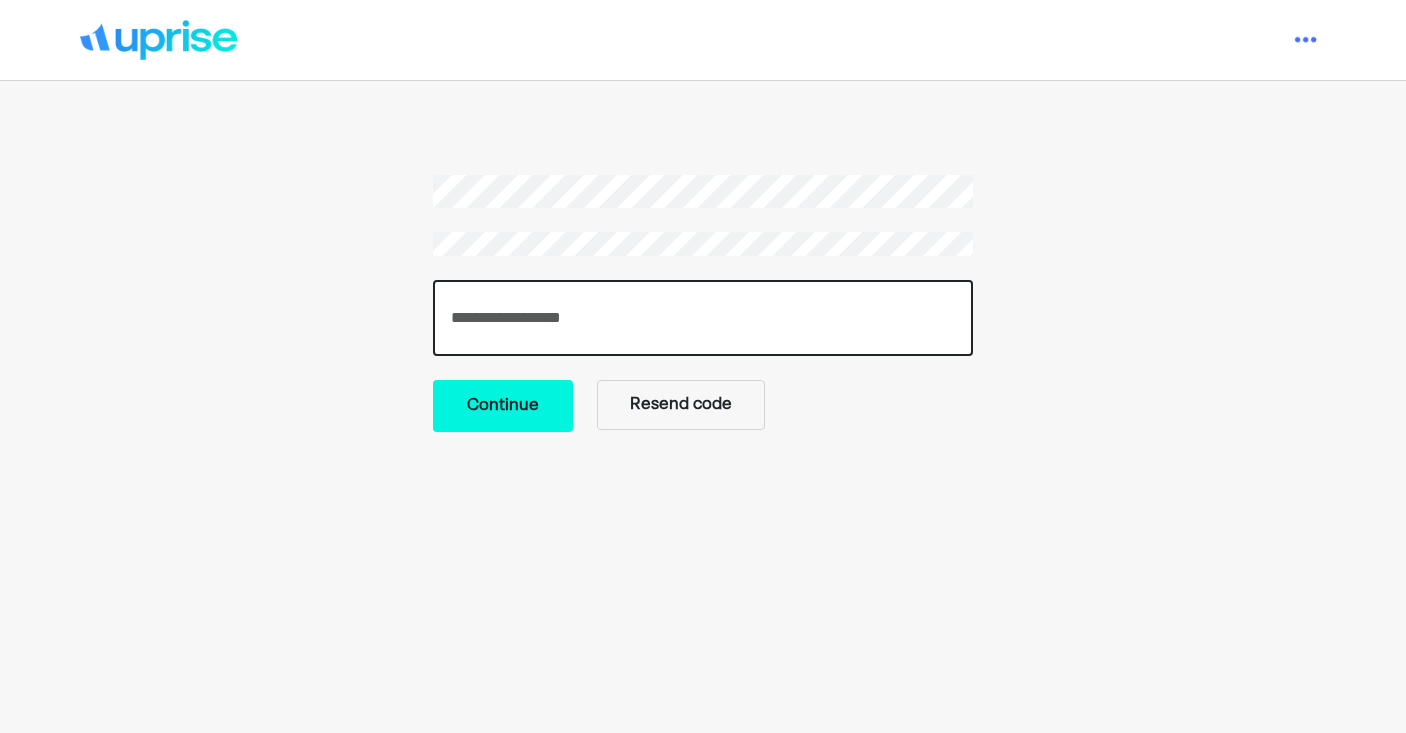 type on "******" 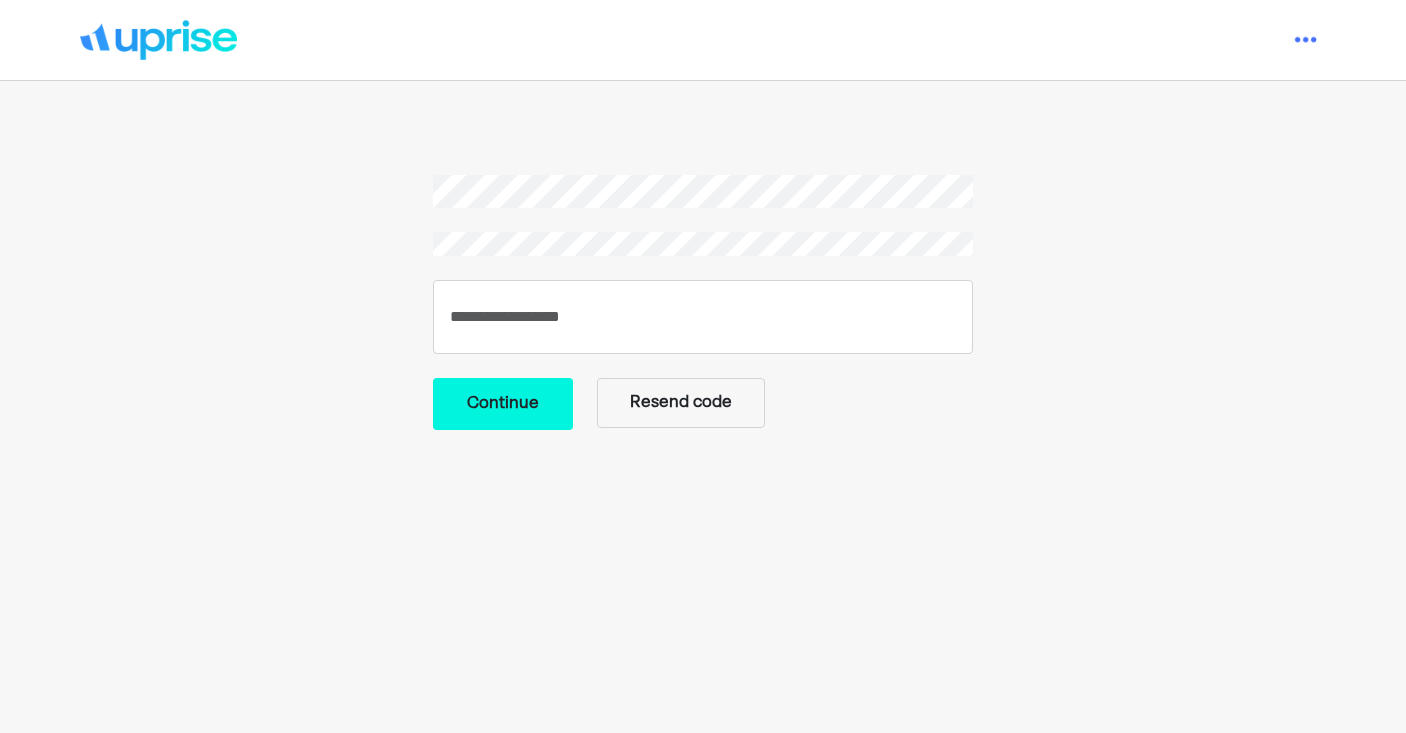 click on "Continue" at bounding box center (503, 404) 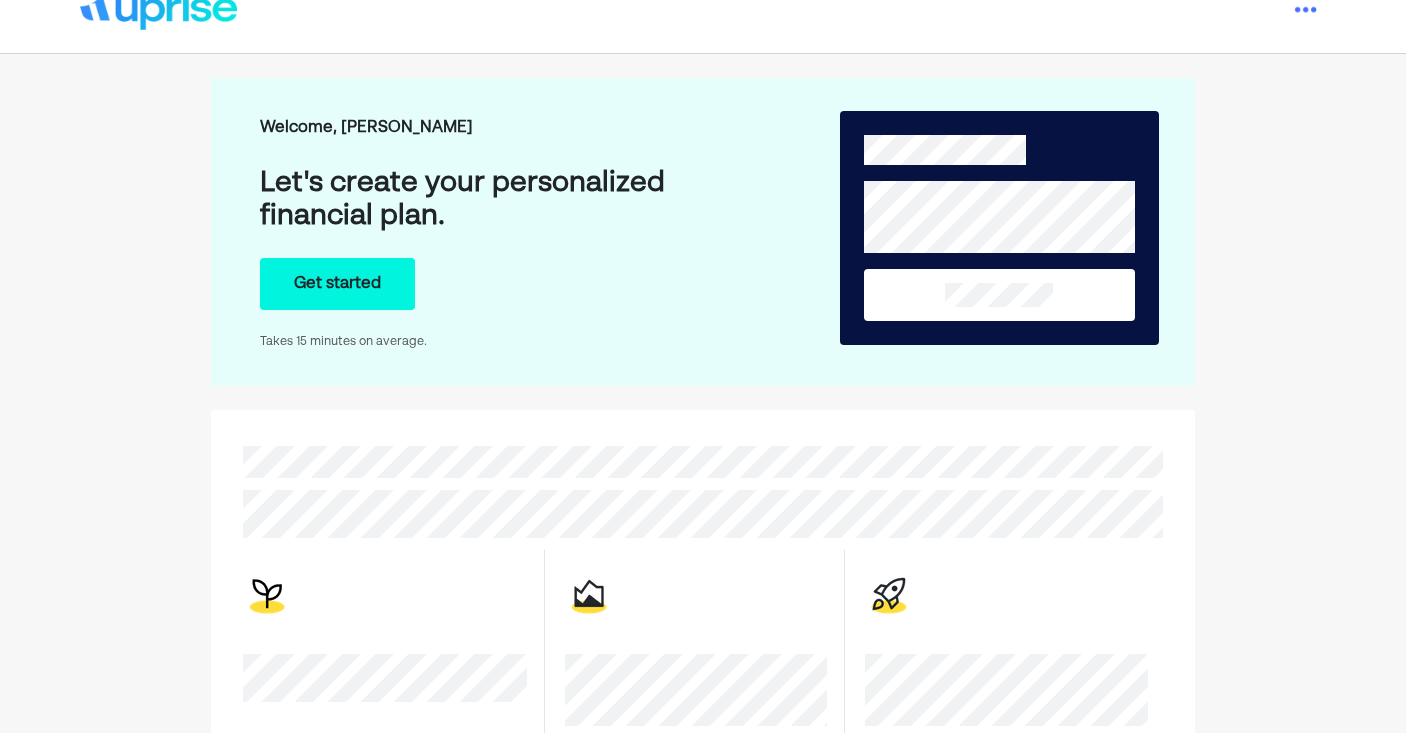 scroll, scrollTop: 0, scrollLeft: 0, axis: both 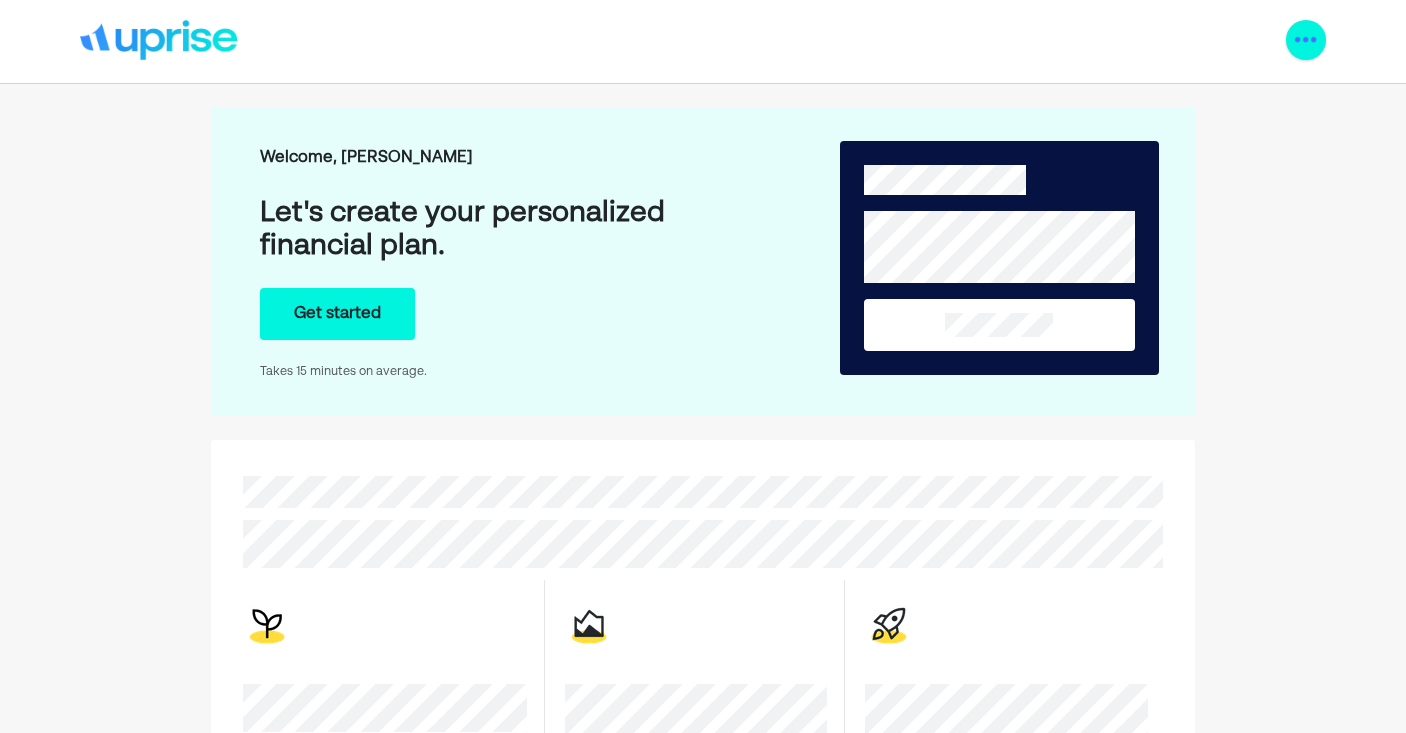 click at bounding box center [1306, 40] 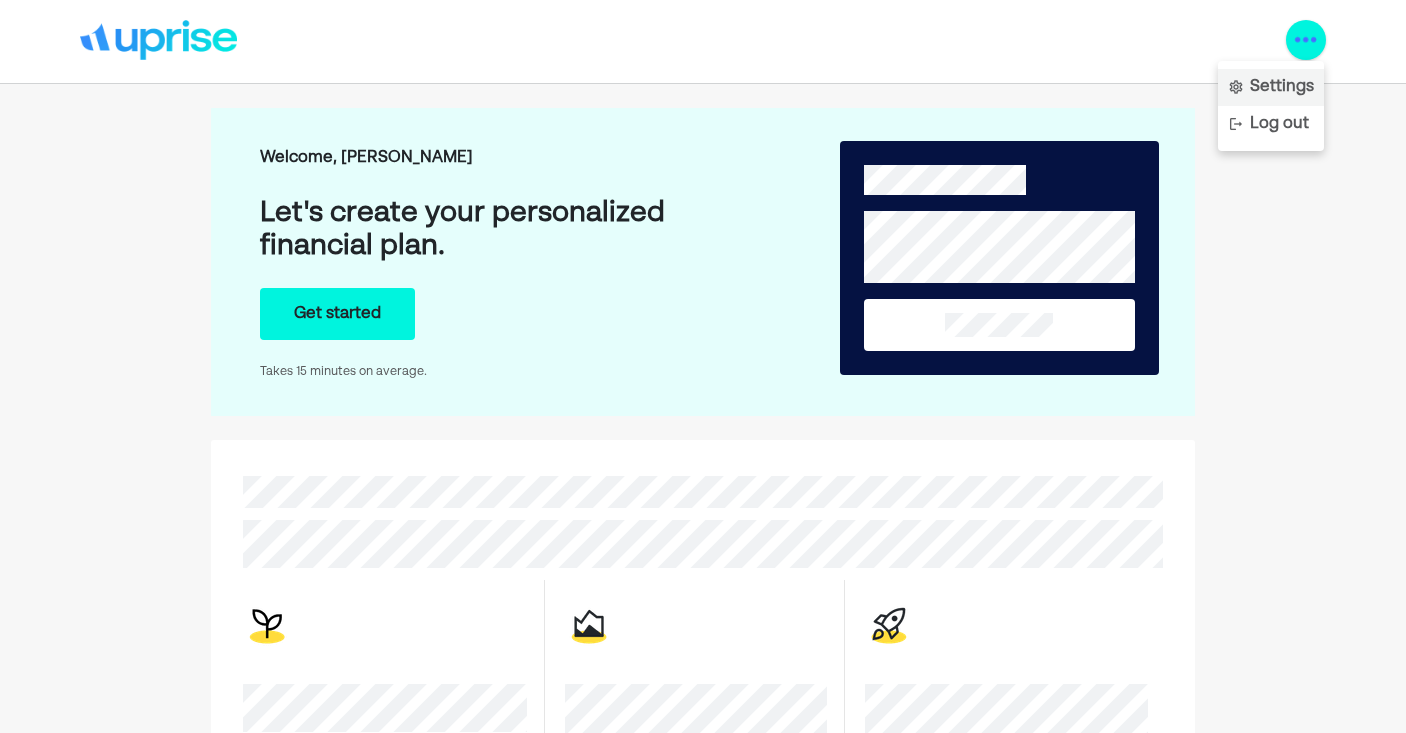click on "Settings" at bounding box center (1282, 87) 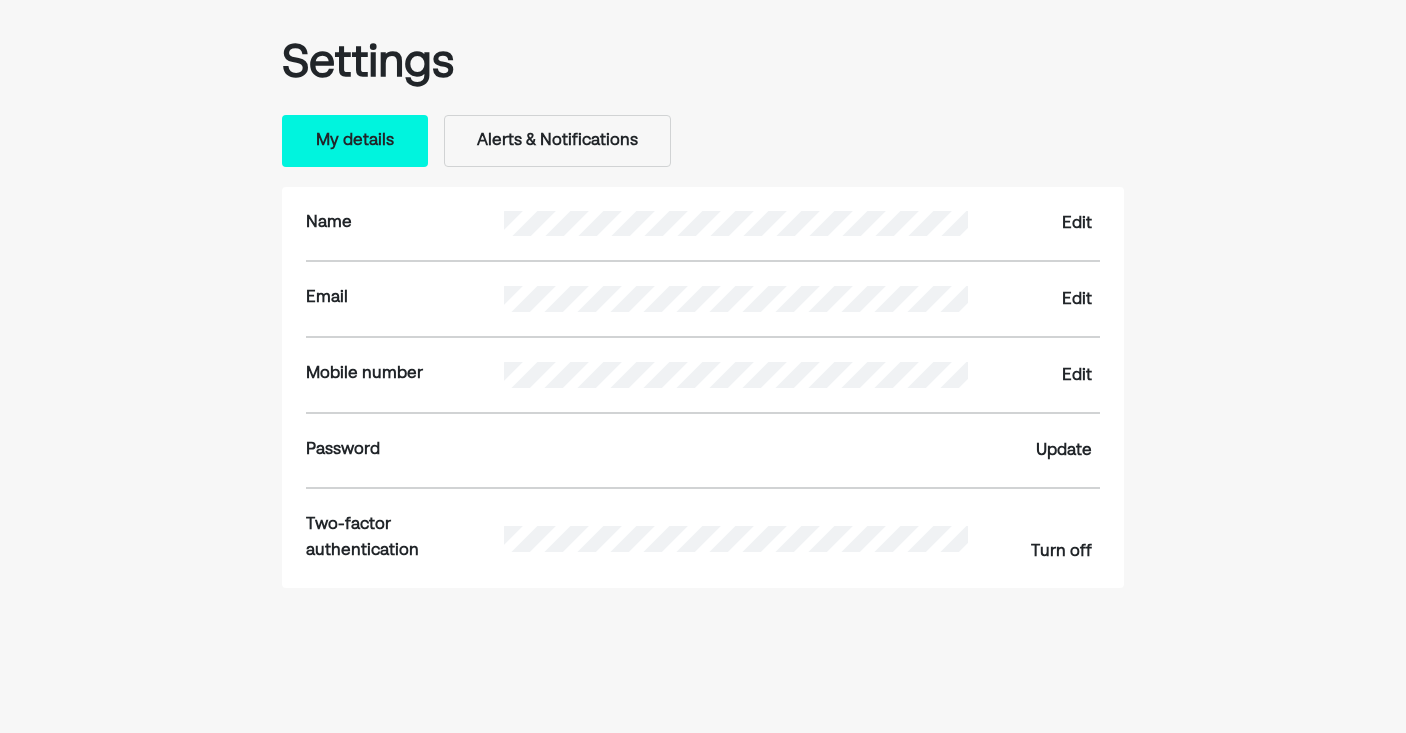 scroll, scrollTop: 117, scrollLeft: 0, axis: vertical 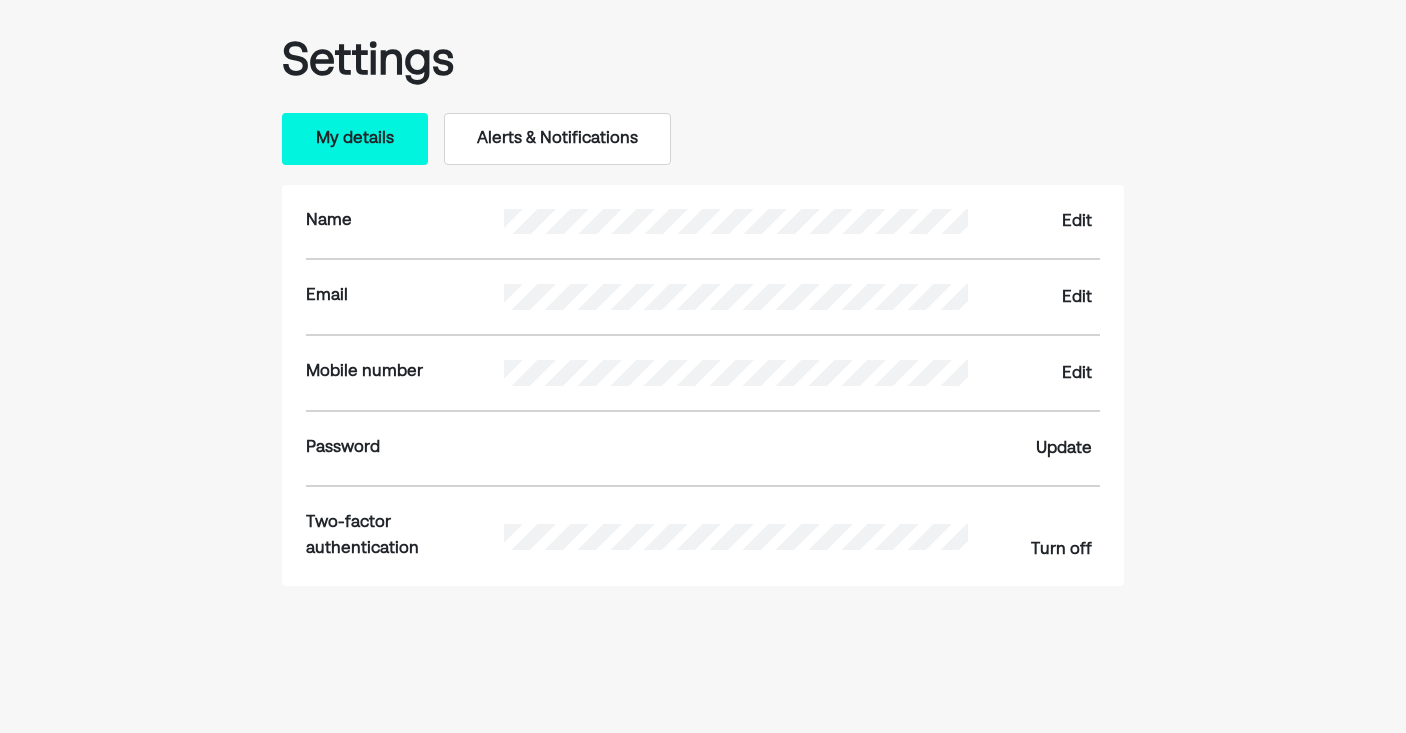 click on "Alerts & Notifications" at bounding box center (557, 139) 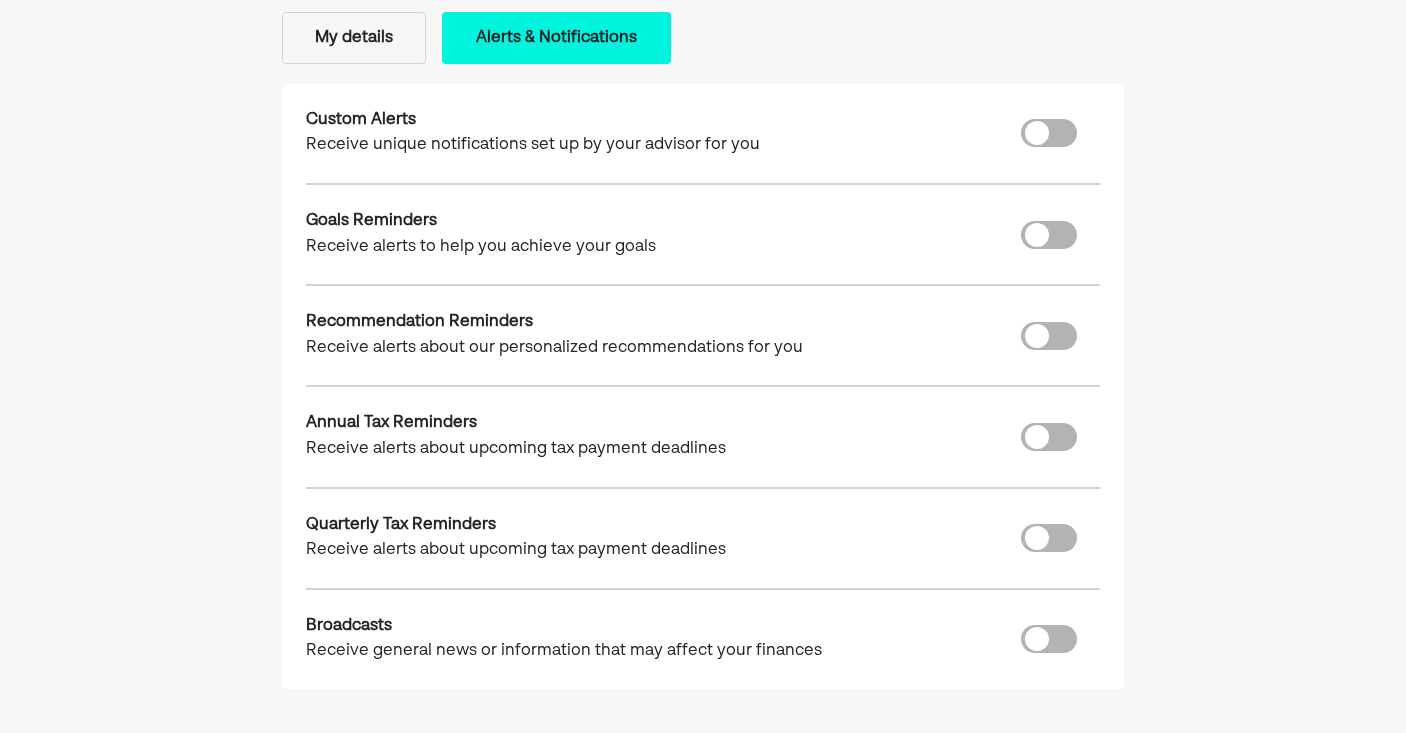 scroll, scrollTop: 262, scrollLeft: 0, axis: vertical 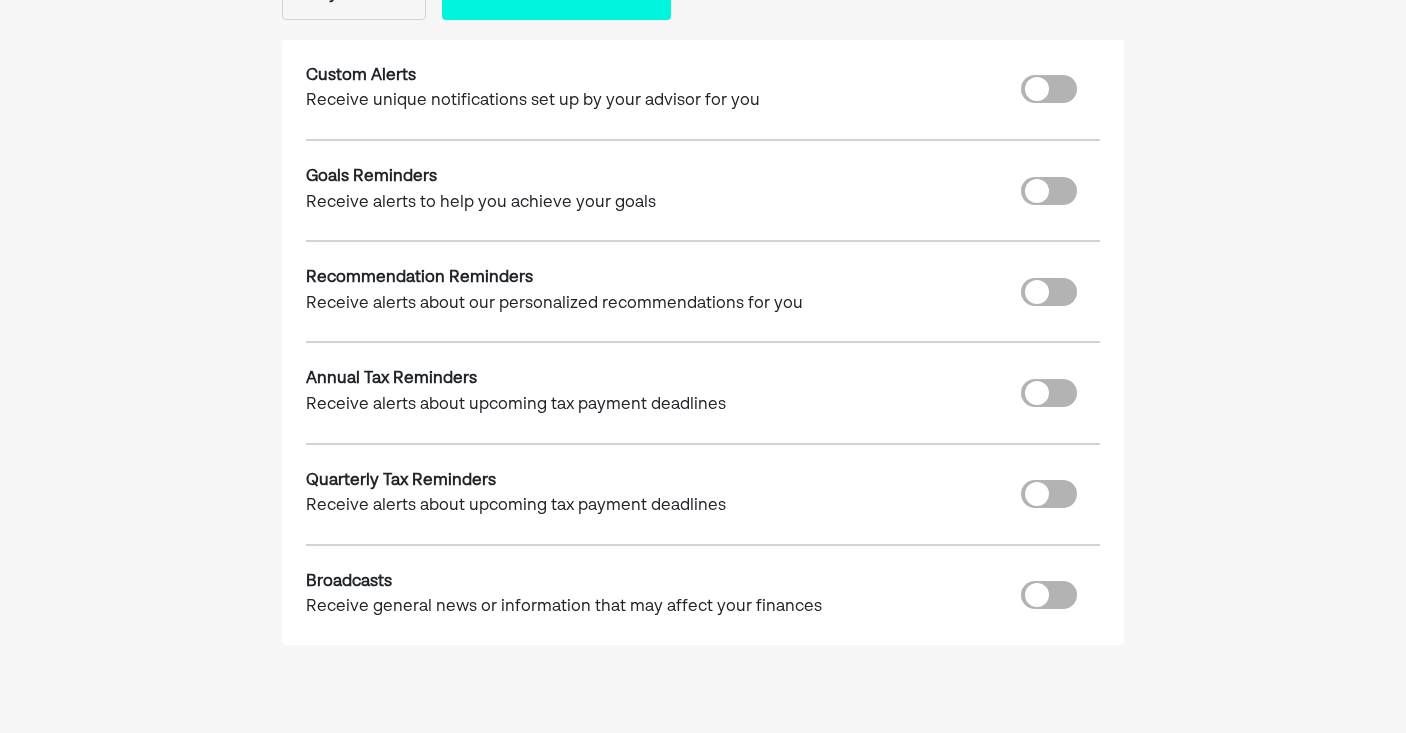 click at bounding box center (1049, 191) 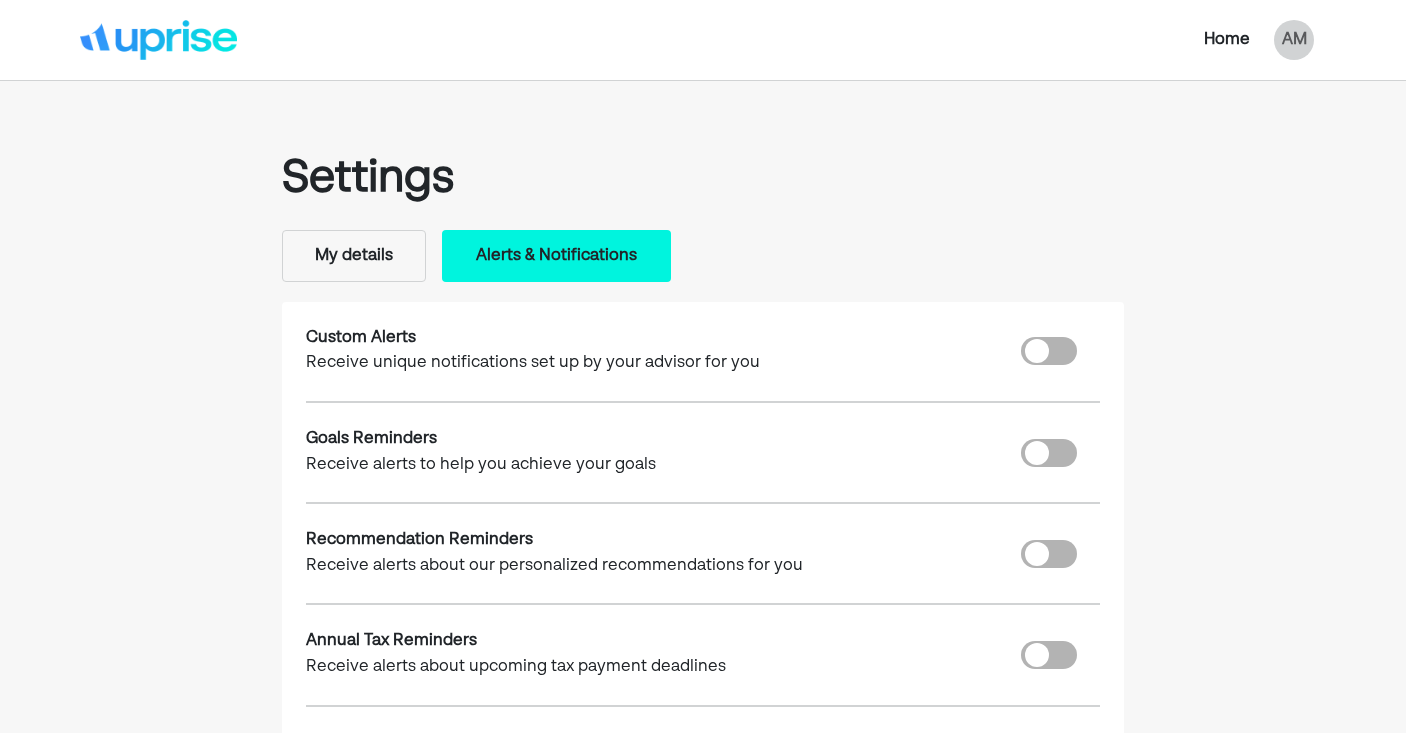 click on "Home" at bounding box center [1227, 40] 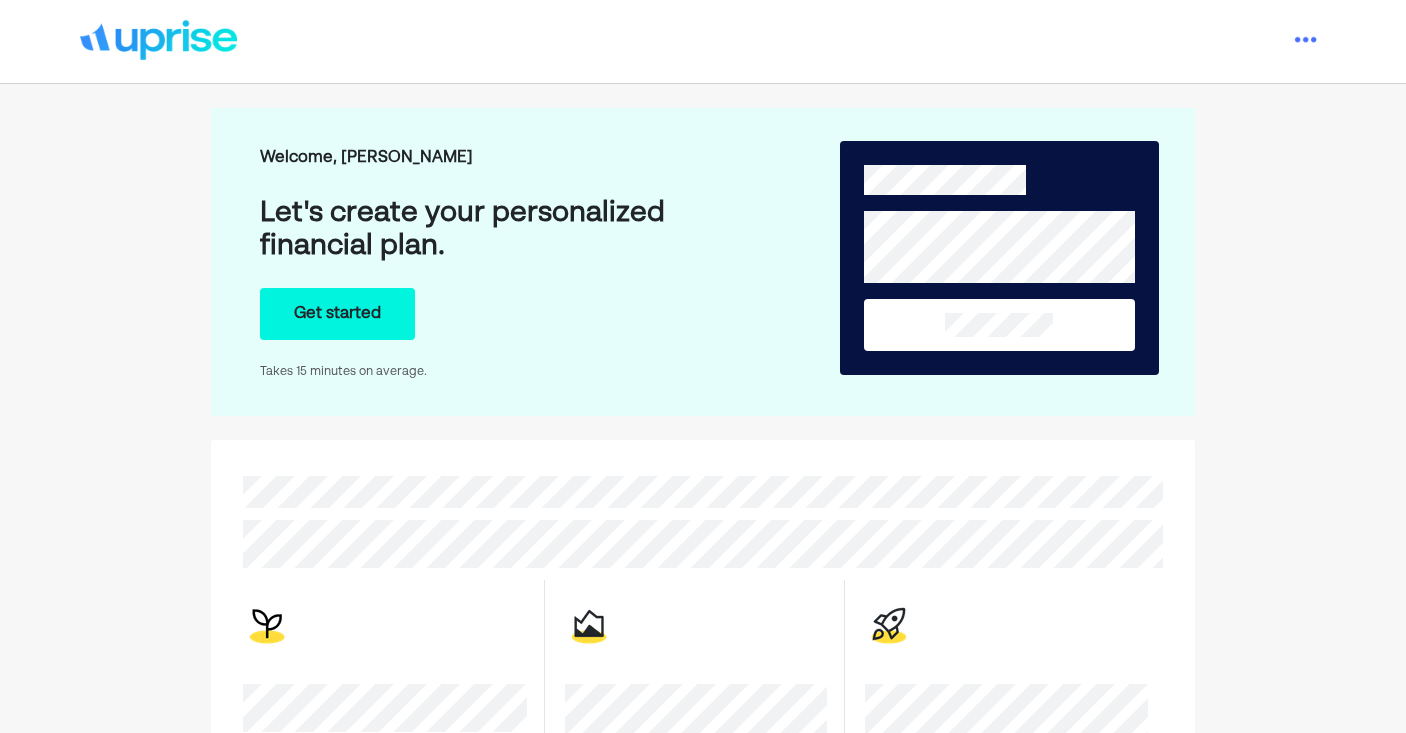 click on "Get started" at bounding box center [337, 314] 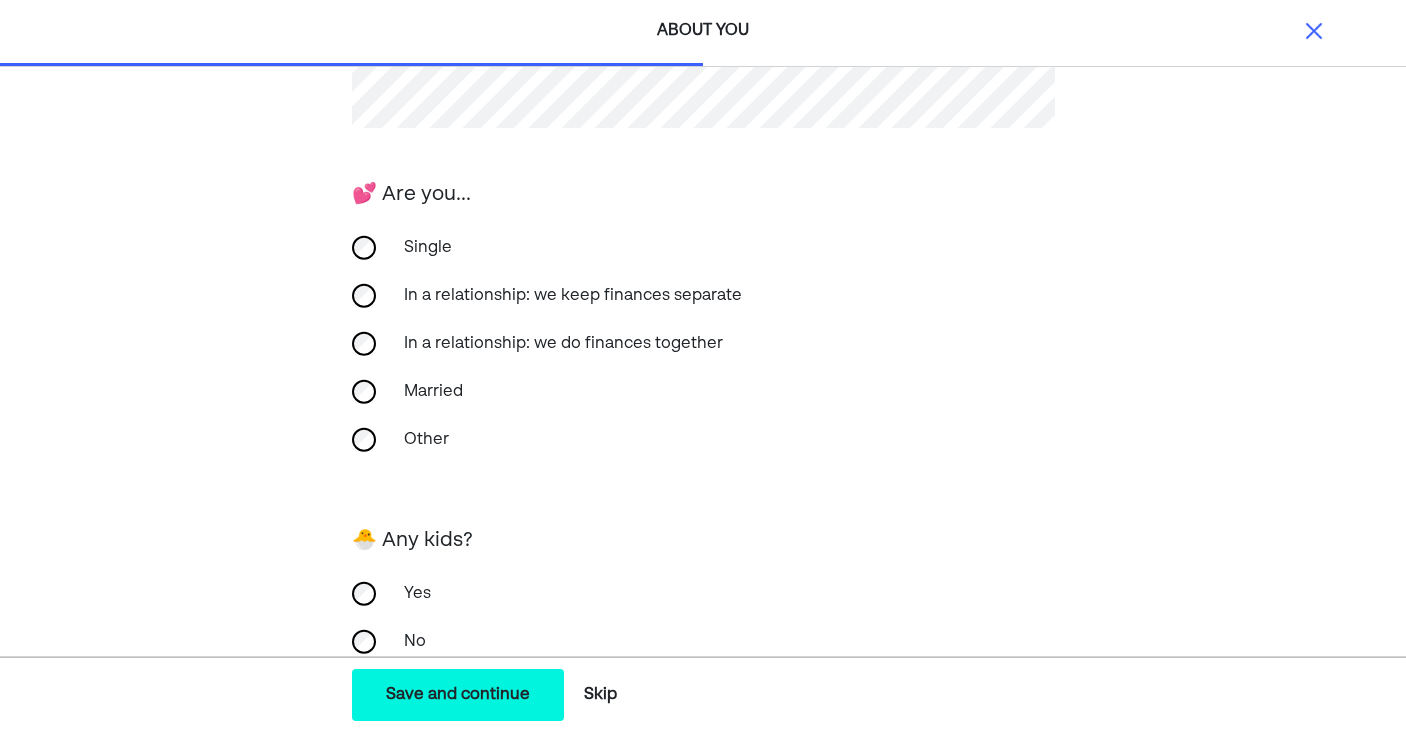 scroll, scrollTop: 411, scrollLeft: 0, axis: vertical 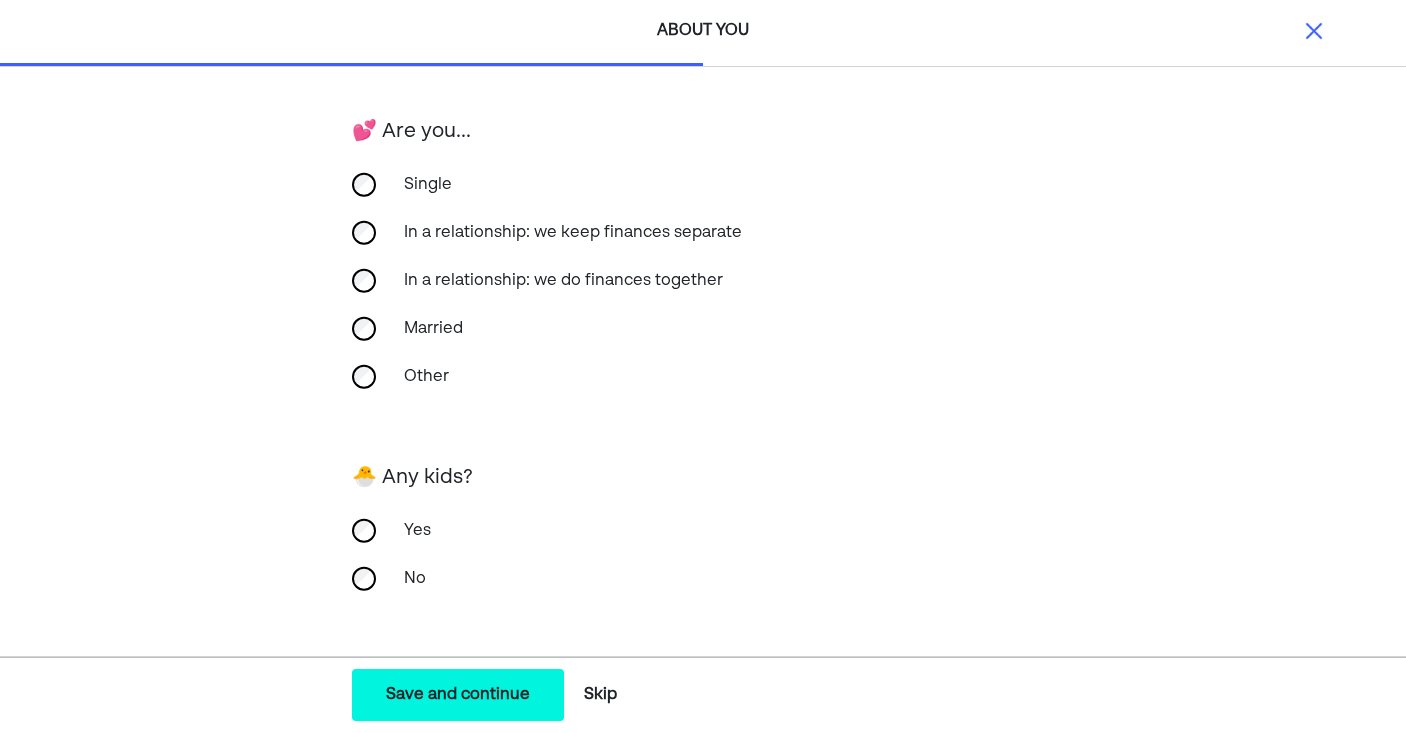click on "Save and continue" at bounding box center (458, 695) 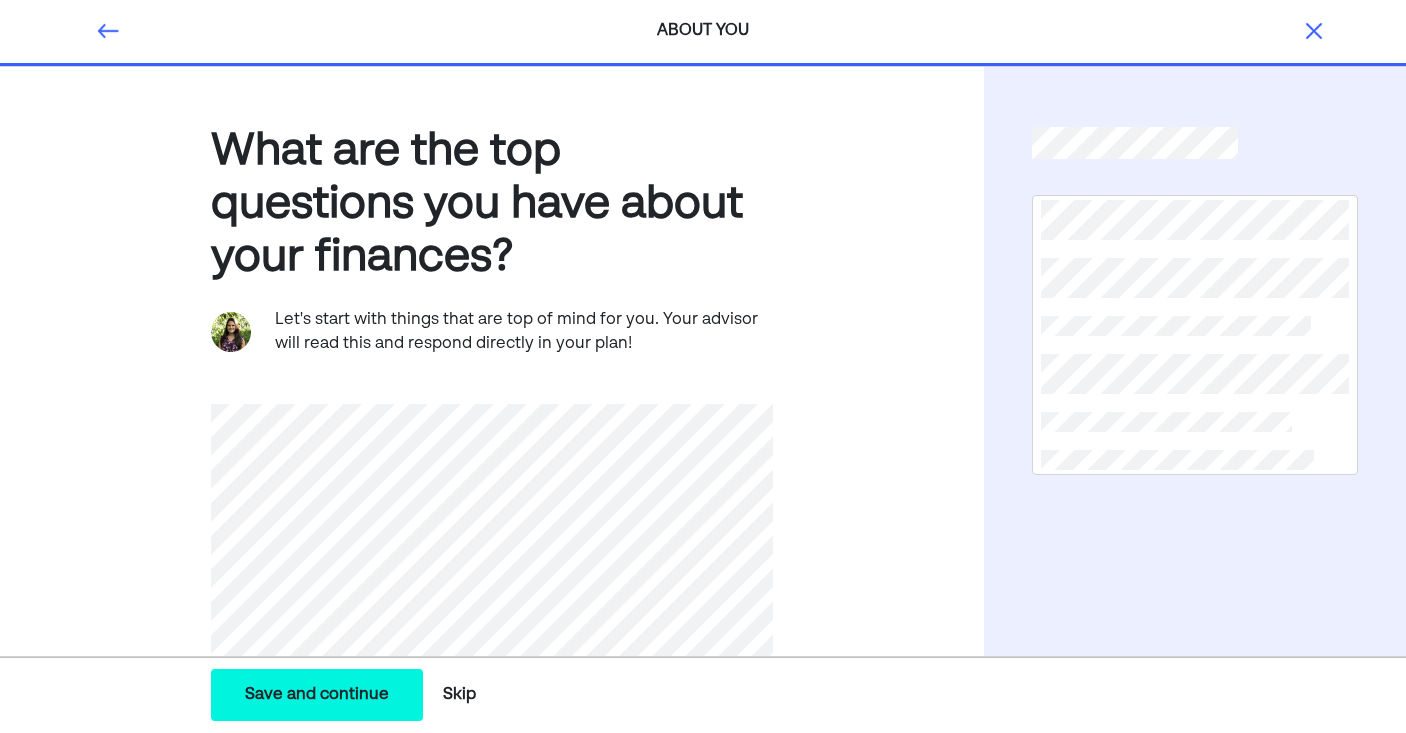 scroll, scrollTop: 0, scrollLeft: 0, axis: both 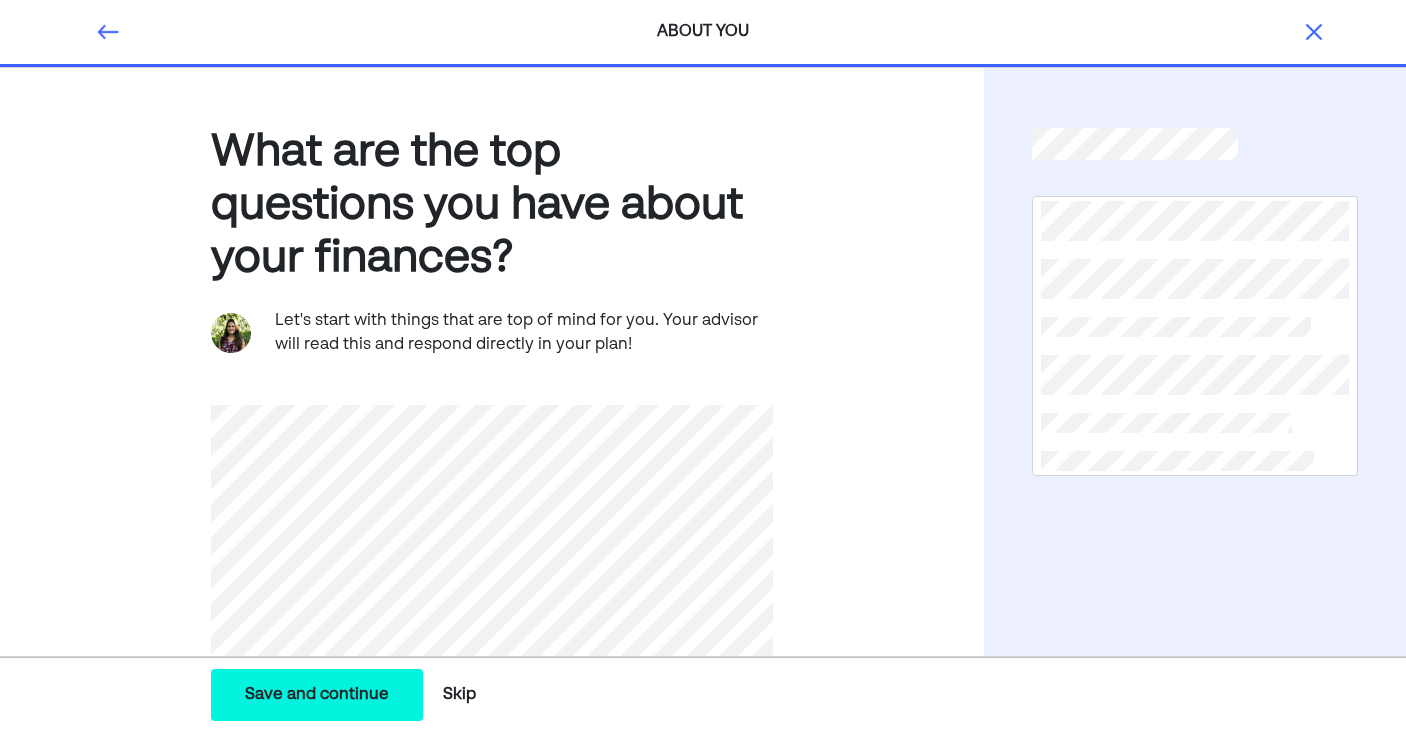 click on "What are the top questions you have about your finances? Let's start with things that are top of mind for you. Your advisor will read this and respond directly in your plan!" at bounding box center [492, 437] 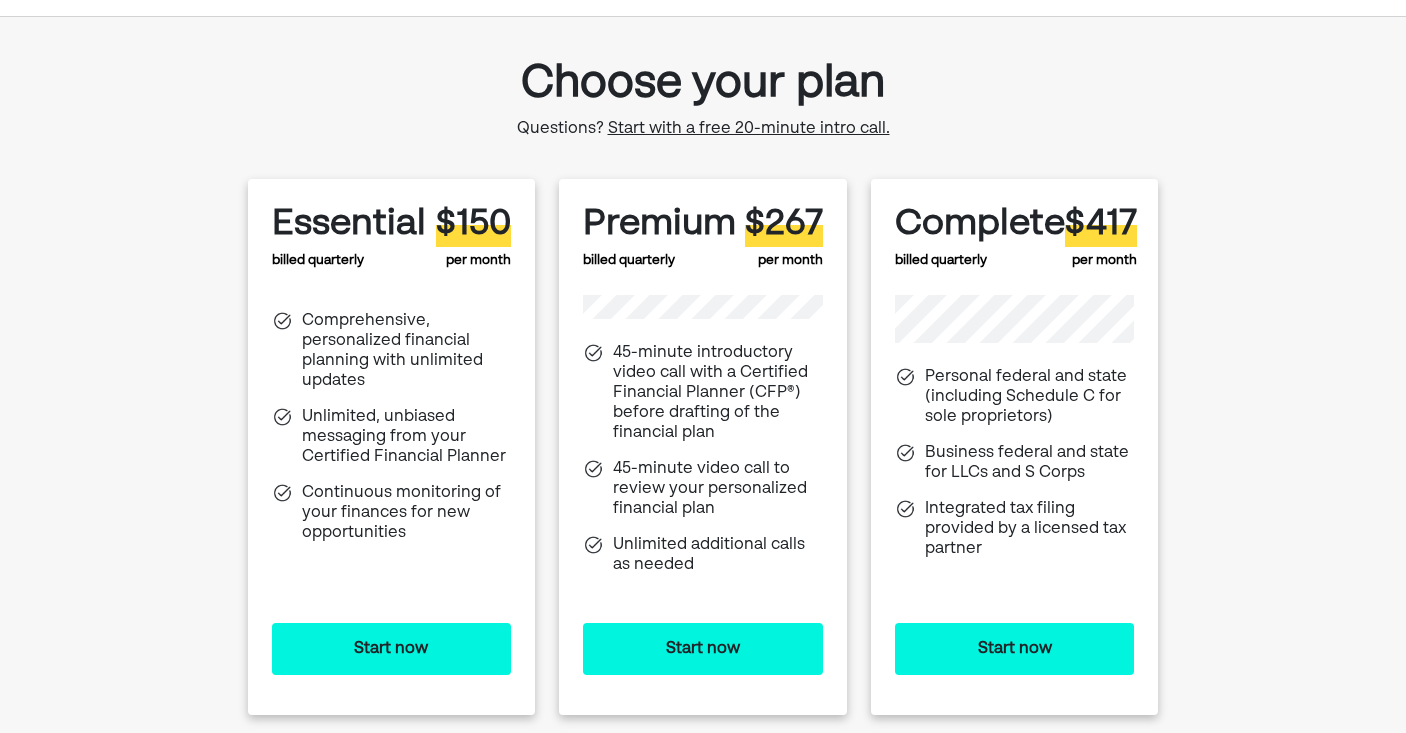 scroll, scrollTop: 66, scrollLeft: 0, axis: vertical 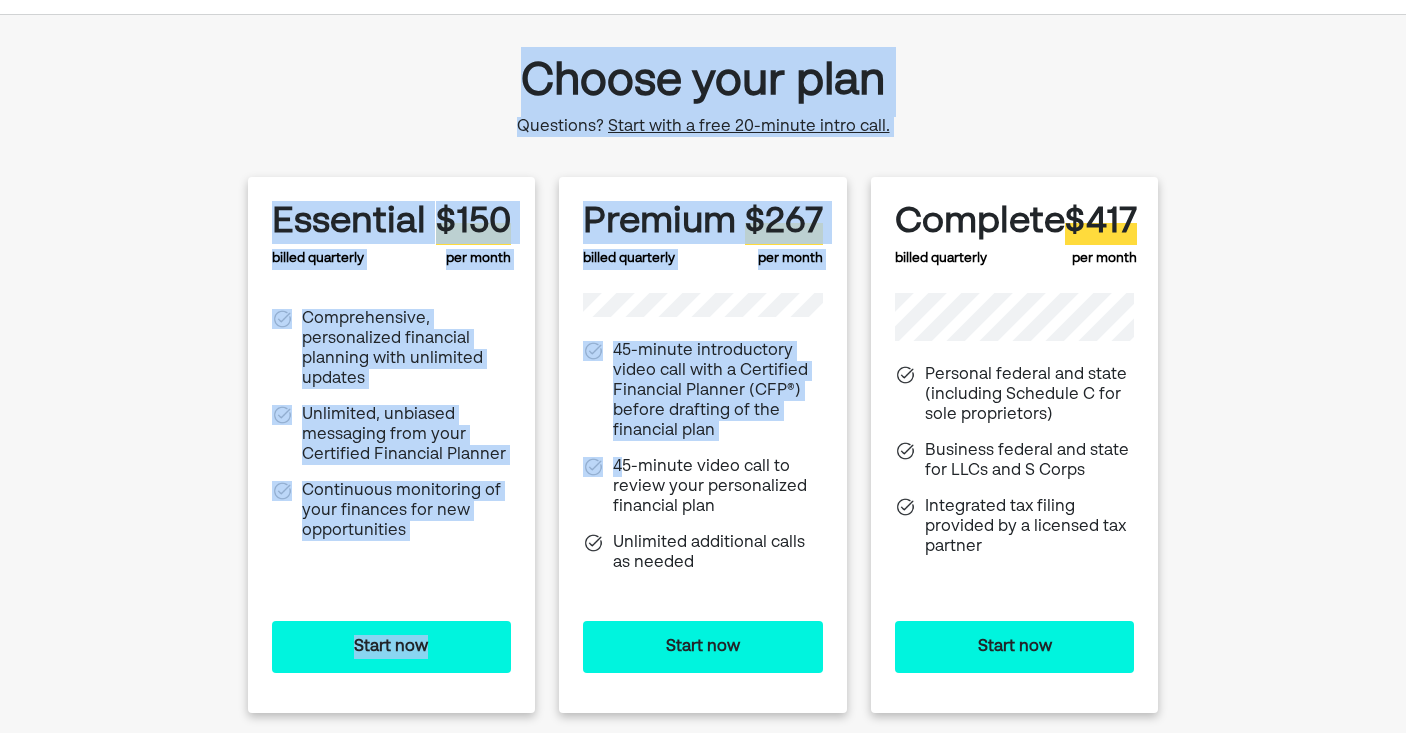 drag, startPoint x: 504, startPoint y: 79, endPoint x: 624, endPoint y: 475, distance: 413.78256 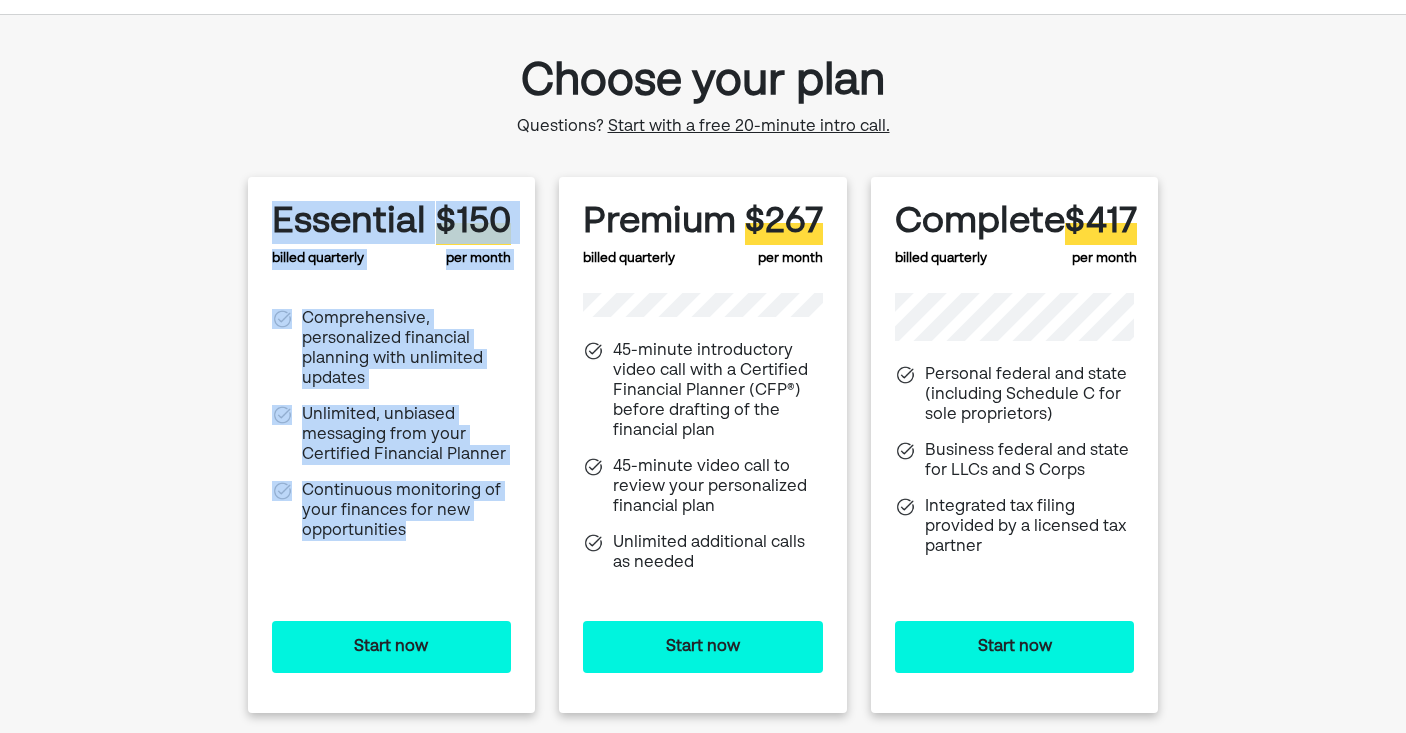 drag, startPoint x: 454, startPoint y: 592, endPoint x: 274, endPoint y: 212, distance: 420.47592 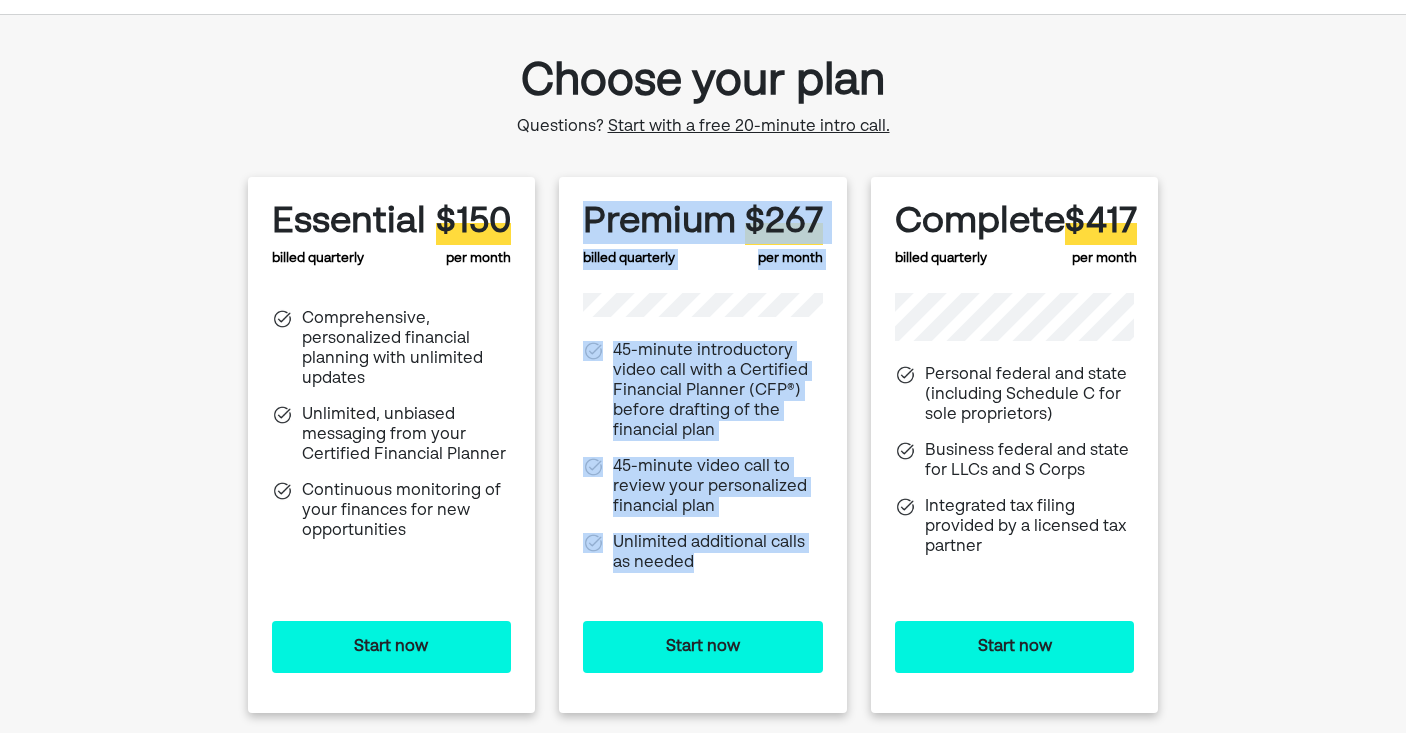 drag, startPoint x: 723, startPoint y: 571, endPoint x: 579, endPoint y: 214, distance: 384.94806 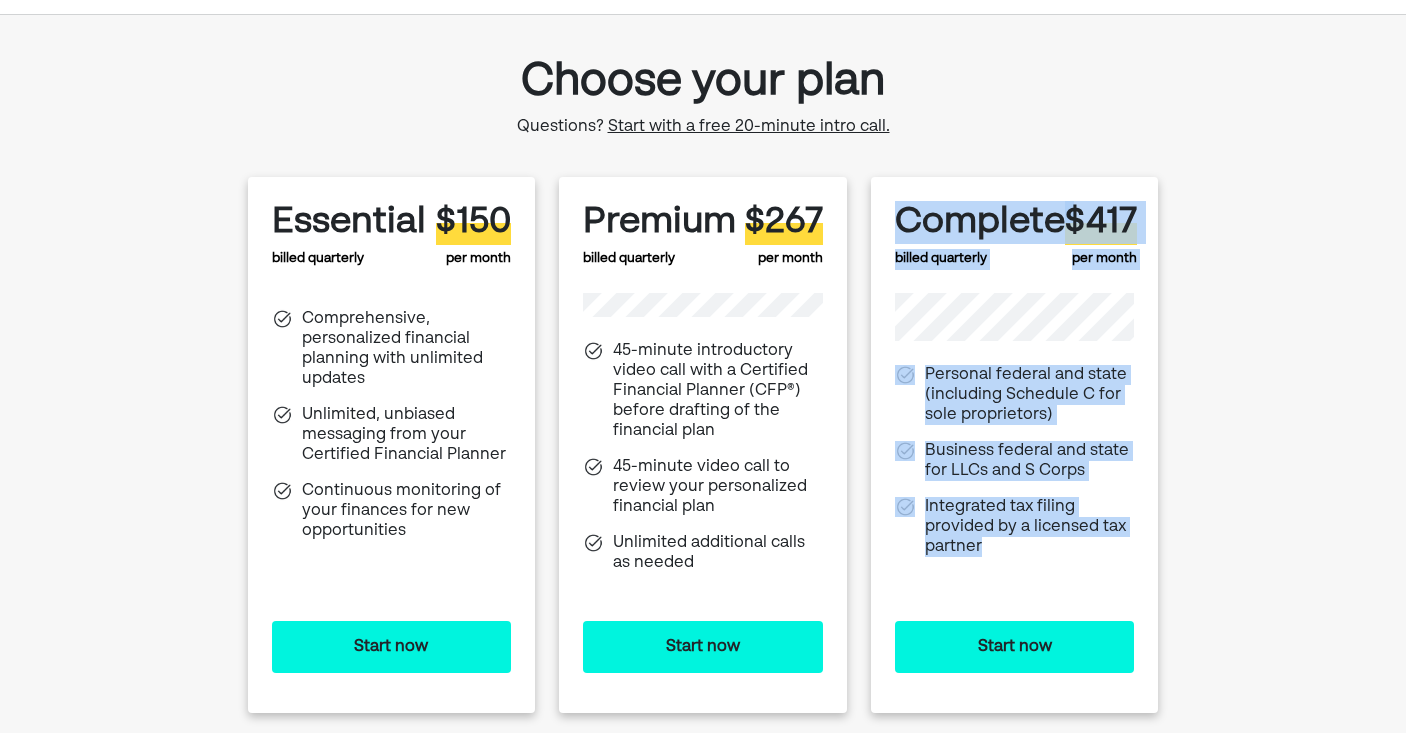 drag, startPoint x: 992, startPoint y: 562, endPoint x: 893, endPoint y: 209, distance: 366.6197 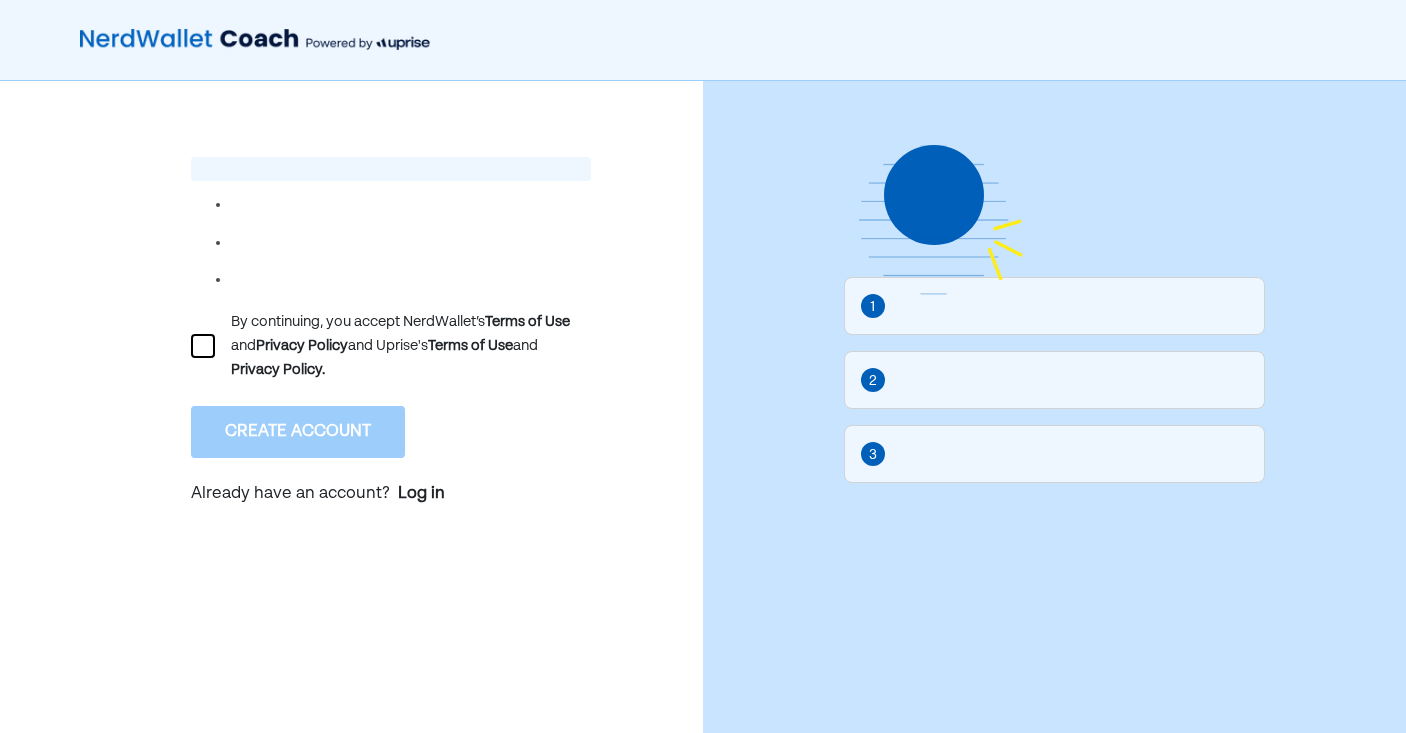 scroll, scrollTop: 0, scrollLeft: 0, axis: both 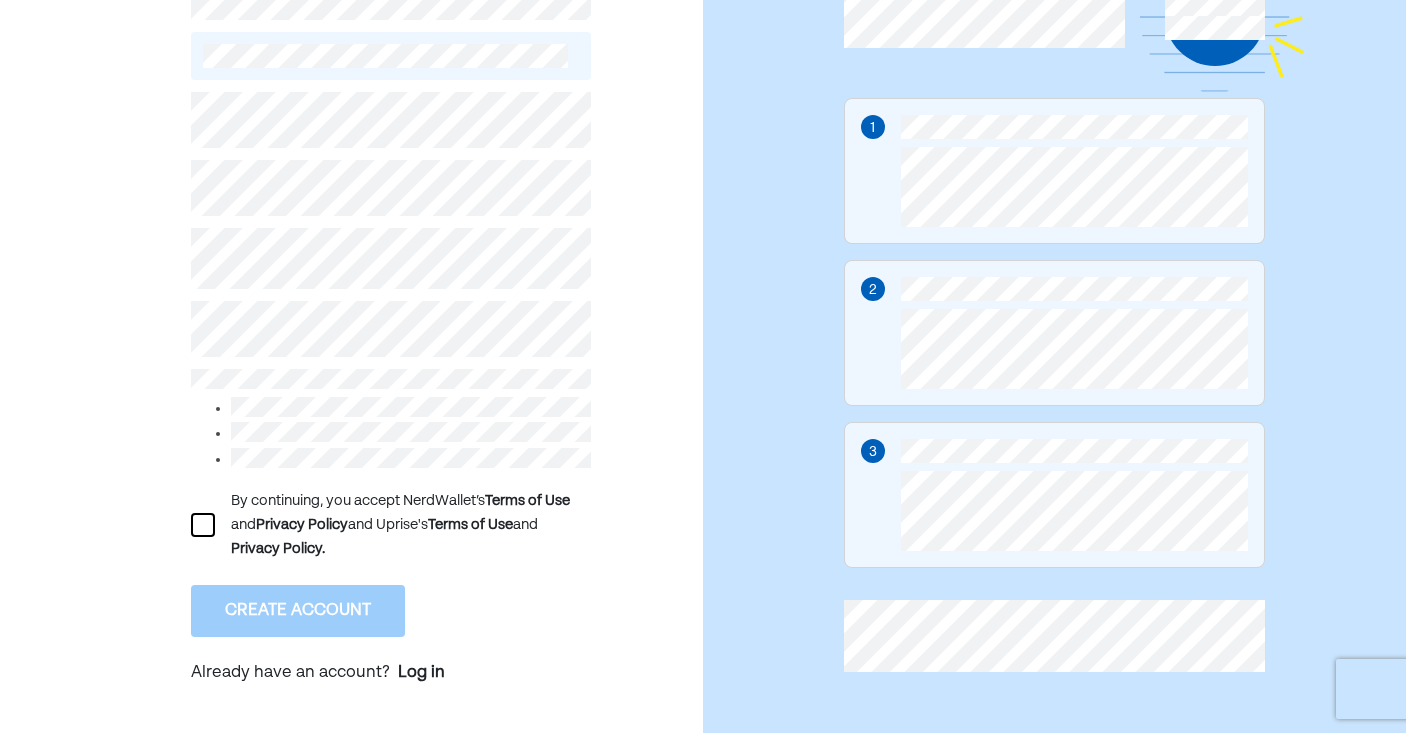 click at bounding box center [203, 525] 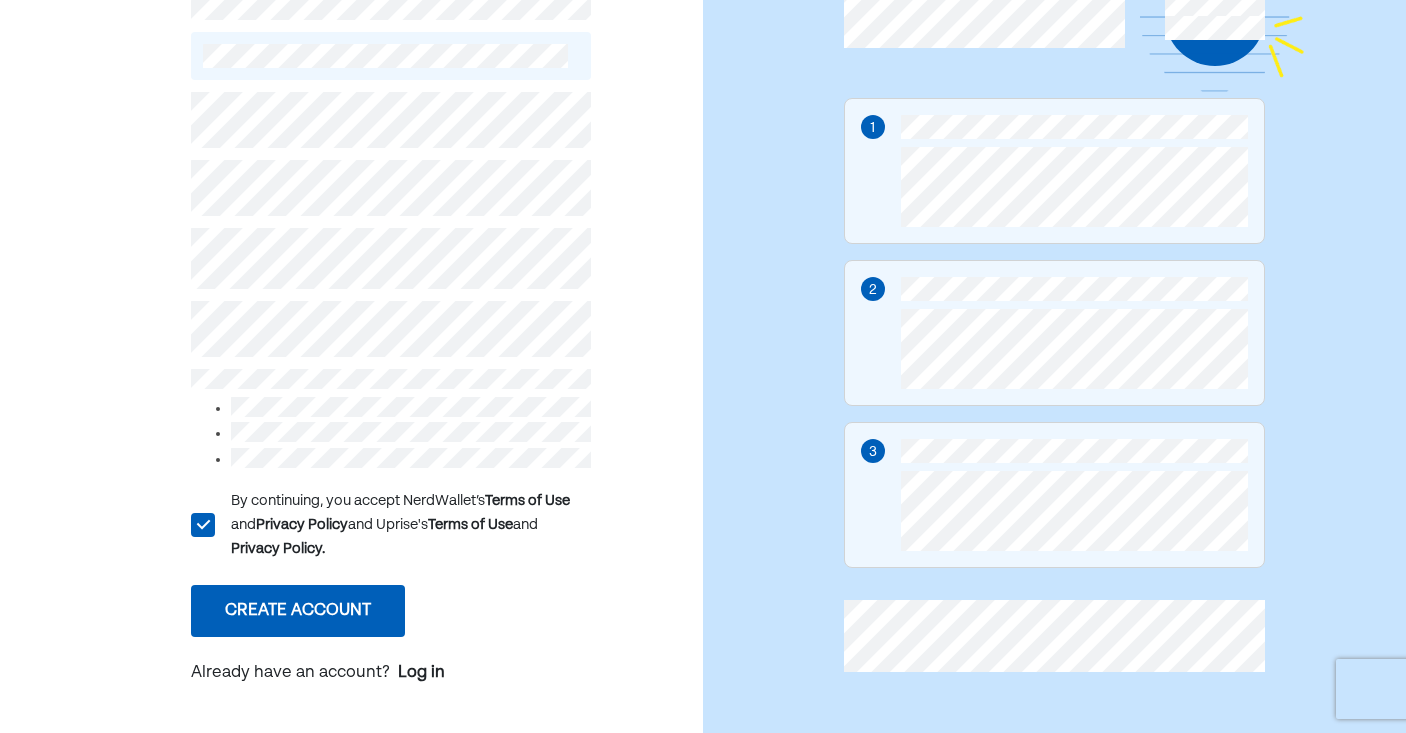 click on "Create account" at bounding box center [298, 611] 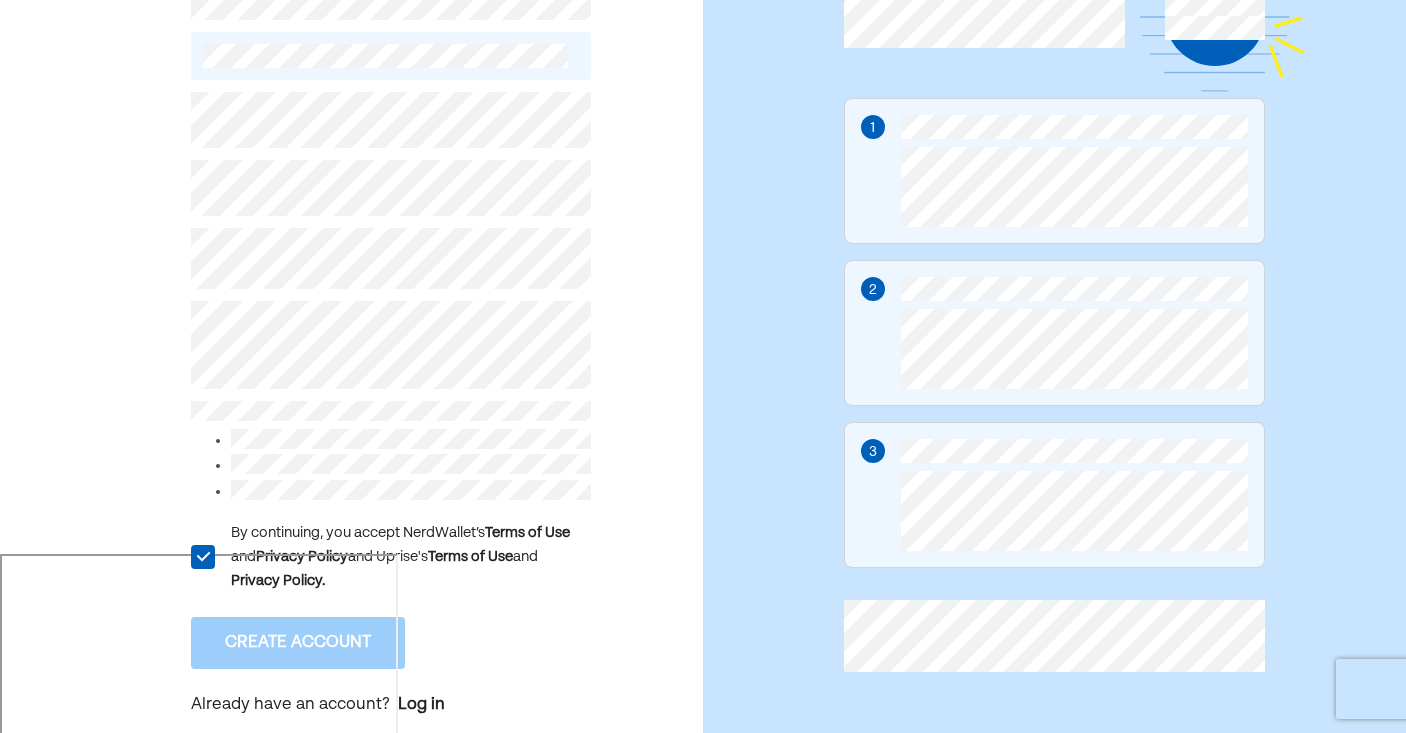 click on "L By continuing, you accept NerdWallet’s  Terms of Use  and  Privacy Policy  and Uprise's  Terms of Use  and  Privacy Policy. Create account Already have an account?   Log in" at bounding box center (351, 319) 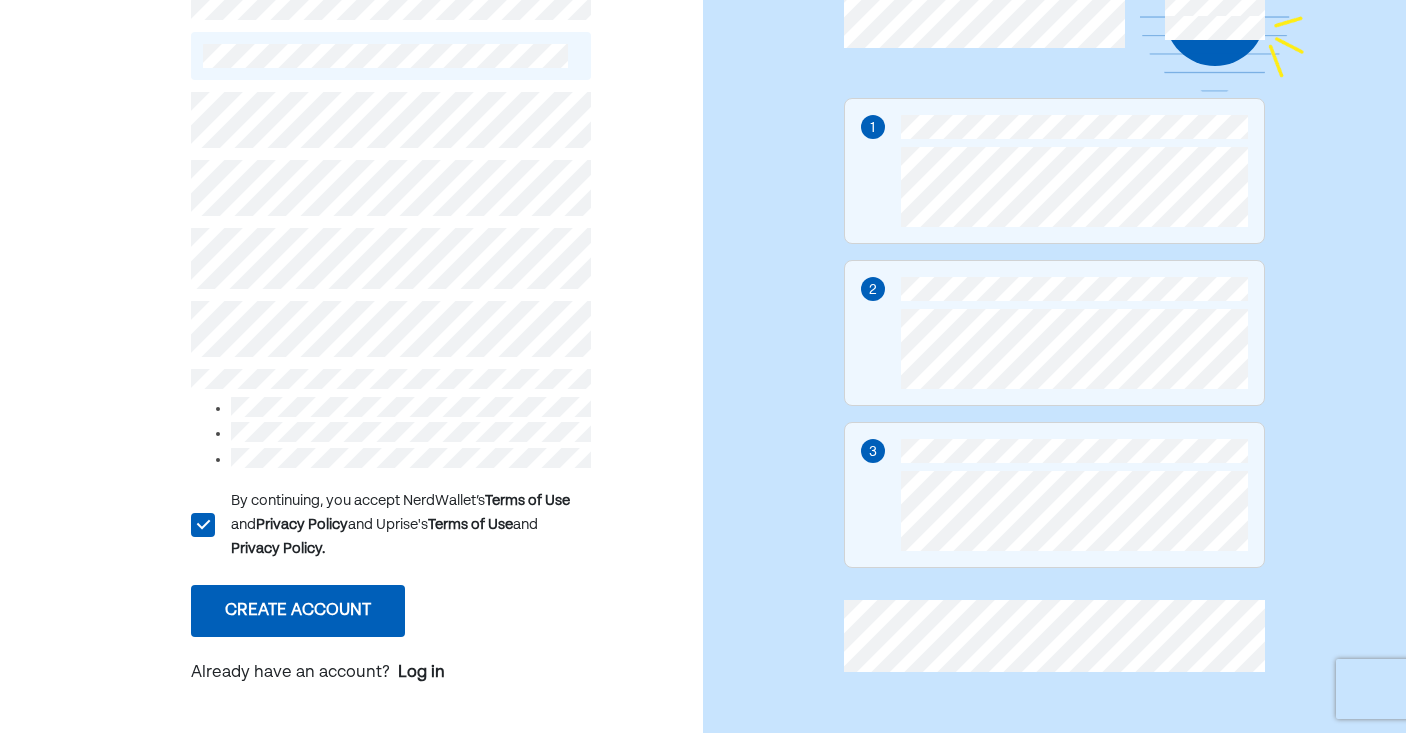 click on "Create account" at bounding box center (298, 611) 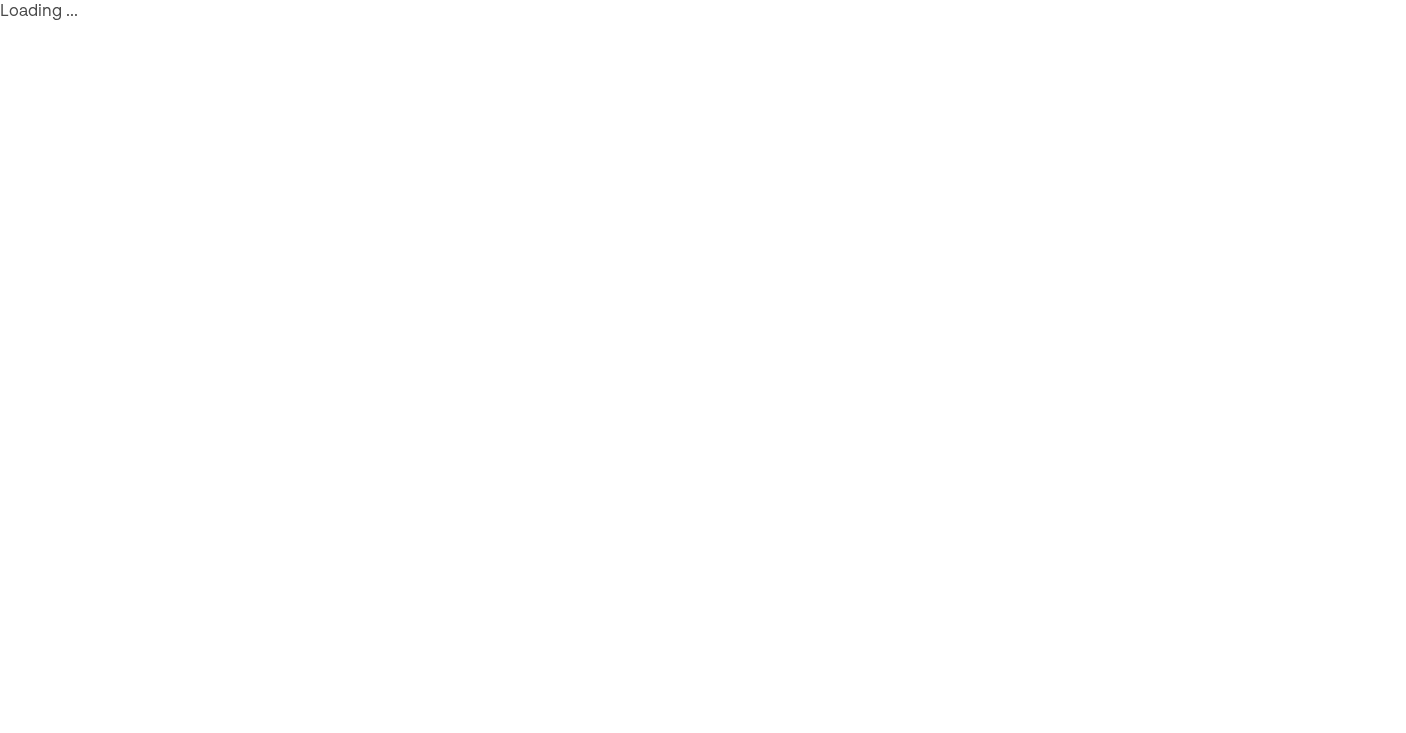 scroll, scrollTop: 0, scrollLeft: 0, axis: both 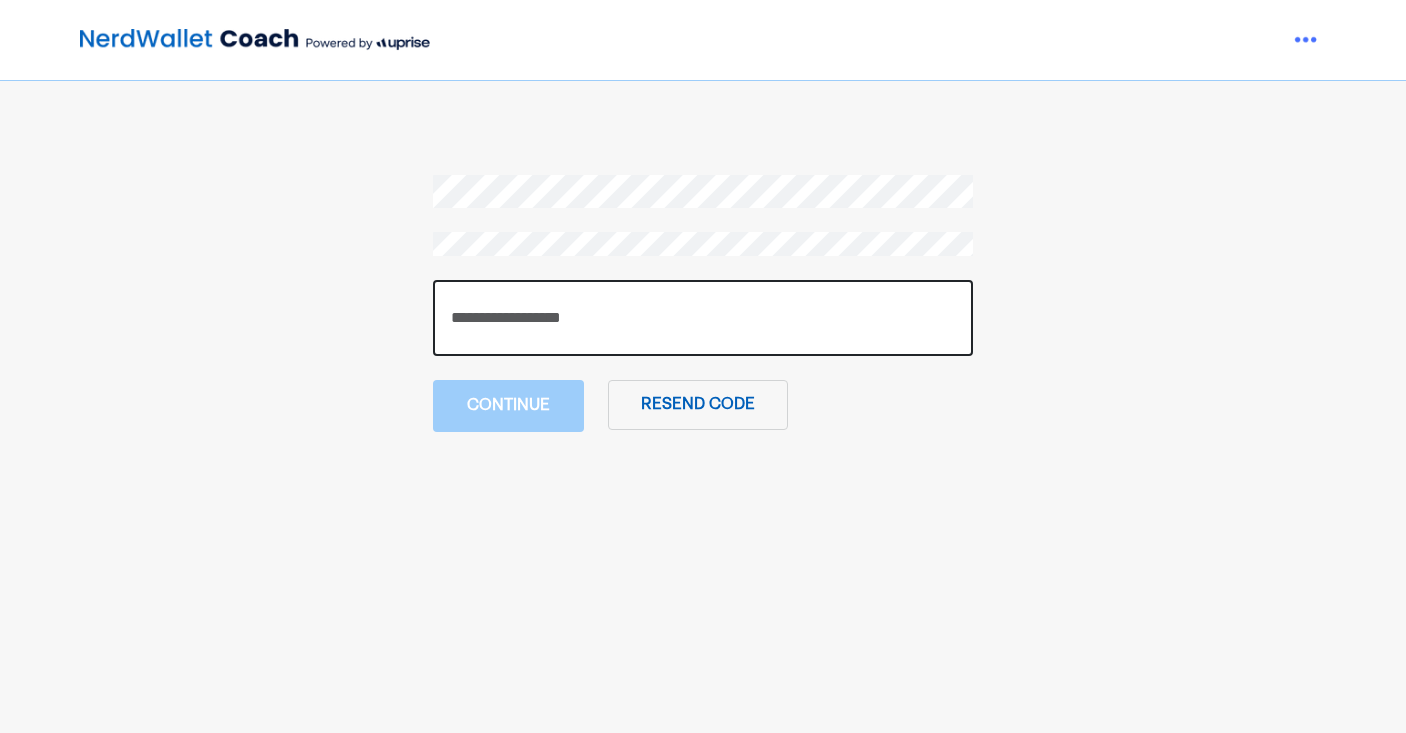 click at bounding box center (703, 318) 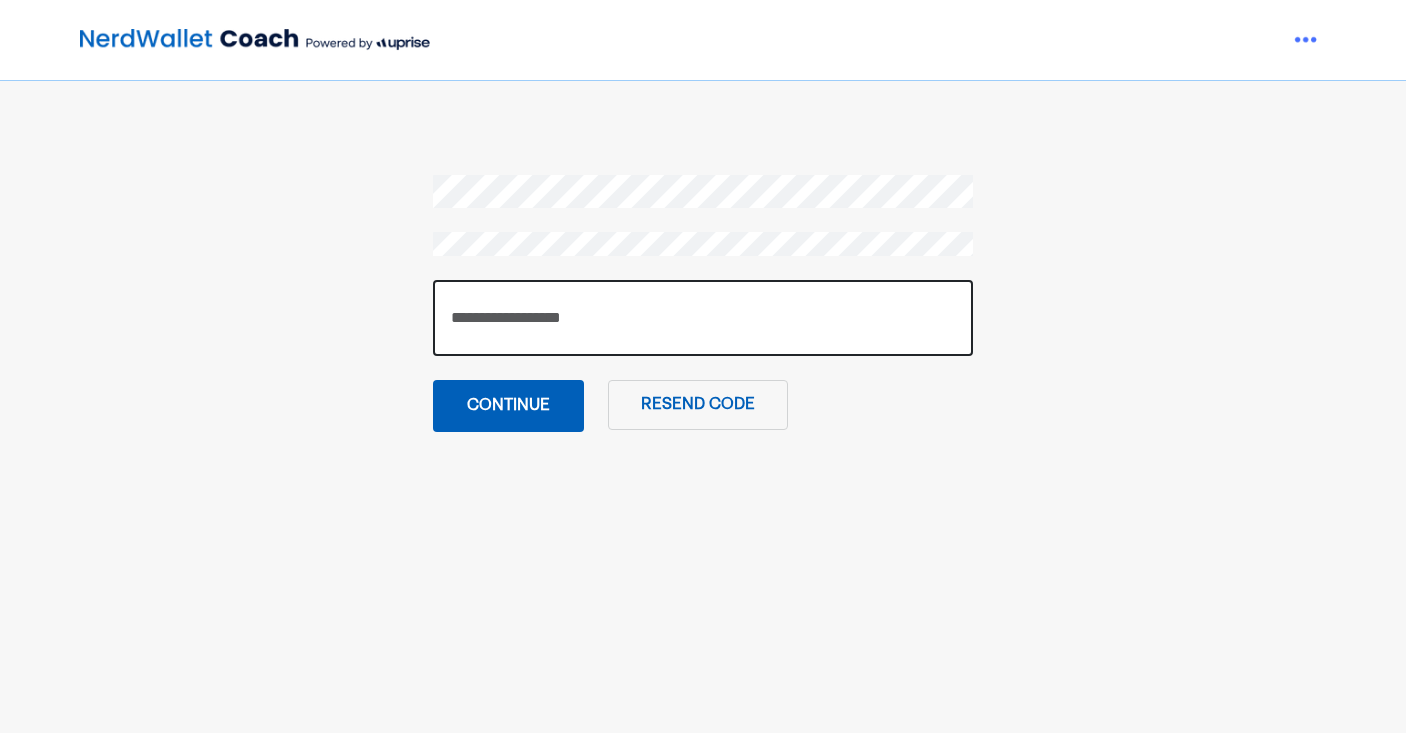 type on "******" 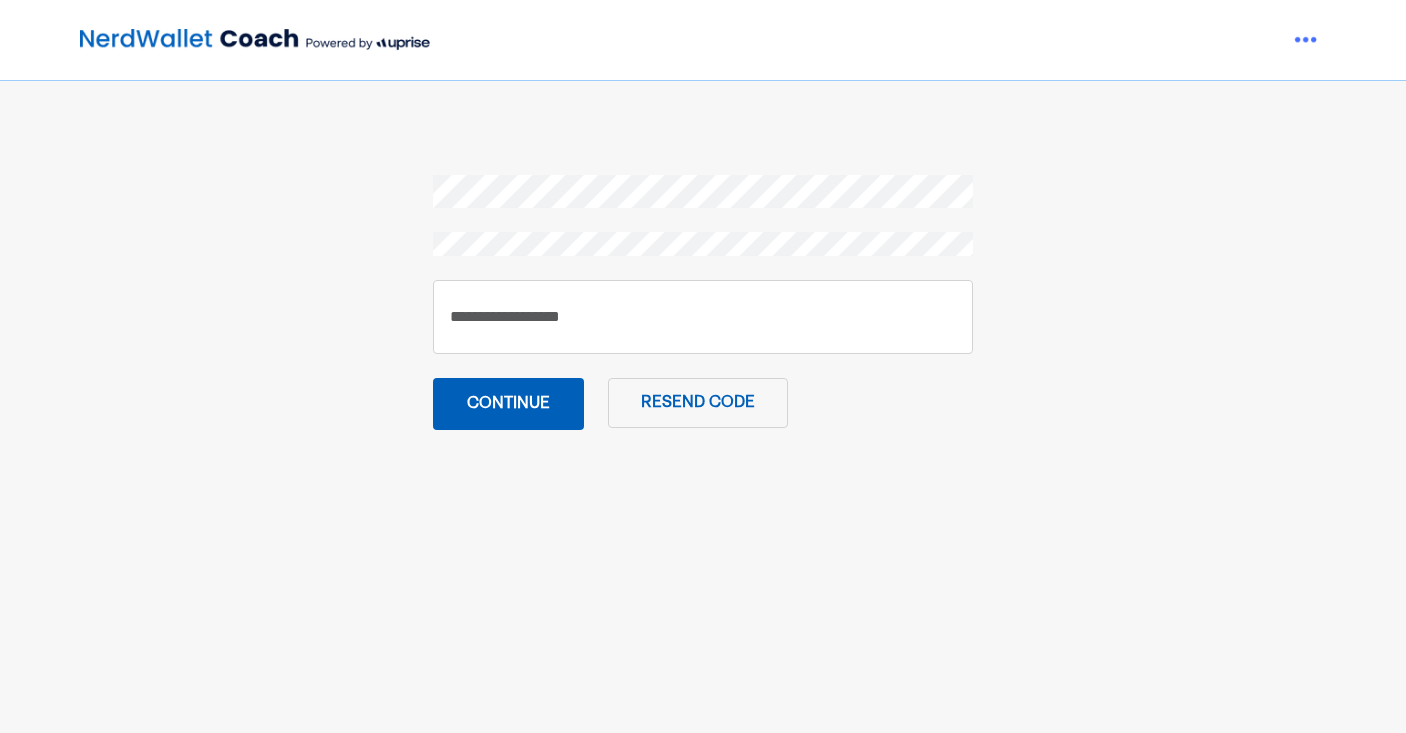 click on "Continue" at bounding box center (508, 404) 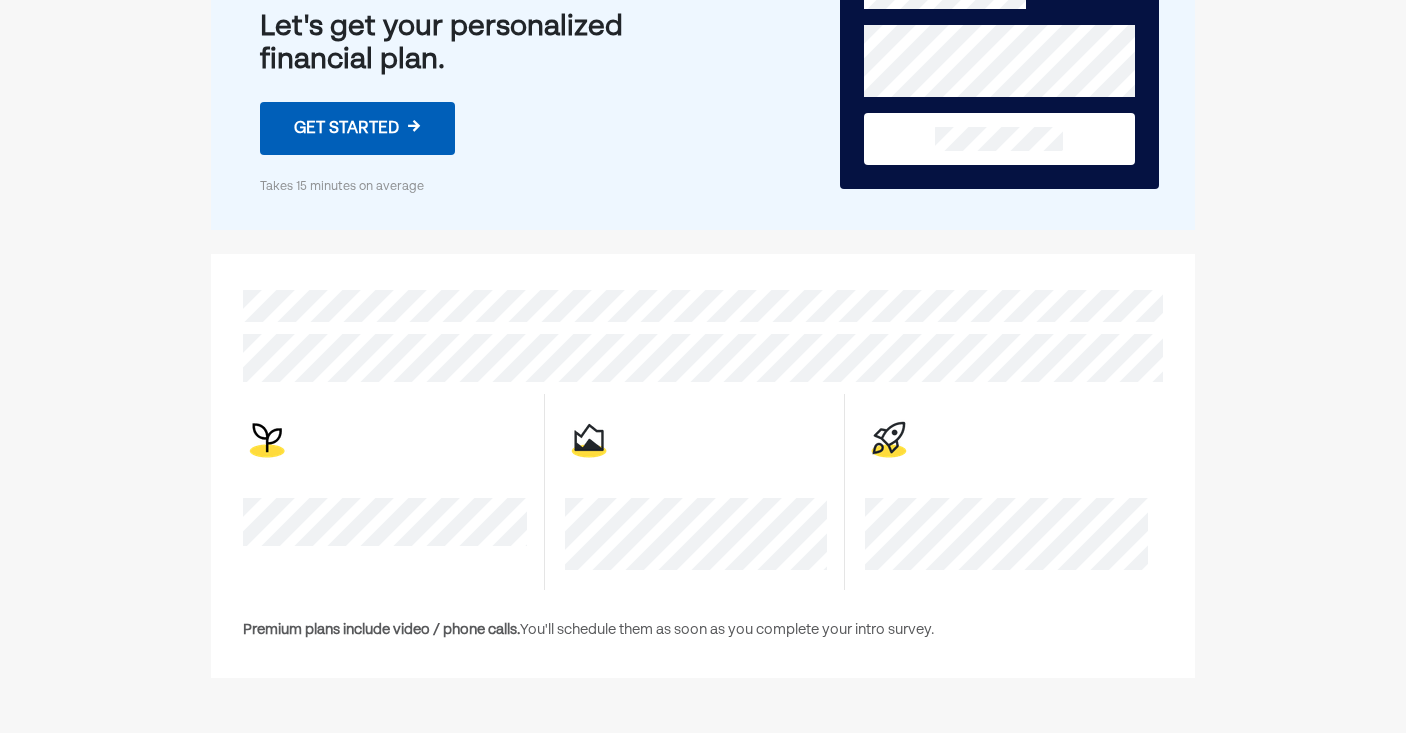 scroll, scrollTop: 0, scrollLeft: 0, axis: both 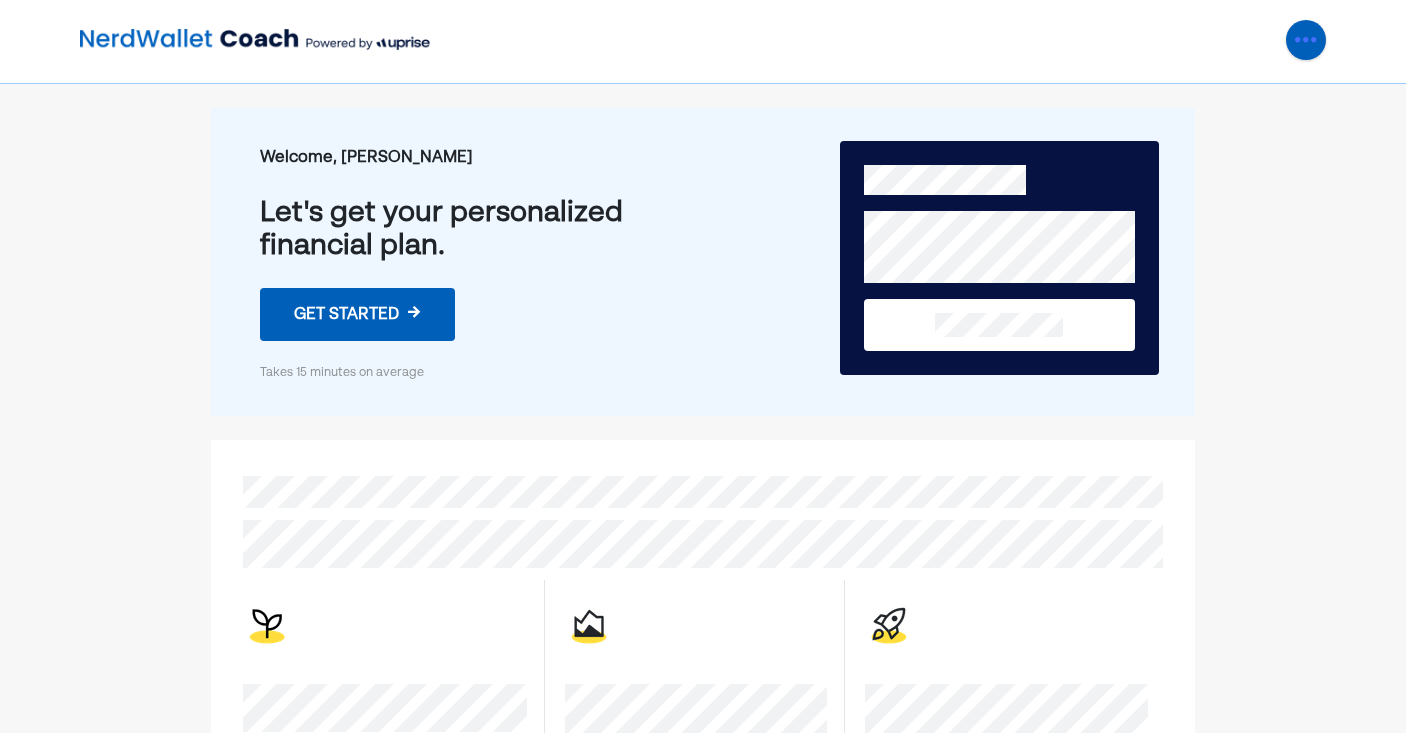 click at bounding box center [1306, 40] 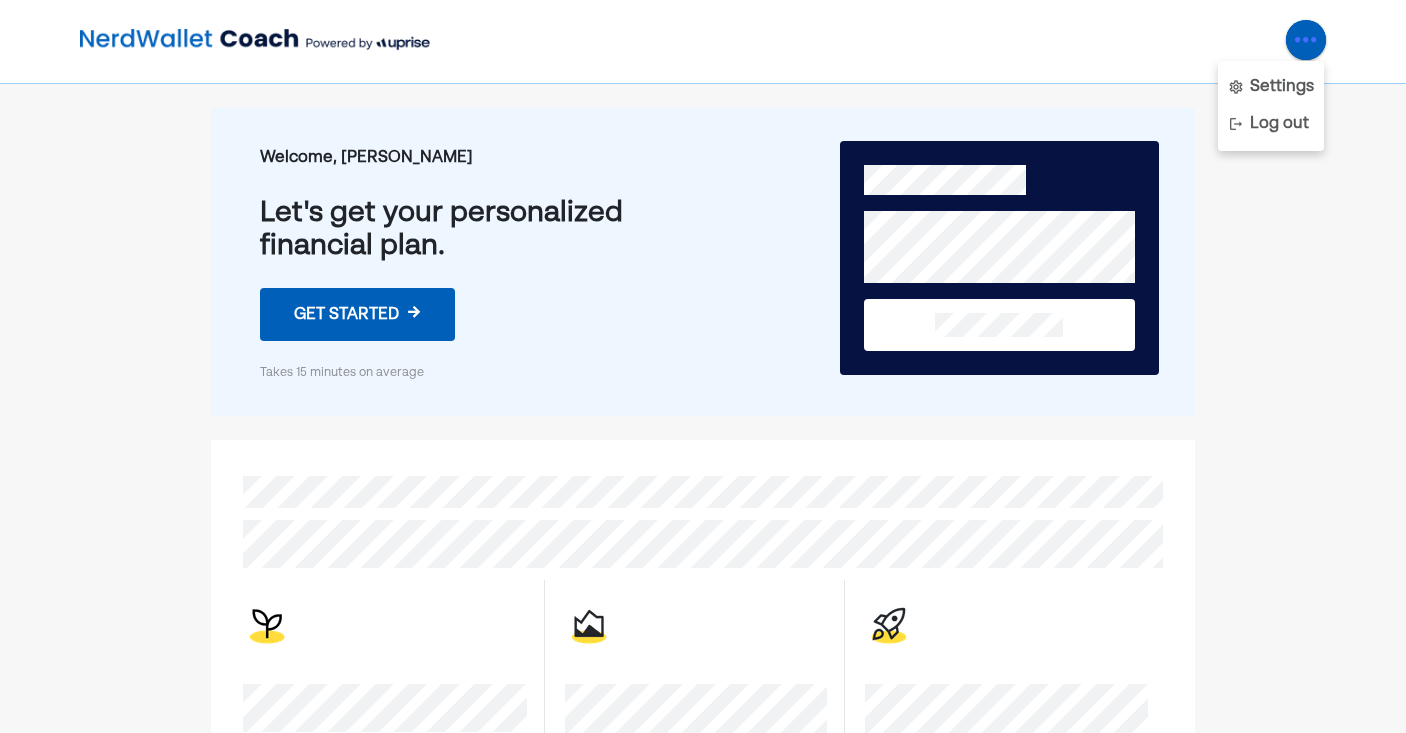 click at bounding box center (1306, 40) 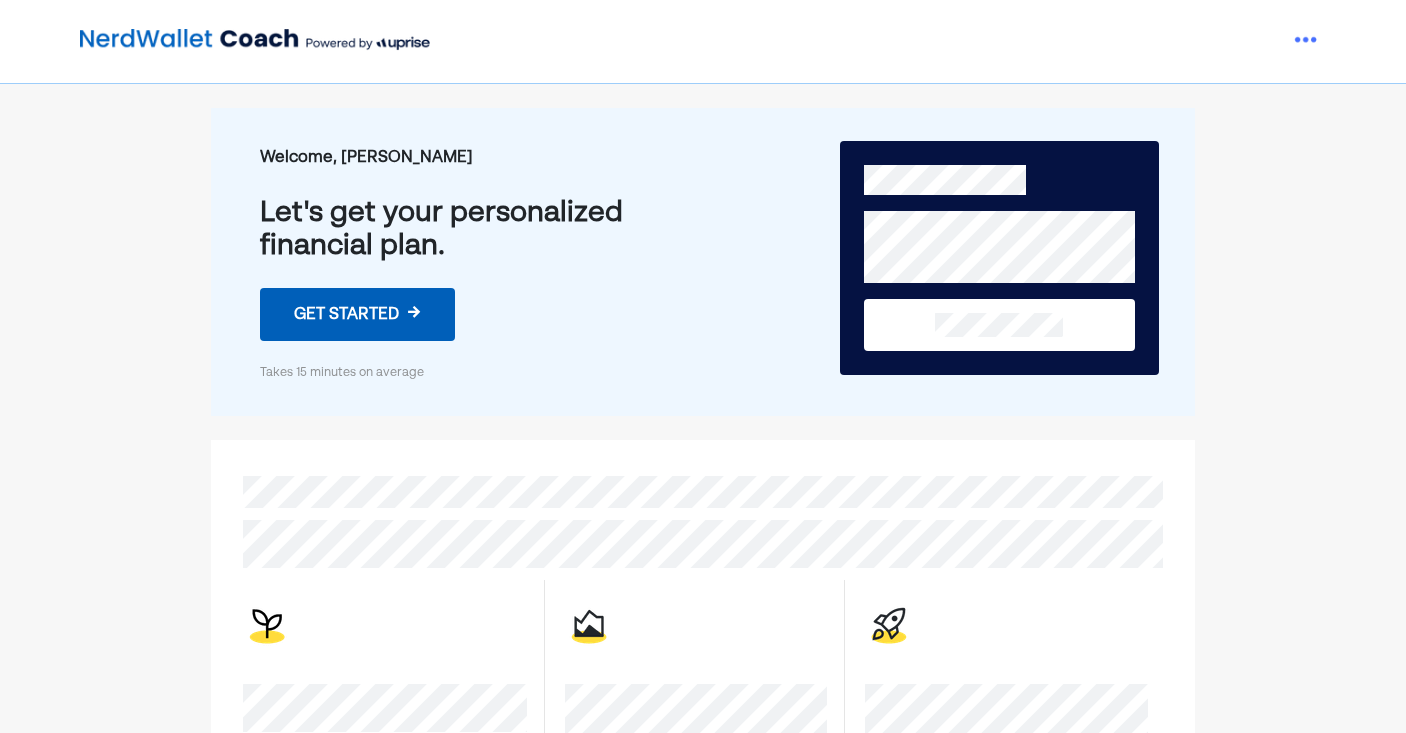 click on "Get started →" at bounding box center (357, 314) 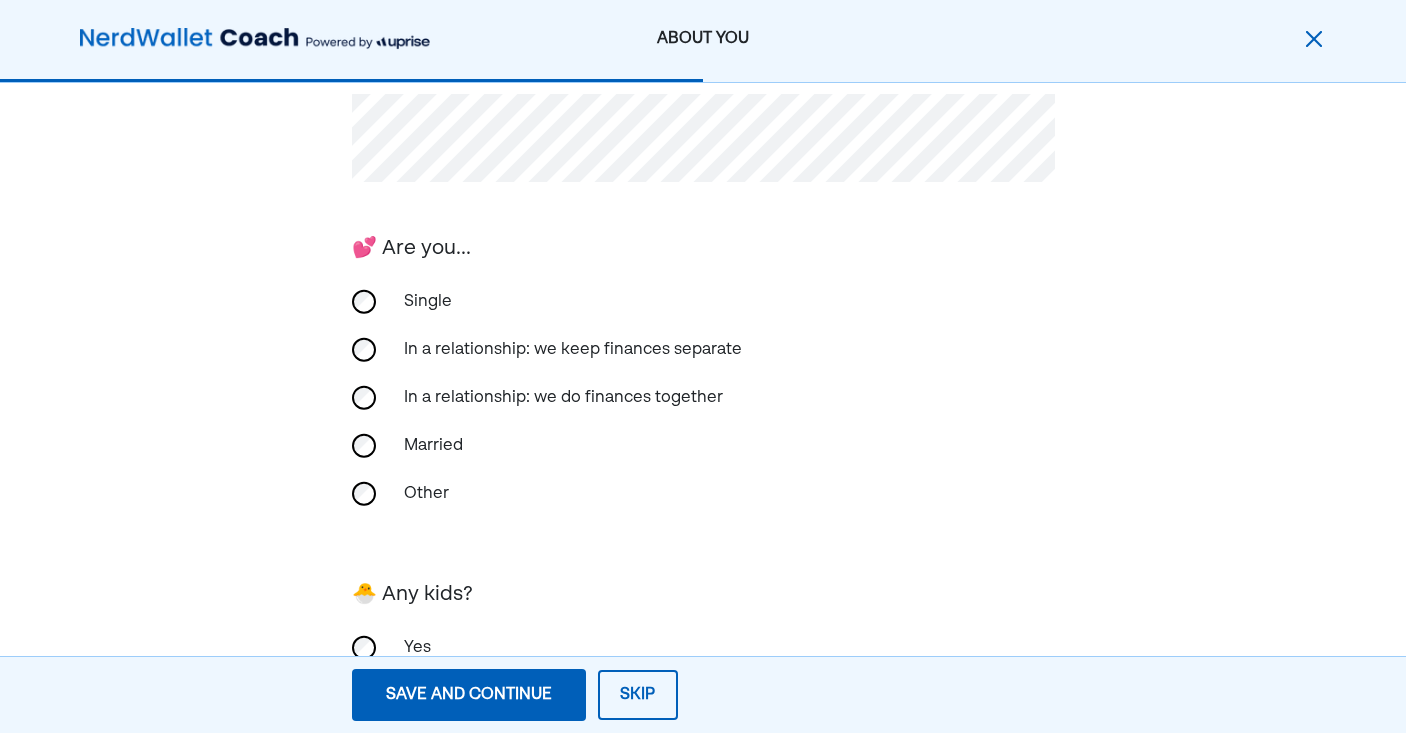 scroll, scrollTop: 384, scrollLeft: 0, axis: vertical 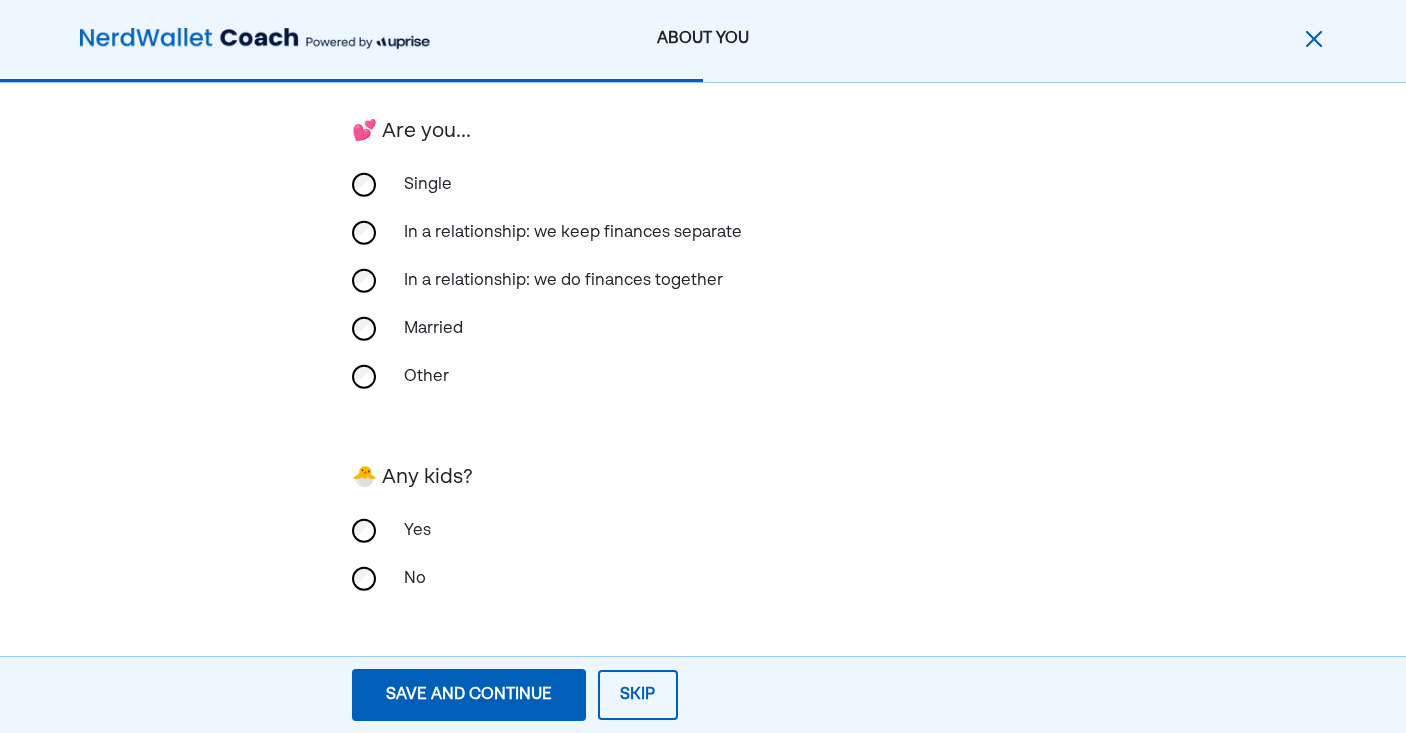 click on "Save and continue" at bounding box center (469, 695) 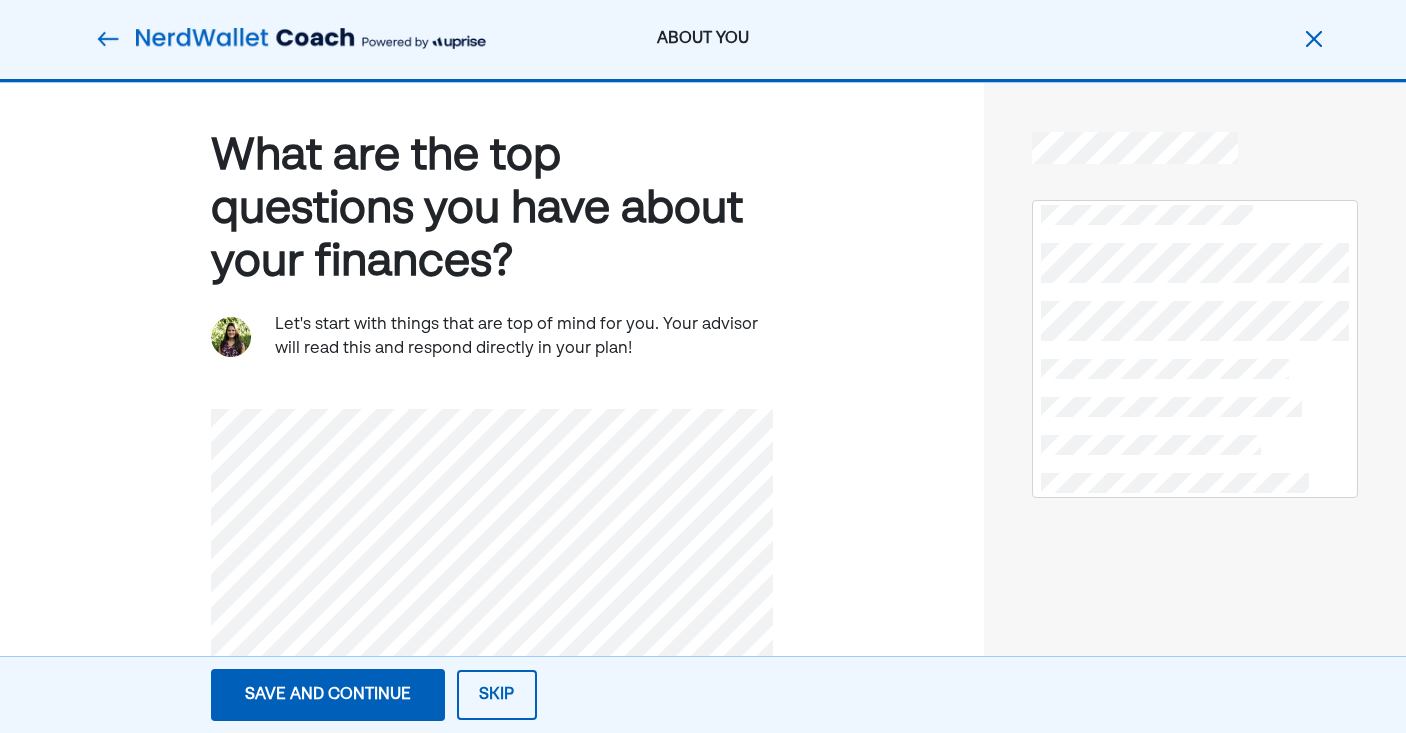 scroll, scrollTop: 0, scrollLeft: 0, axis: both 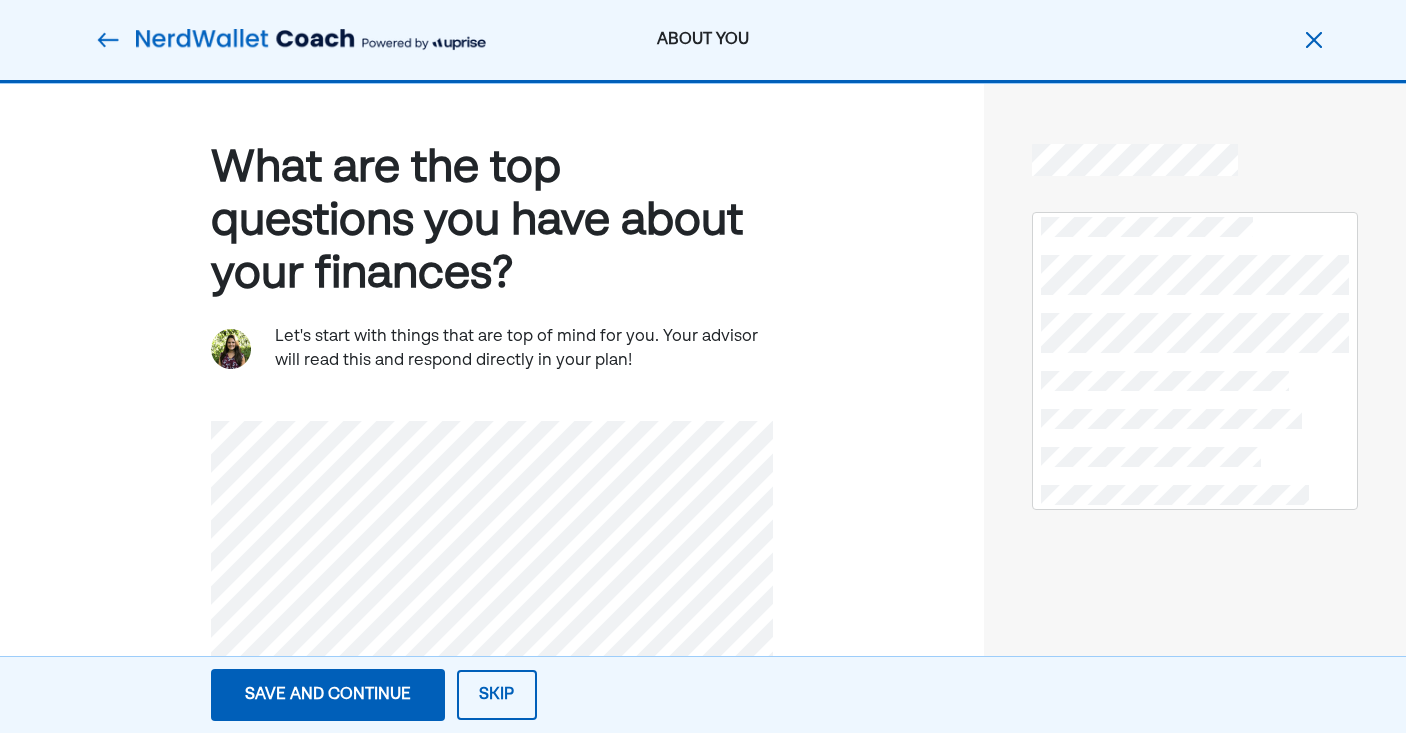 click on "Save and continue" at bounding box center (328, 695) 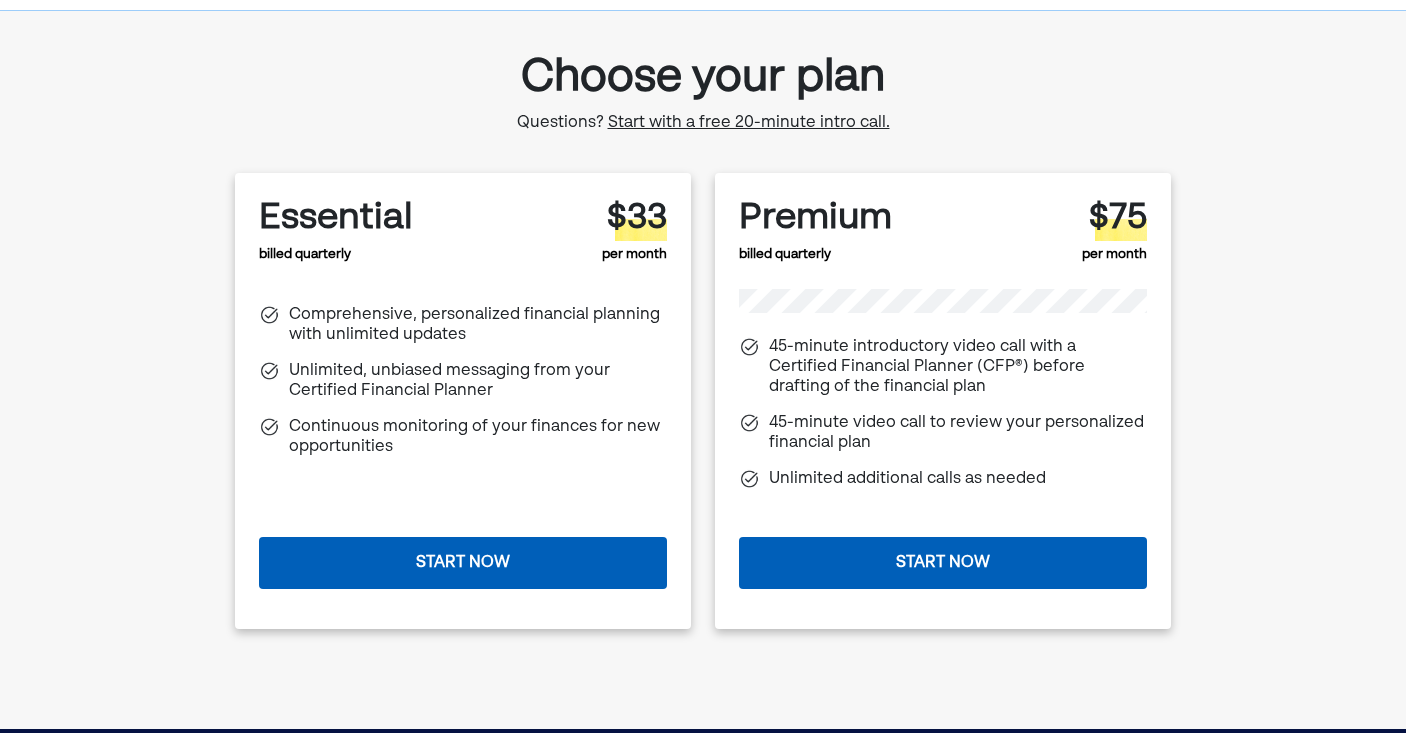 scroll, scrollTop: 75, scrollLeft: 0, axis: vertical 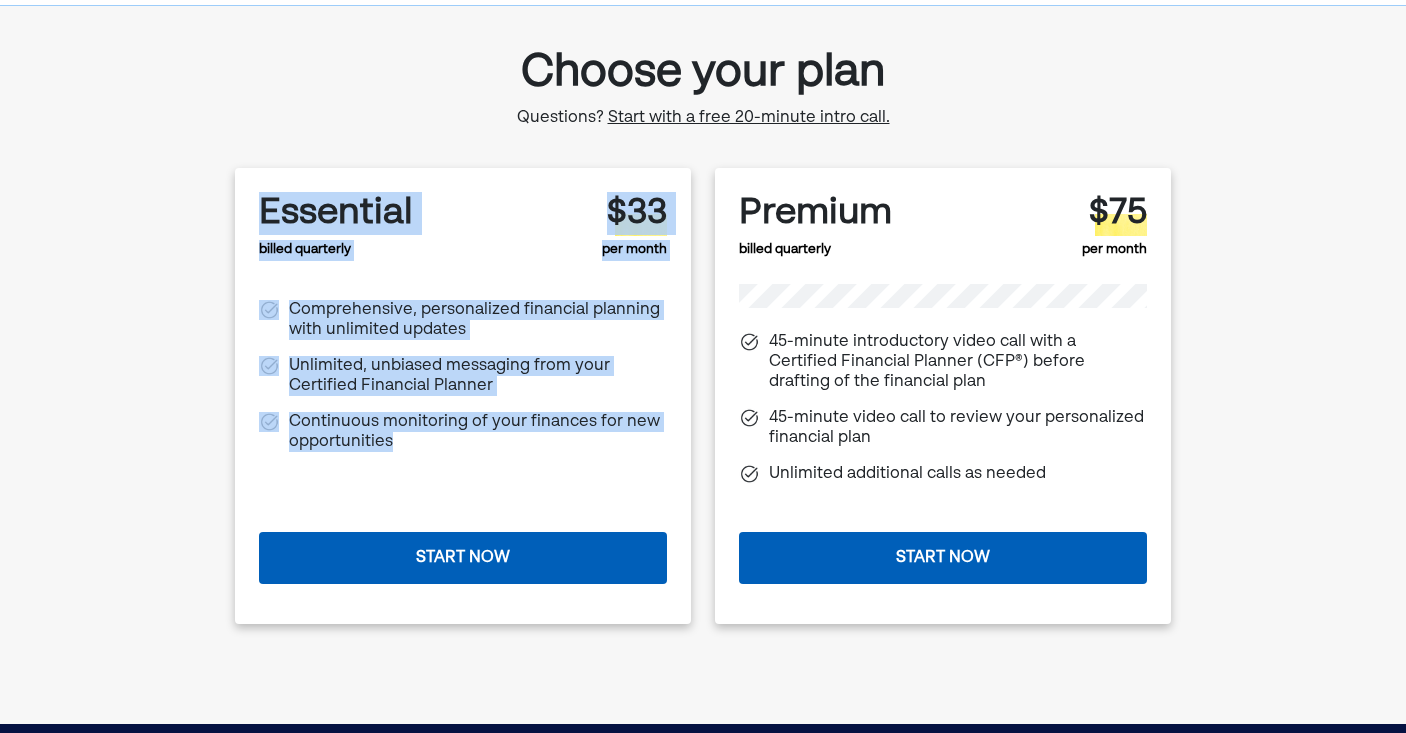 drag, startPoint x: 260, startPoint y: 213, endPoint x: 505, endPoint y: 481, distance: 363.11017 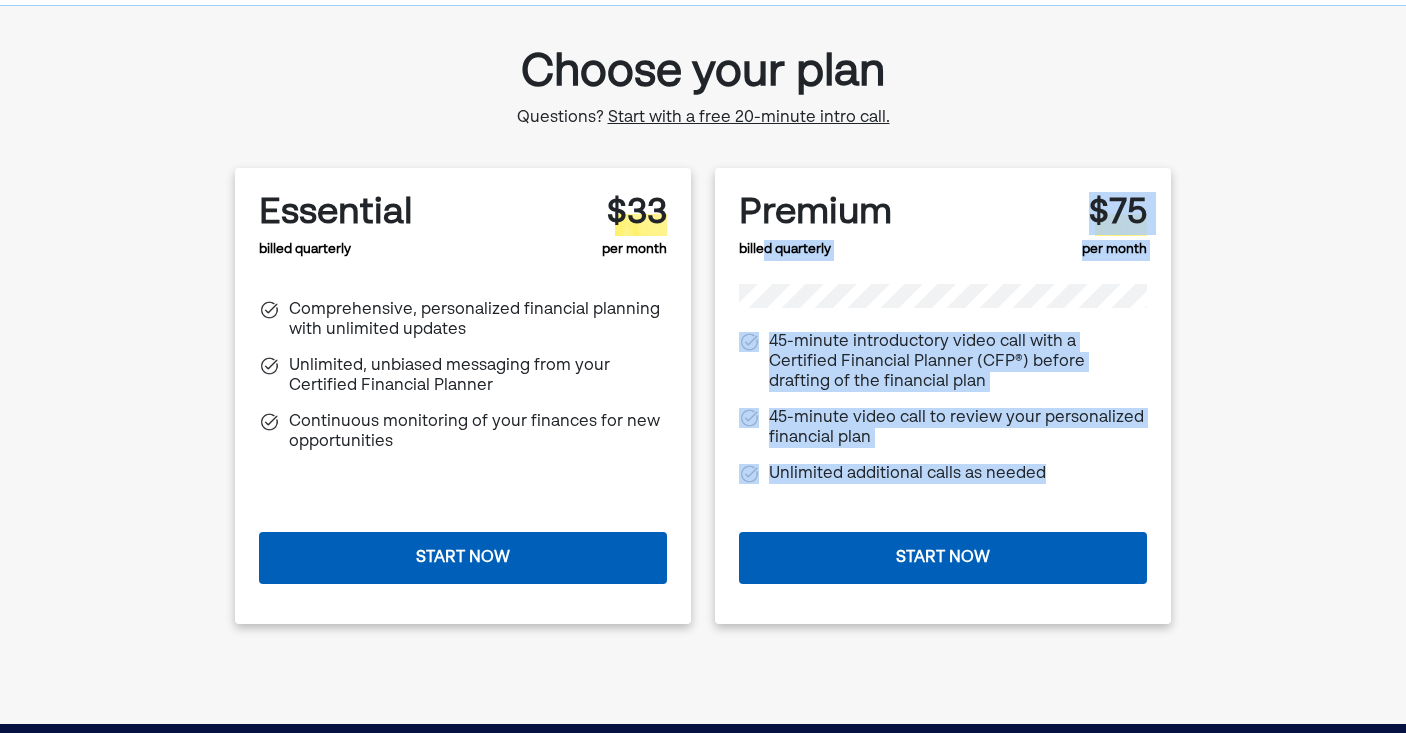 drag, startPoint x: 1045, startPoint y: 474, endPoint x: 763, endPoint y: 244, distance: 363.9011 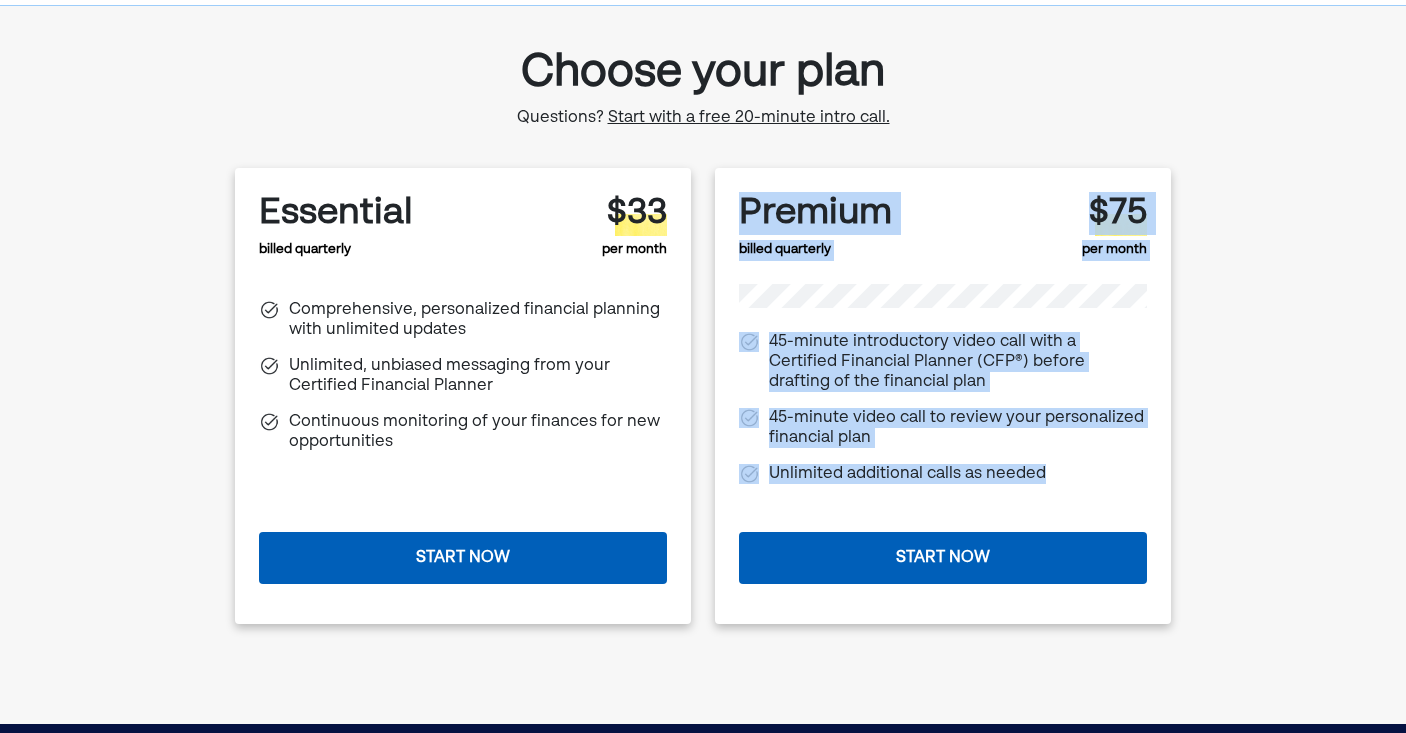 click on "Premium" at bounding box center (815, 213) 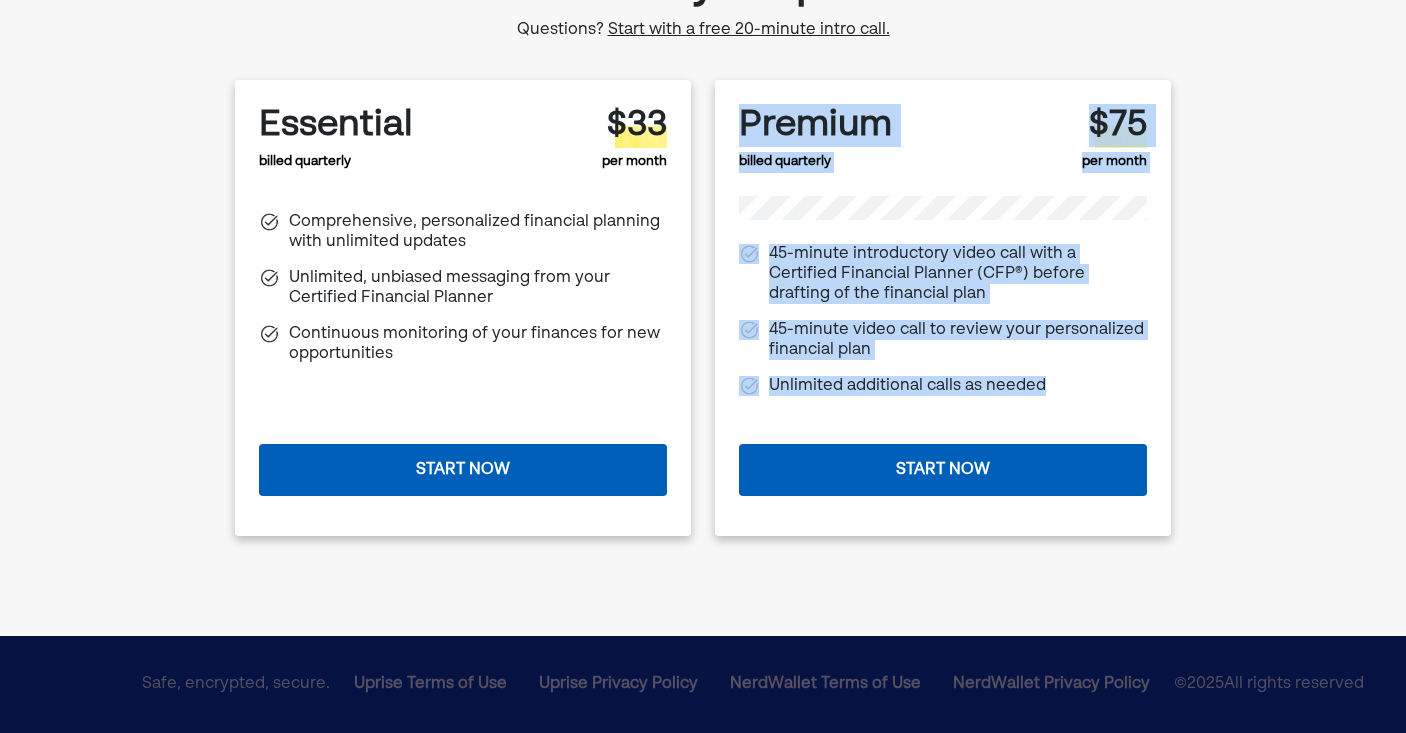 scroll, scrollTop: 0, scrollLeft: 0, axis: both 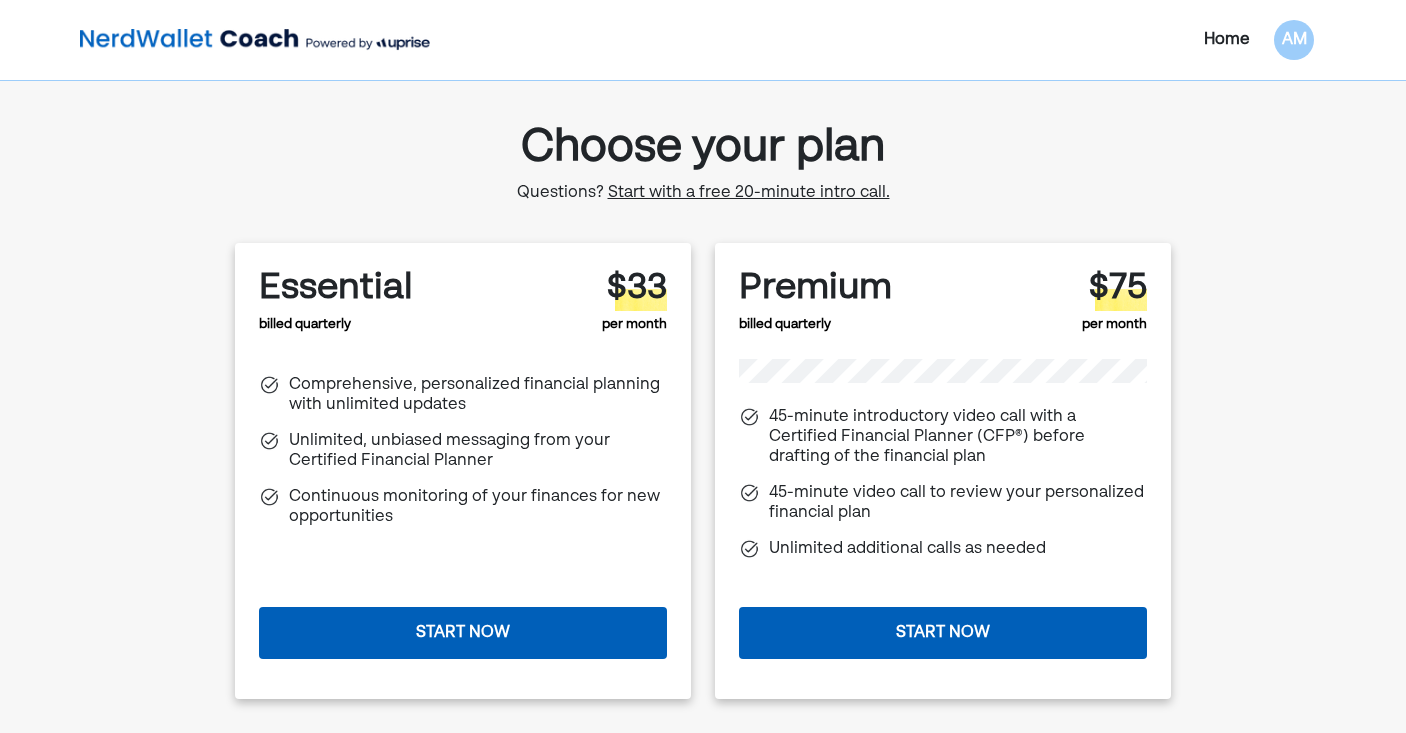 click on "Home" at bounding box center (1227, 40) 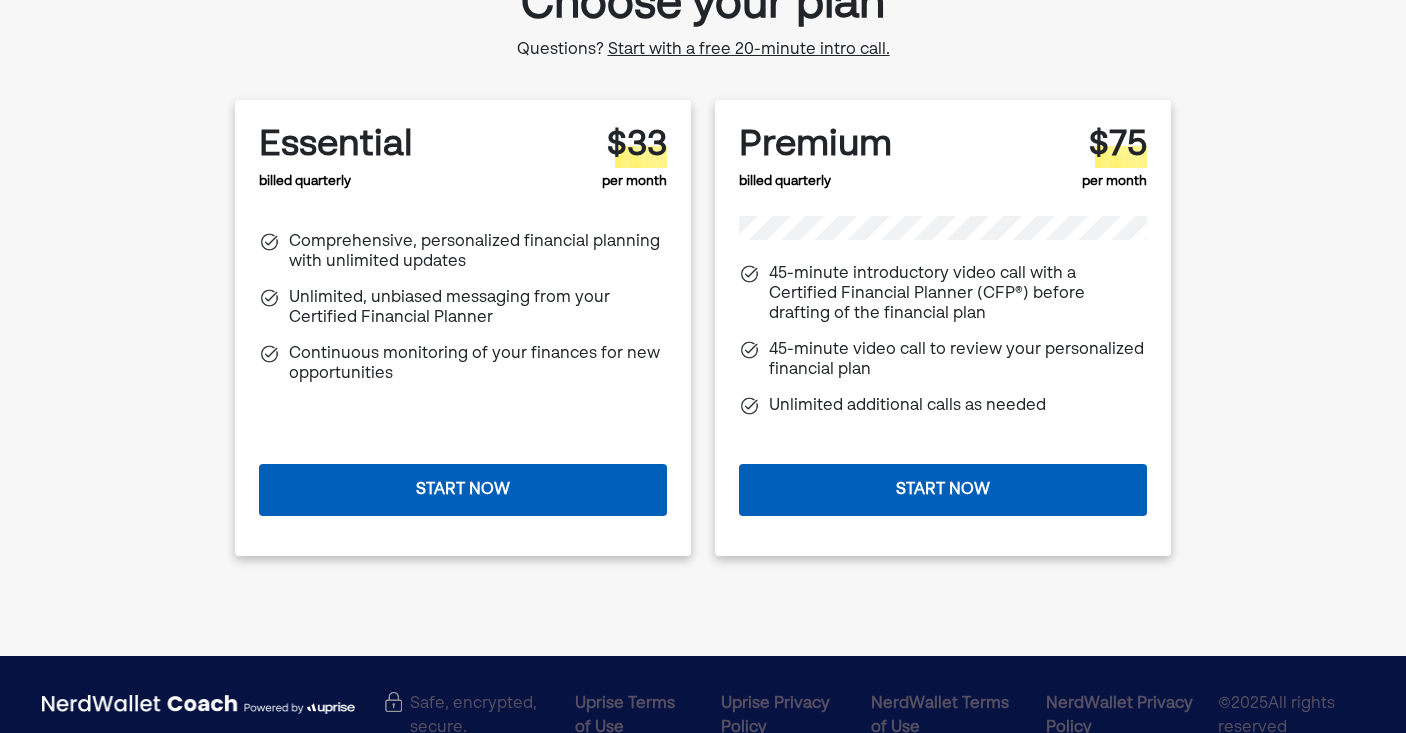 scroll, scrollTop: 0, scrollLeft: 0, axis: both 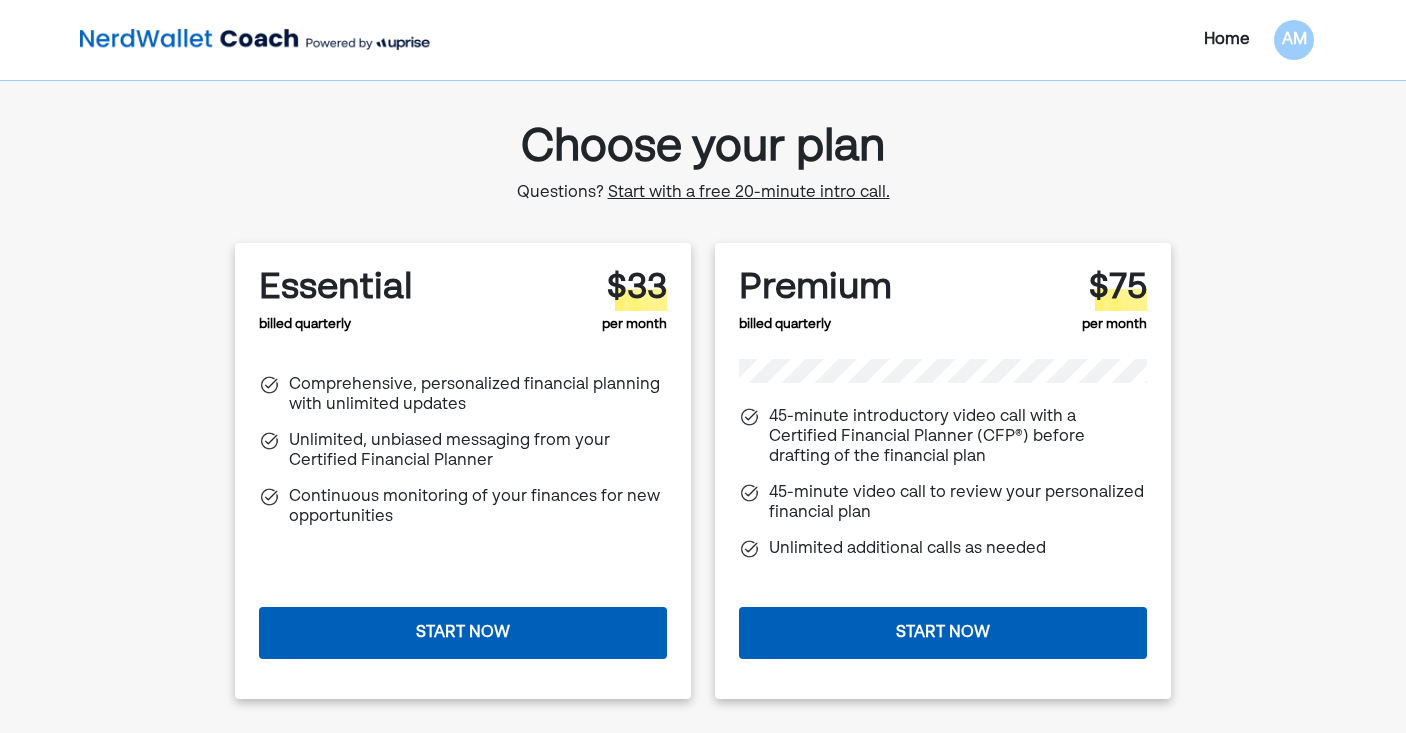 click on "Start with a free 20-minute intro call." at bounding box center (749, 193) 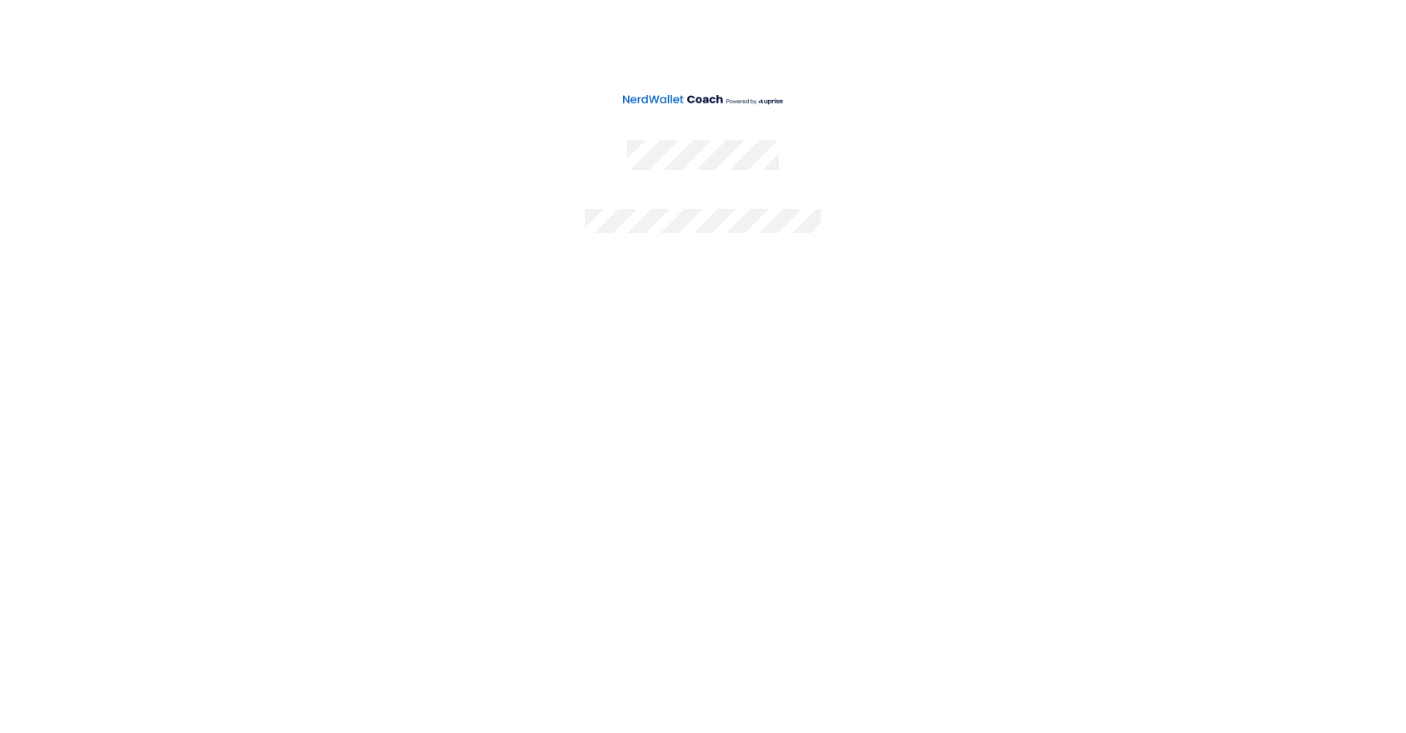 click at bounding box center [703, 366] 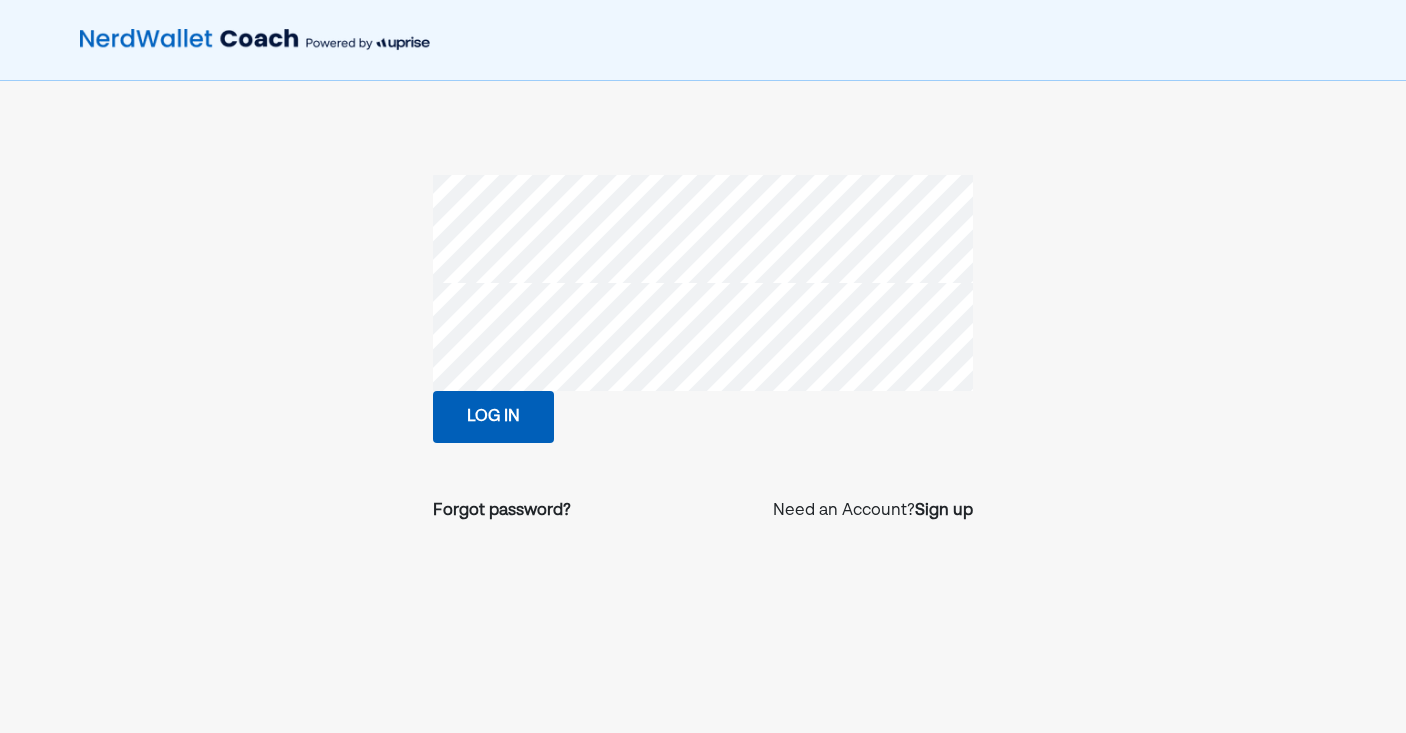 click on "Log in" at bounding box center [493, 417] 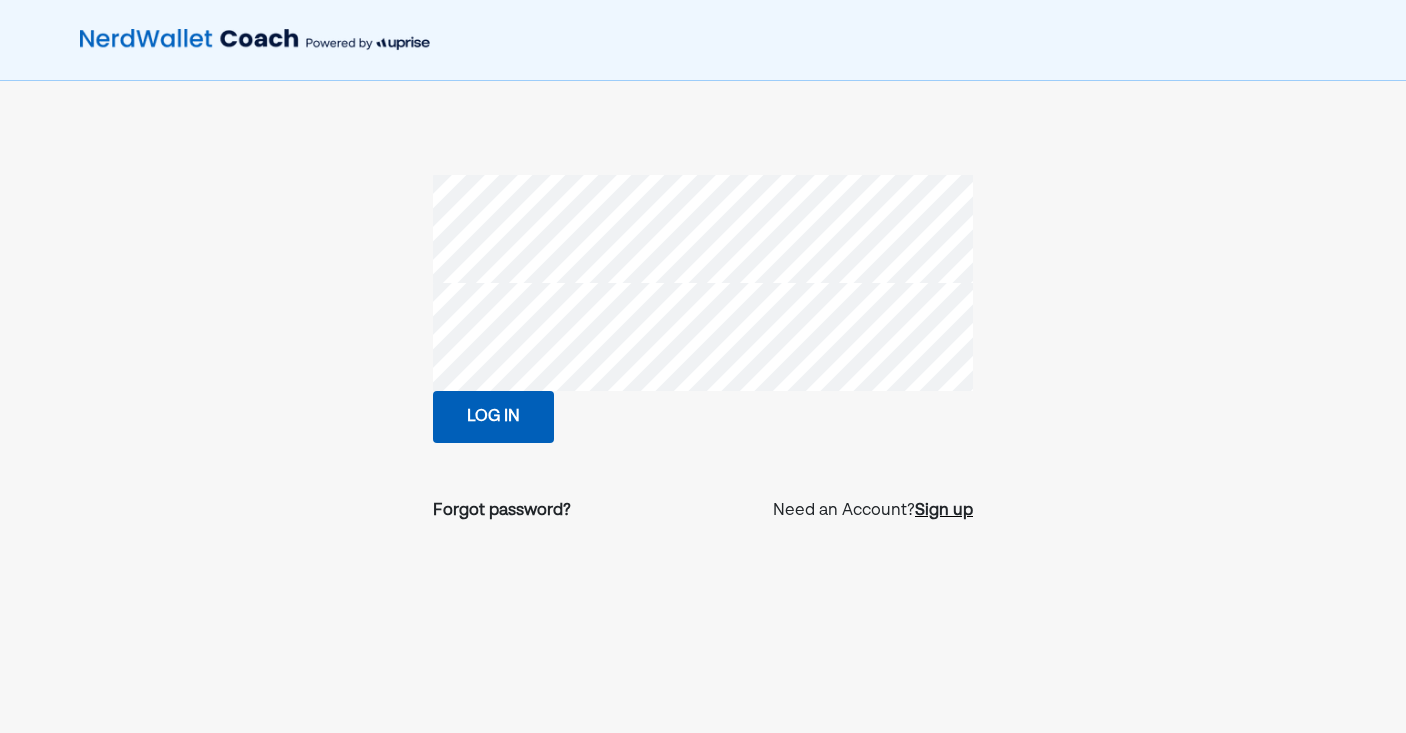 click on "Sign up" at bounding box center (944, 511) 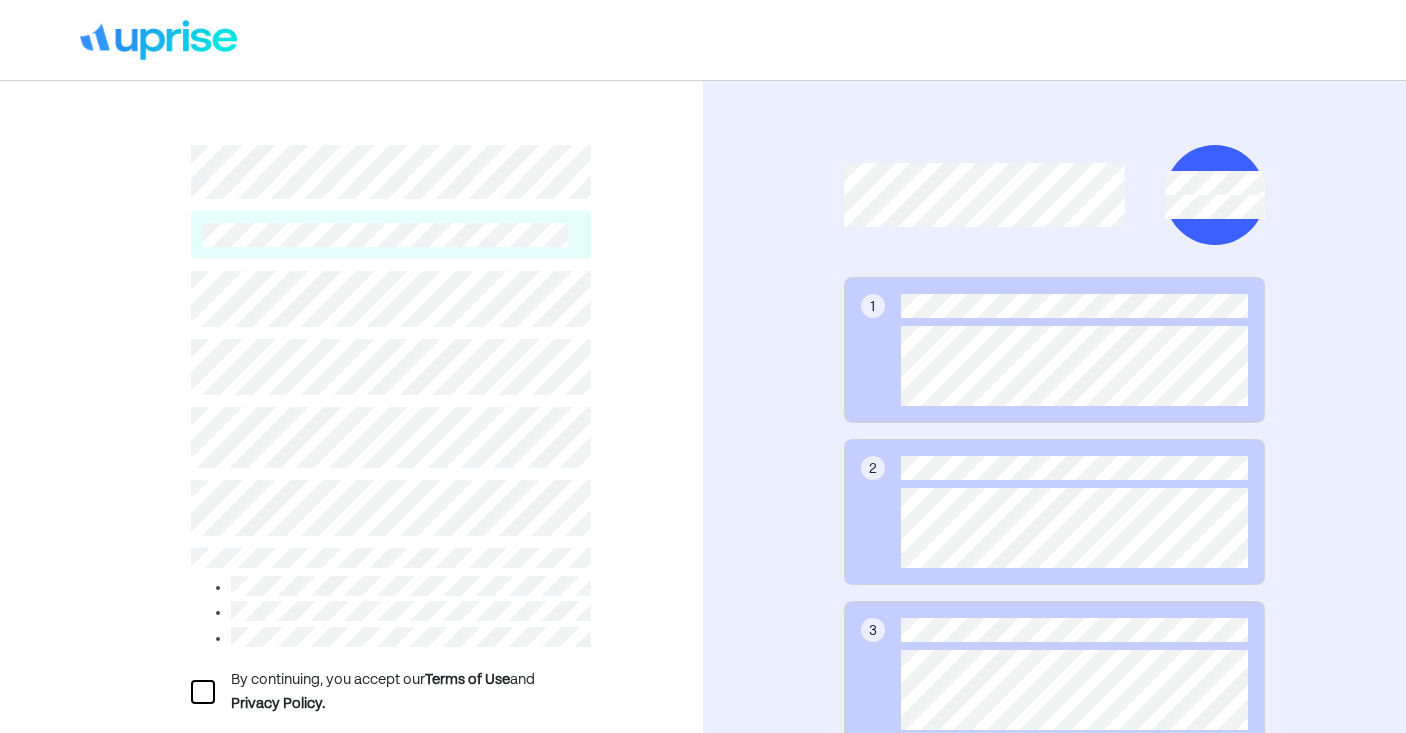 scroll, scrollTop: 0, scrollLeft: 0, axis: both 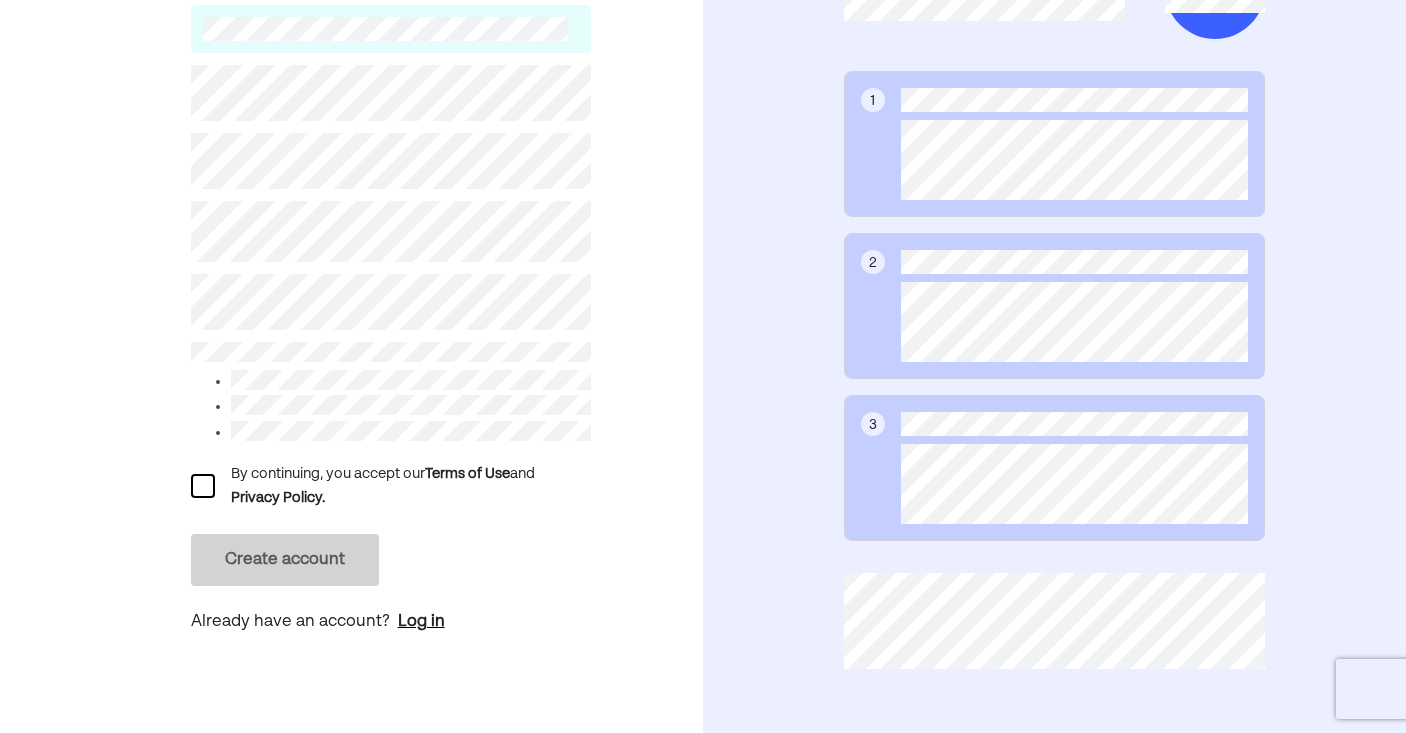 click on "Log in" at bounding box center (421, 622) 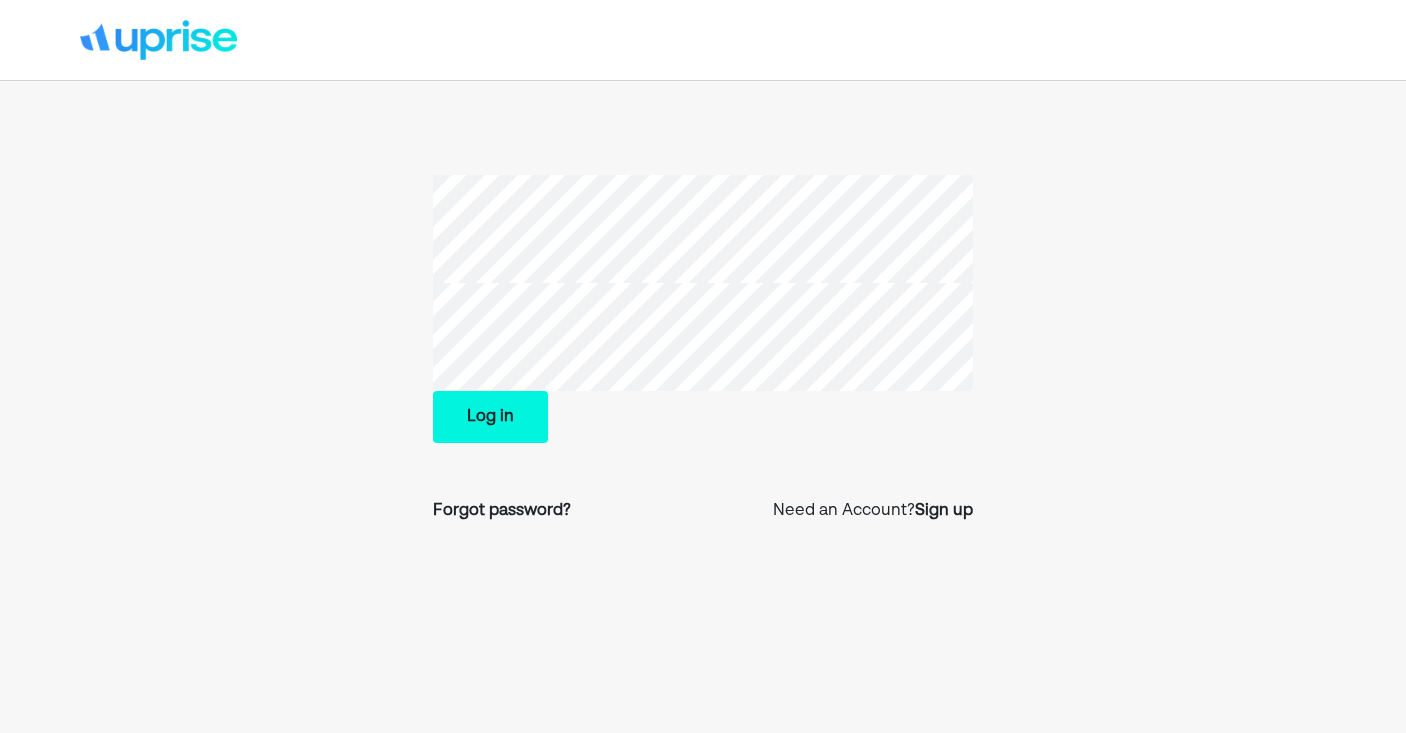 scroll, scrollTop: 0, scrollLeft: 0, axis: both 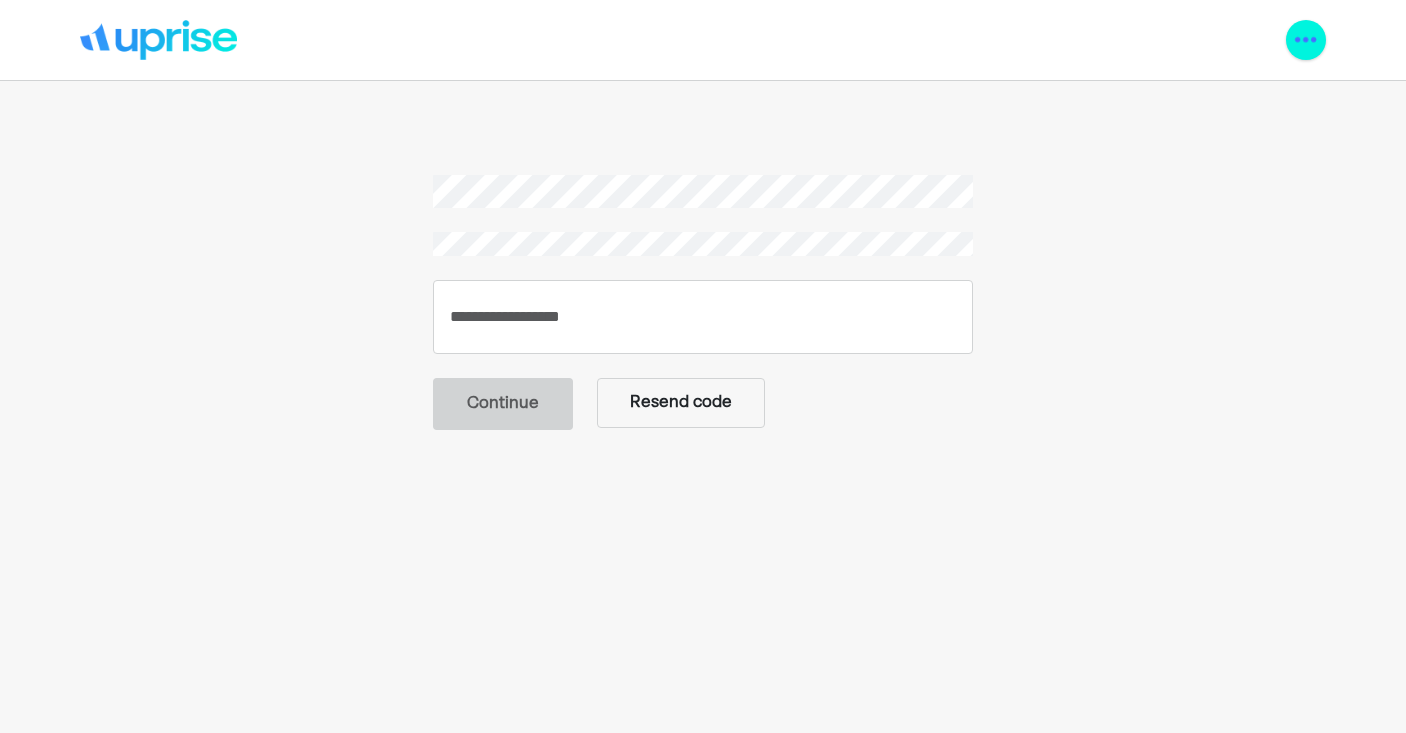 click at bounding box center (1306, 40) 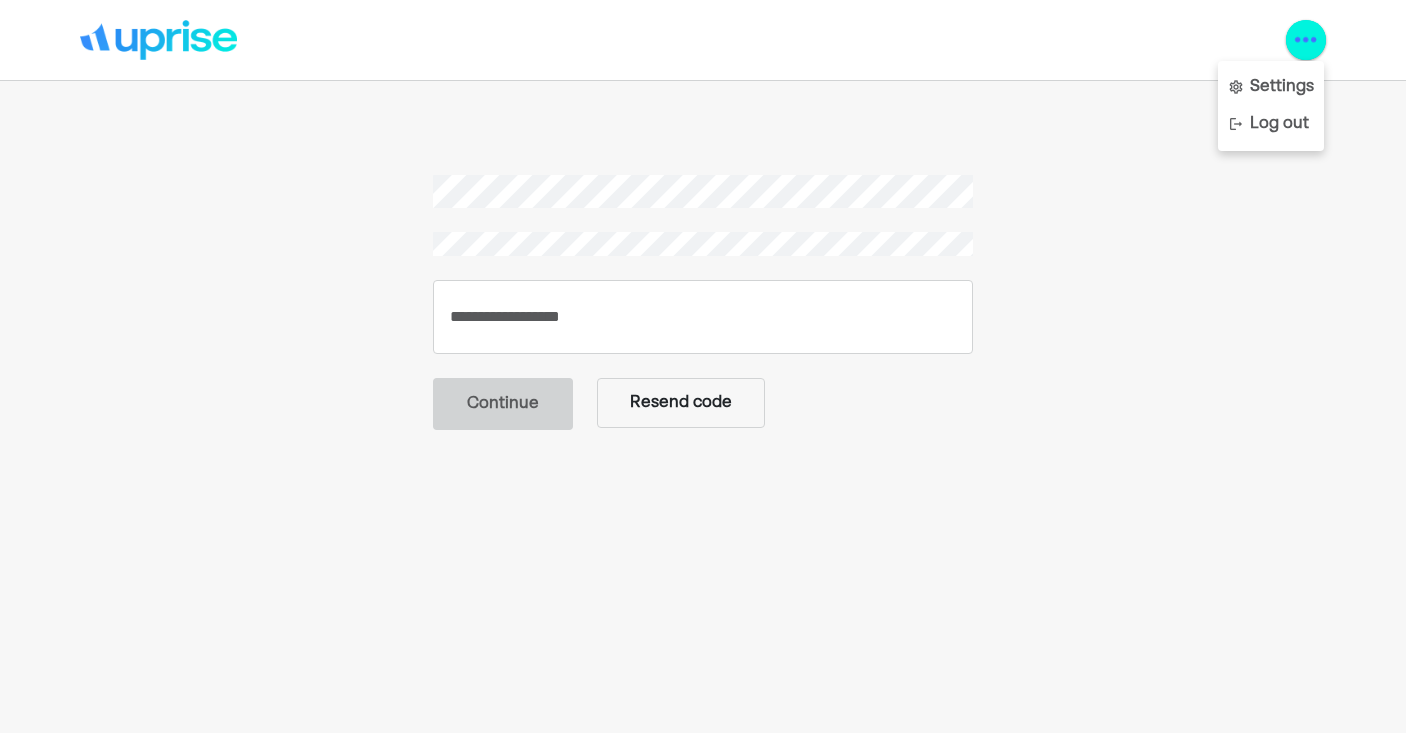 click at bounding box center (1306, 40) 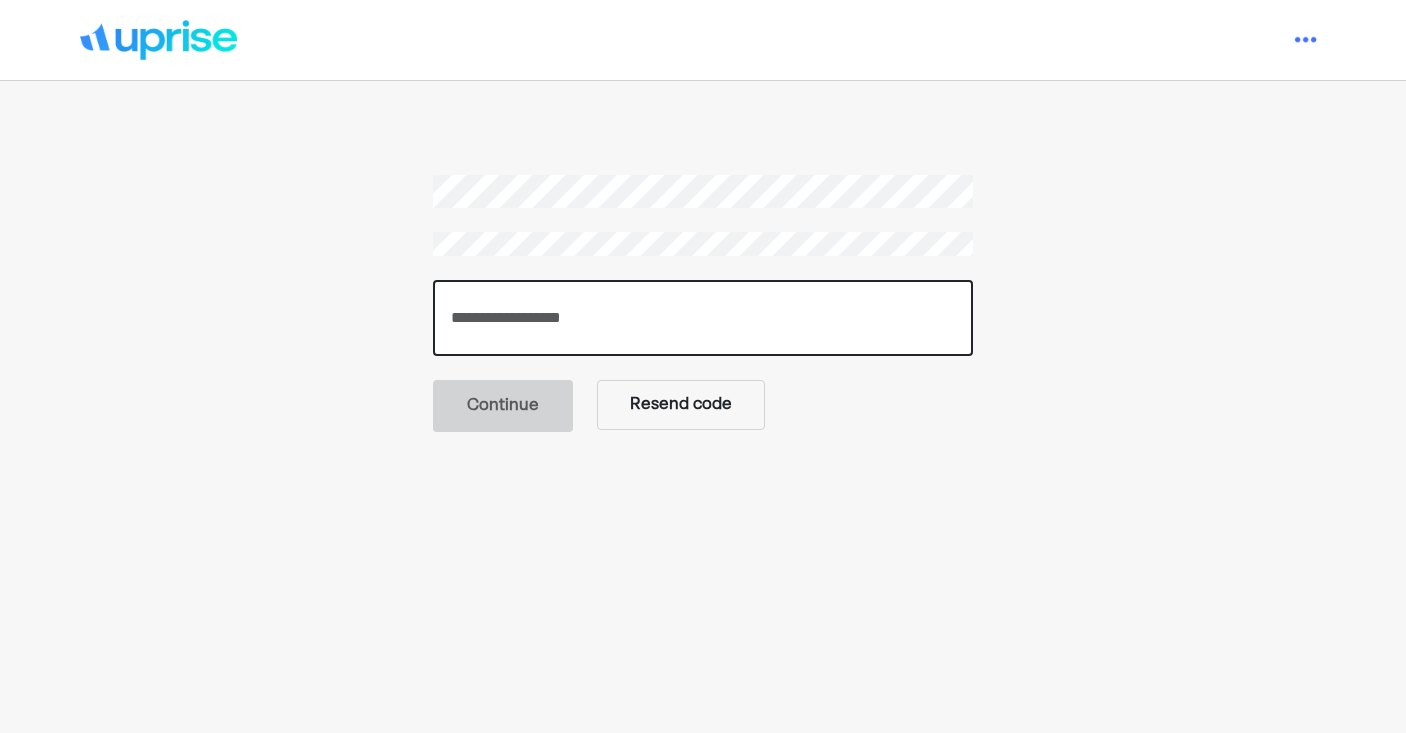 click at bounding box center [703, 318] 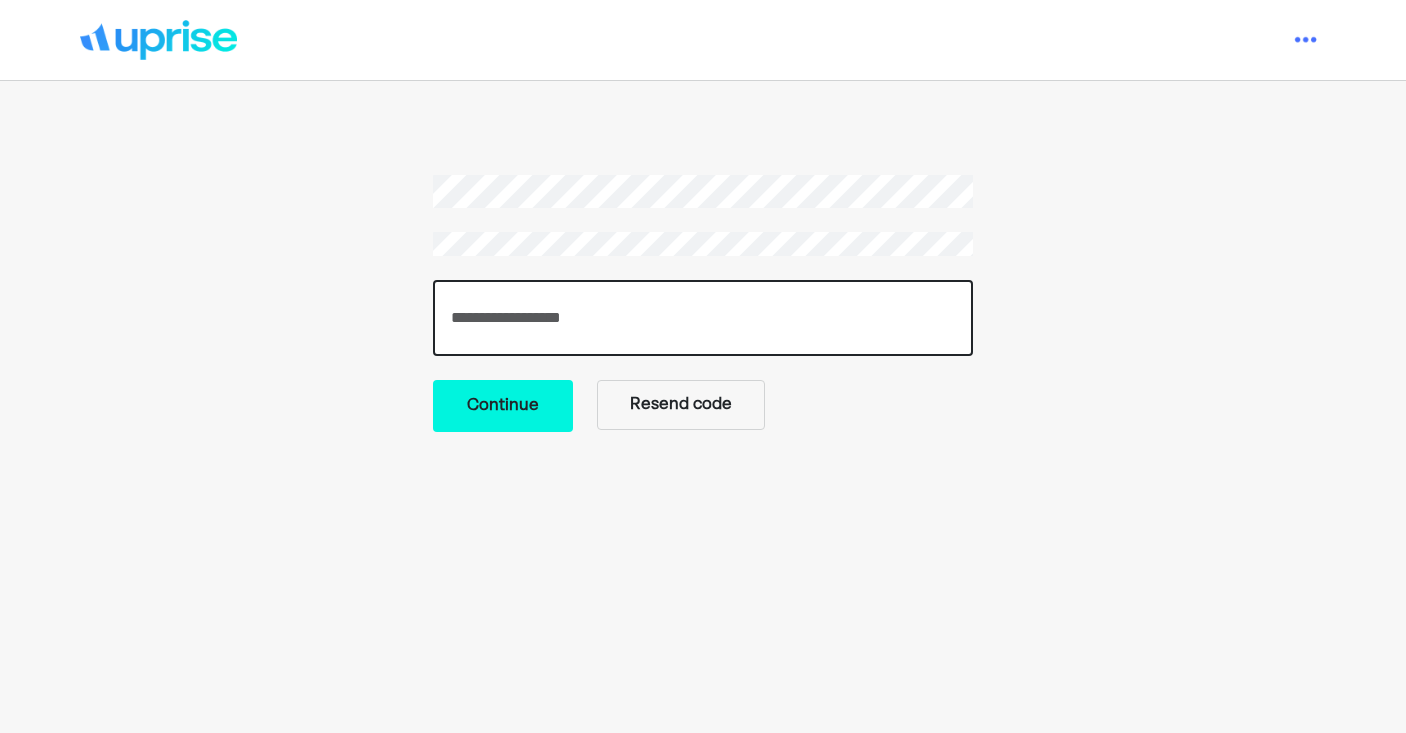 type on "******" 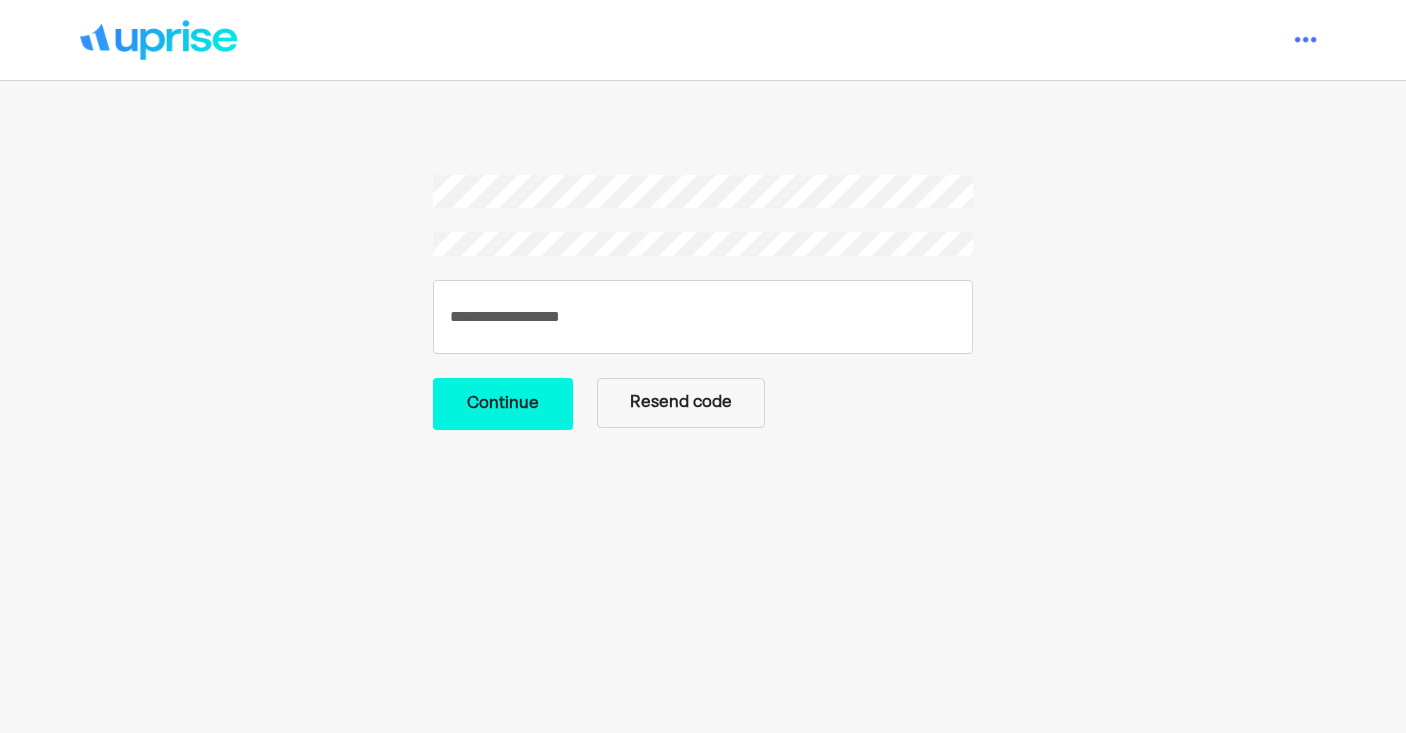 click on "Continue" at bounding box center [503, 404] 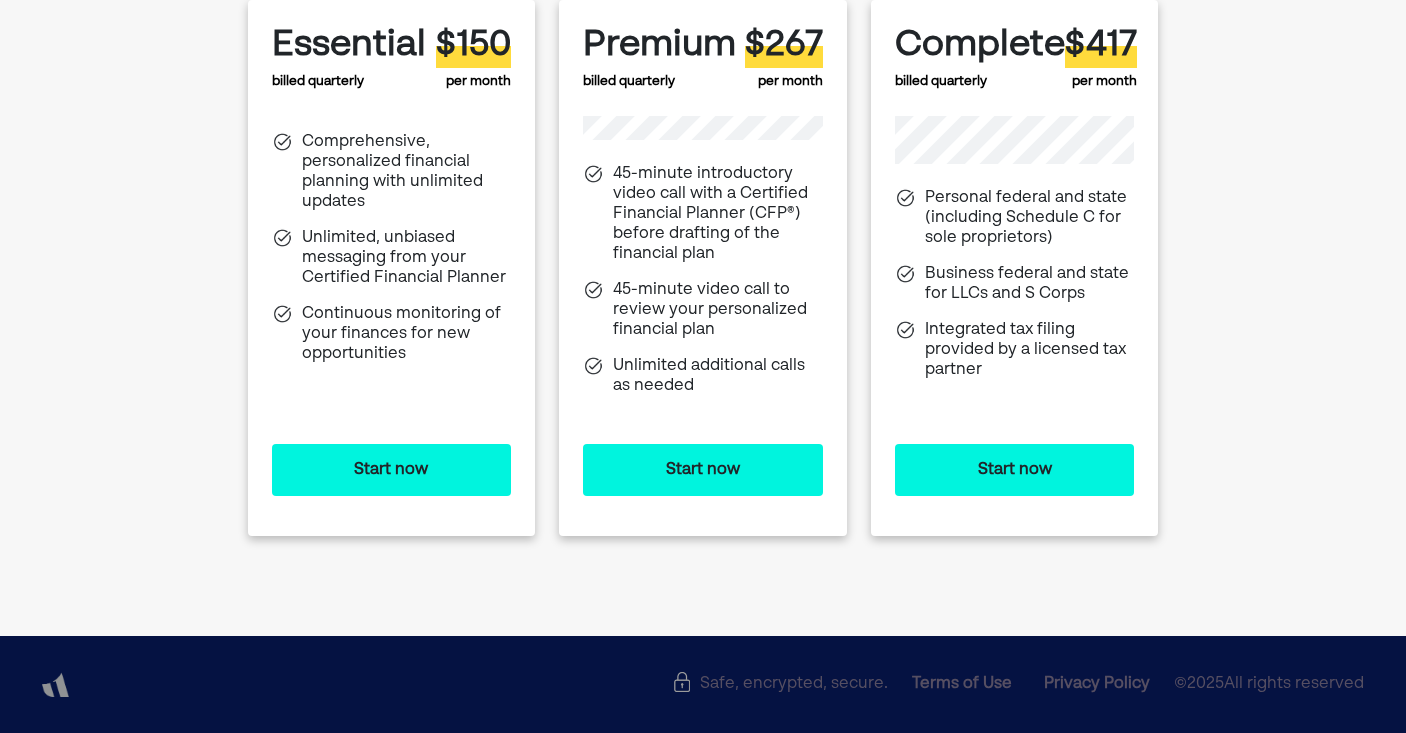 scroll, scrollTop: 0, scrollLeft: 0, axis: both 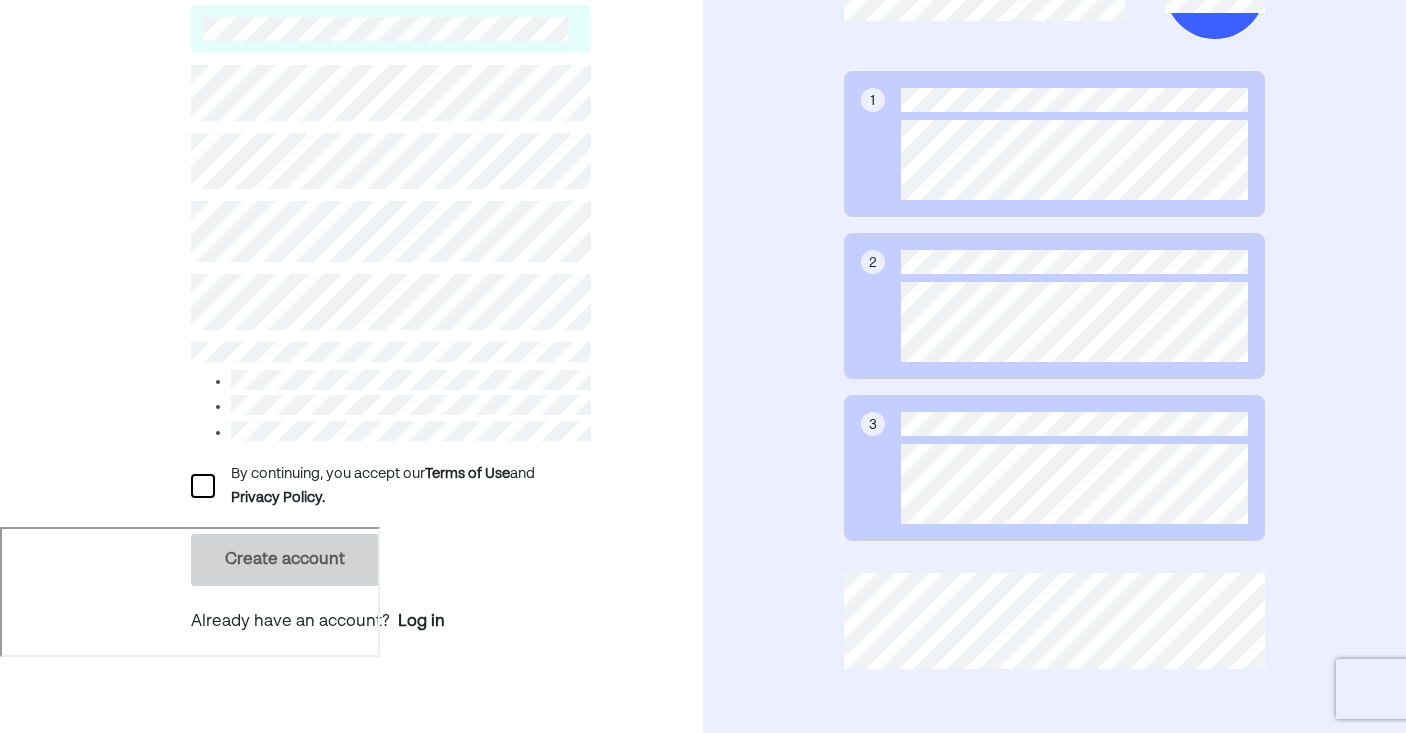 click at bounding box center (203, 486) 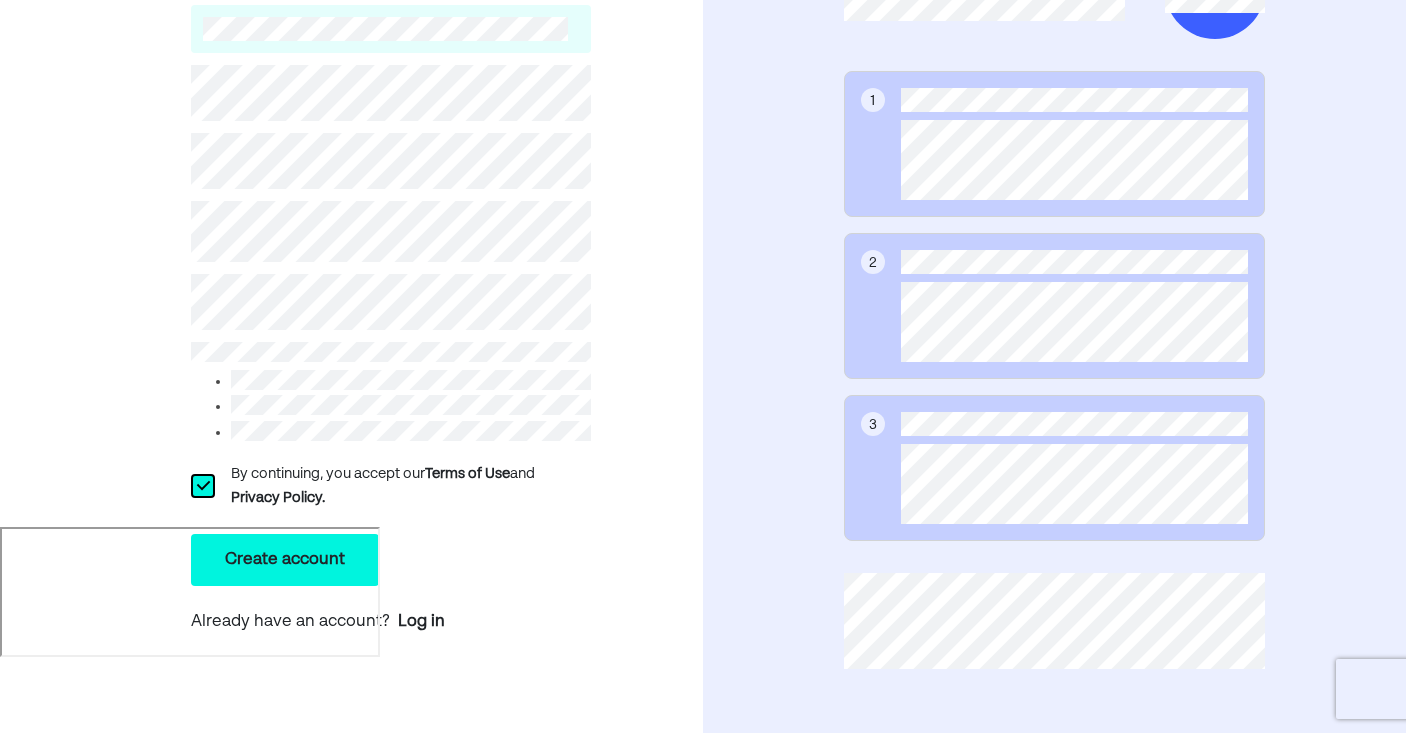 click on "Create account" at bounding box center [285, 560] 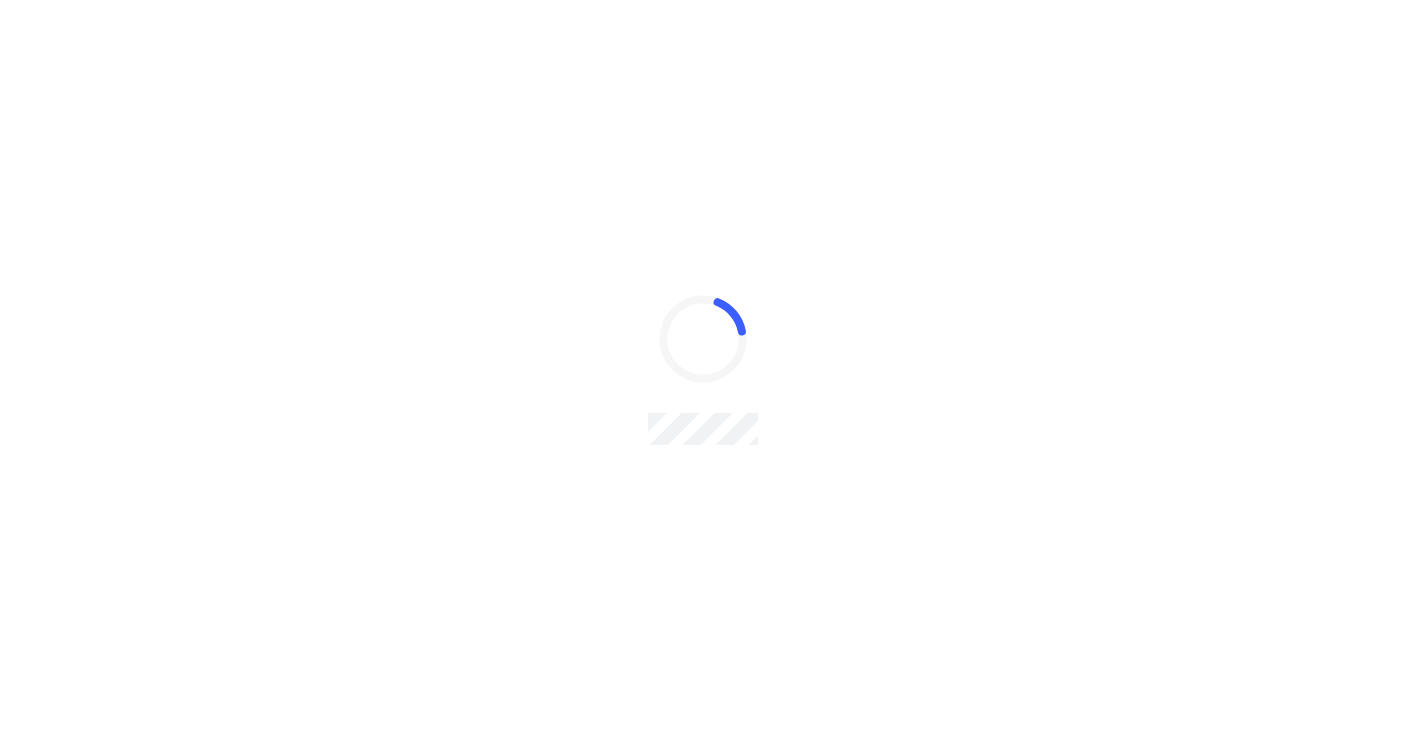 scroll, scrollTop: 0, scrollLeft: 0, axis: both 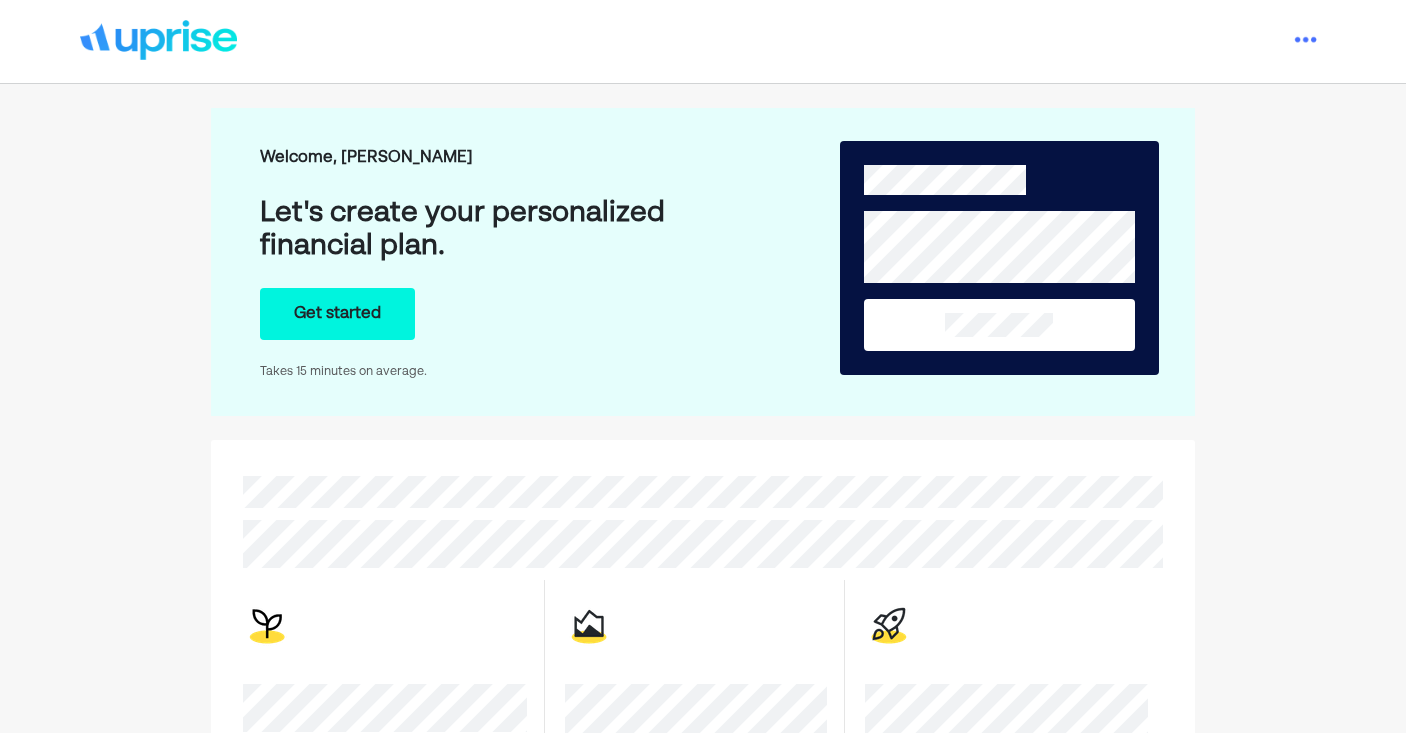 click on "Get started" at bounding box center (337, 314) 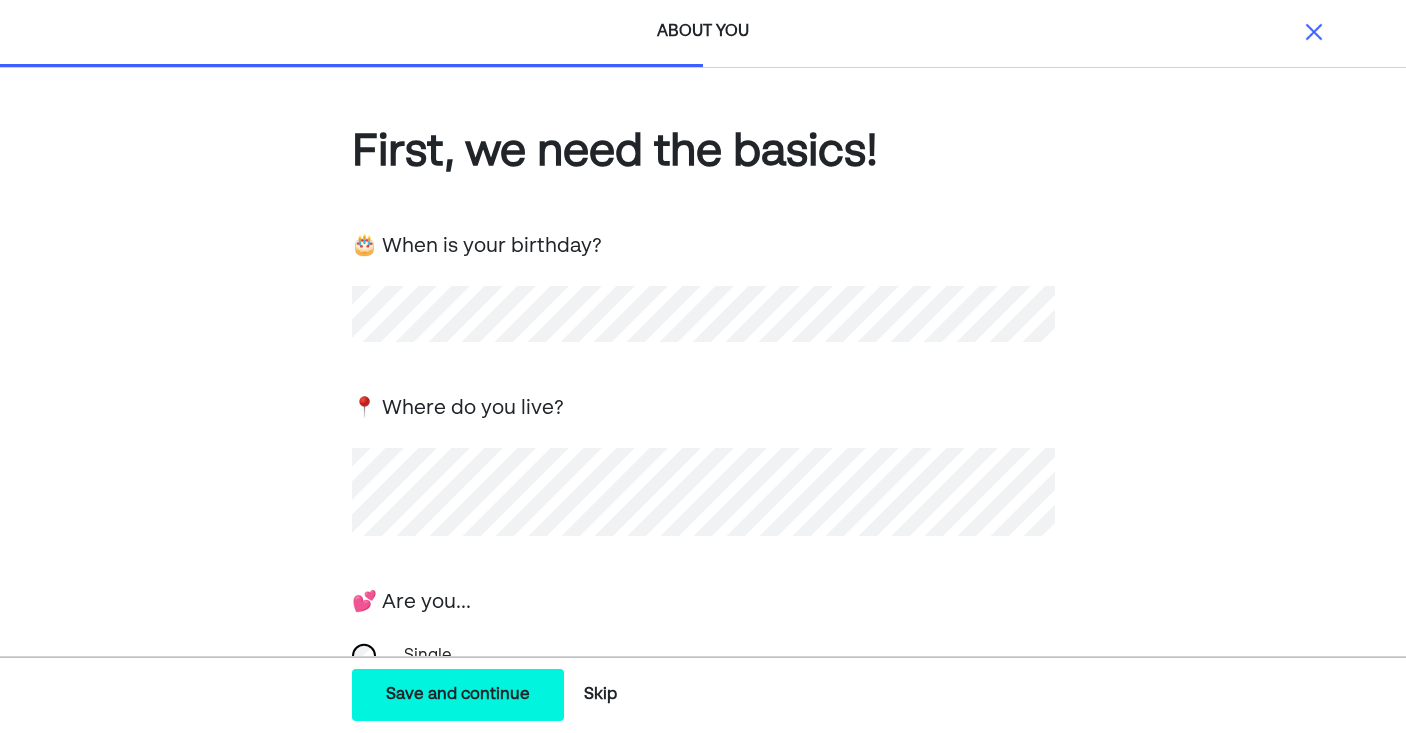 click on "Skip" at bounding box center [600, 695] 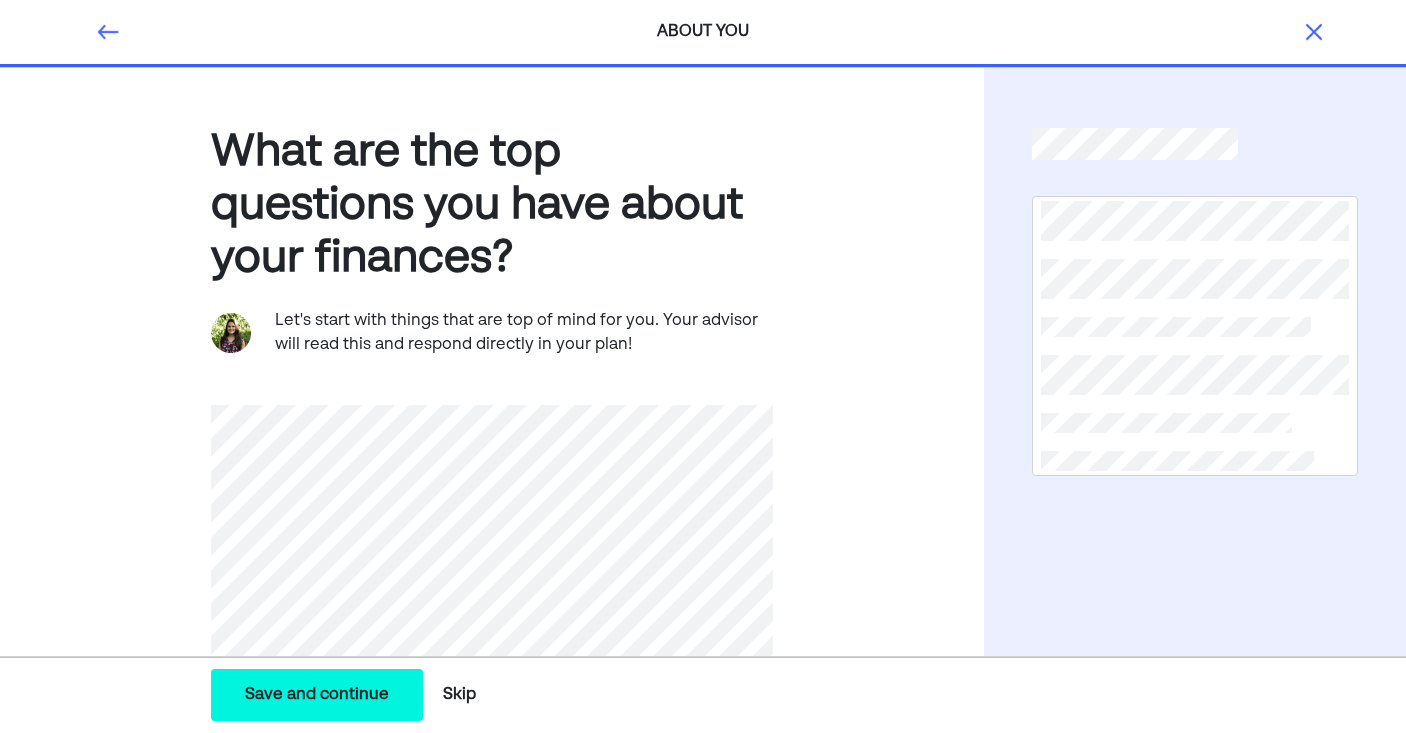 click on "Skip" at bounding box center [459, 695] 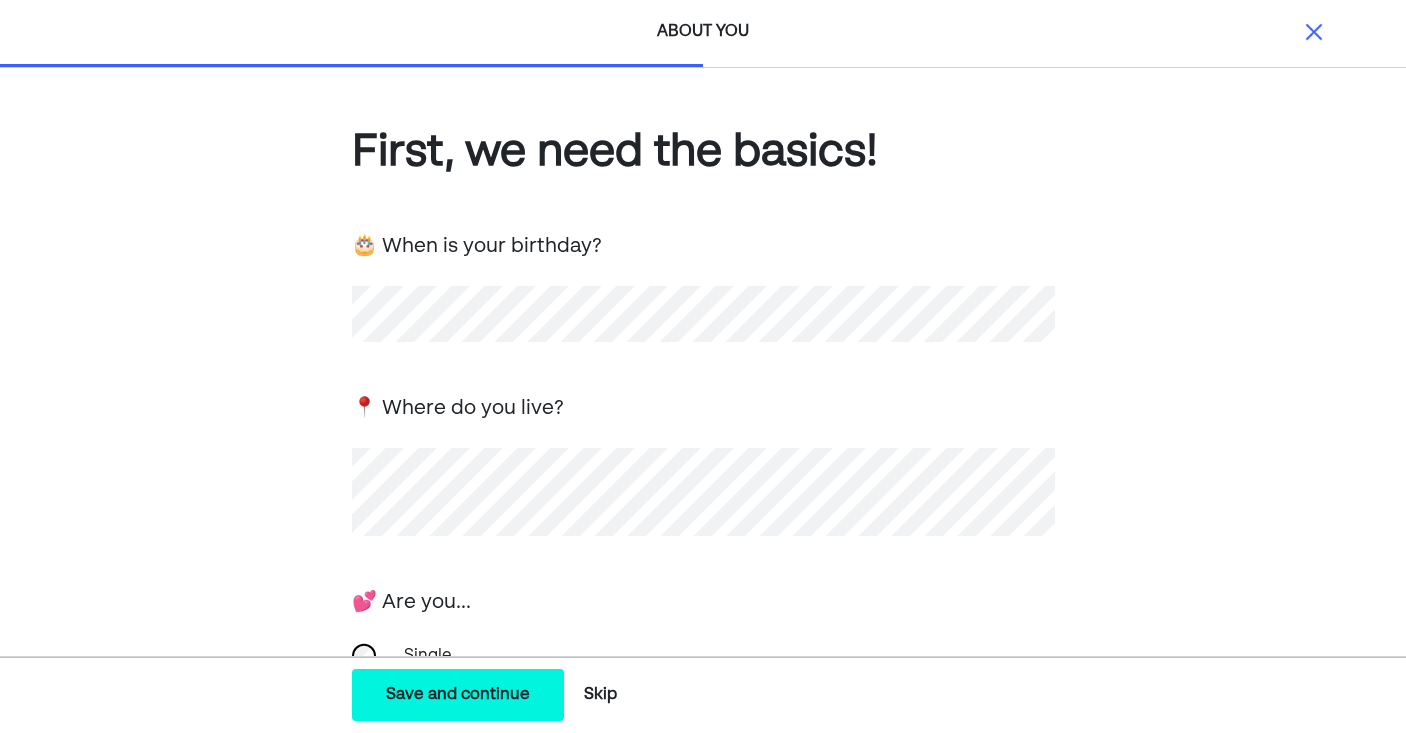 click on "Skip" at bounding box center [600, 695] 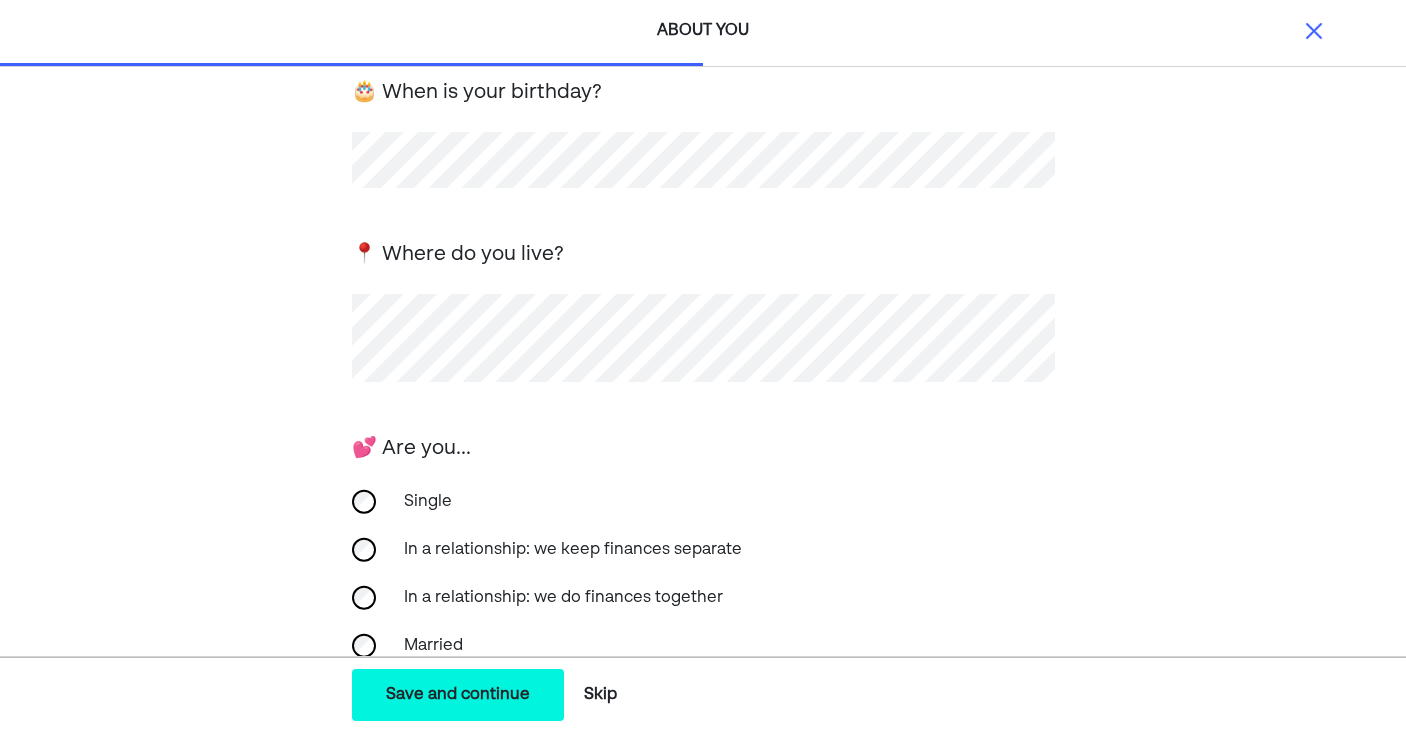 scroll, scrollTop: 156, scrollLeft: 0, axis: vertical 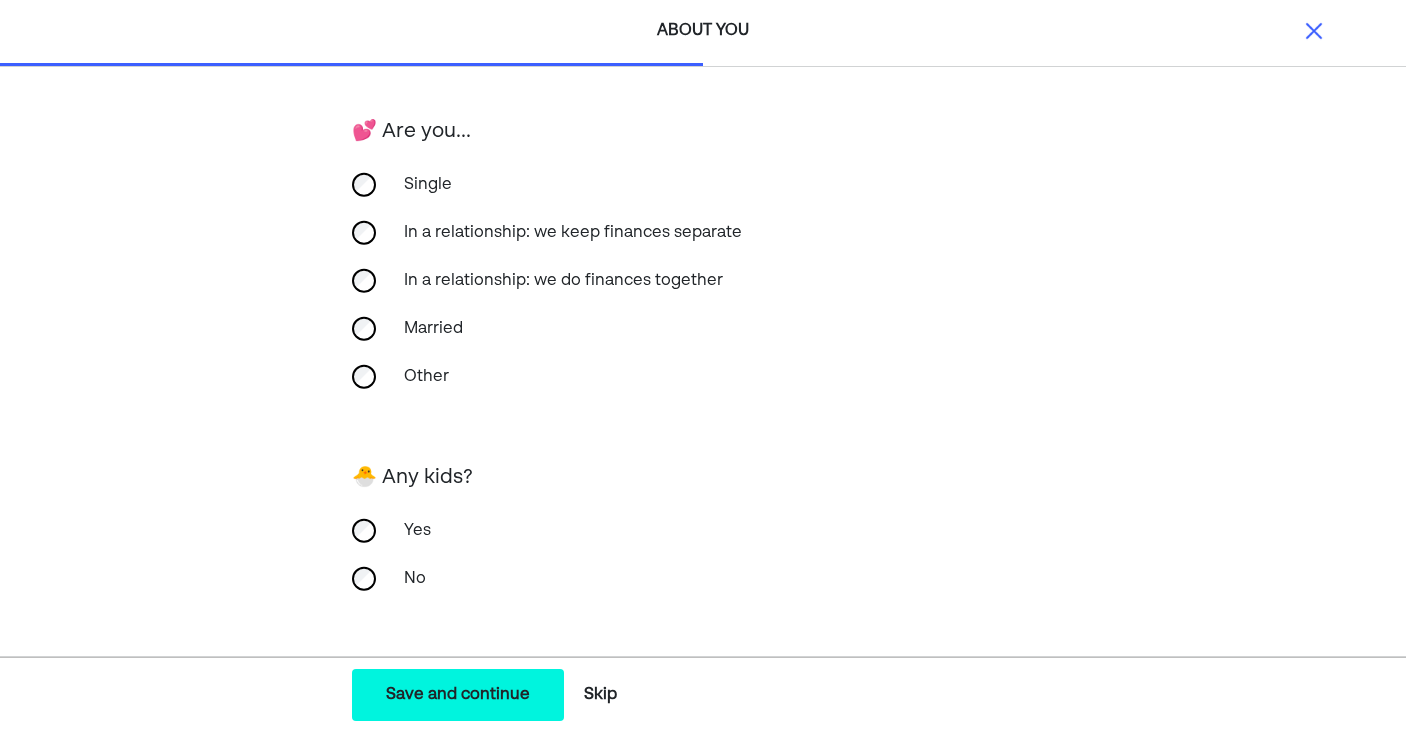 click on "Save and continue Save Save and continue" at bounding box center (458, 695) 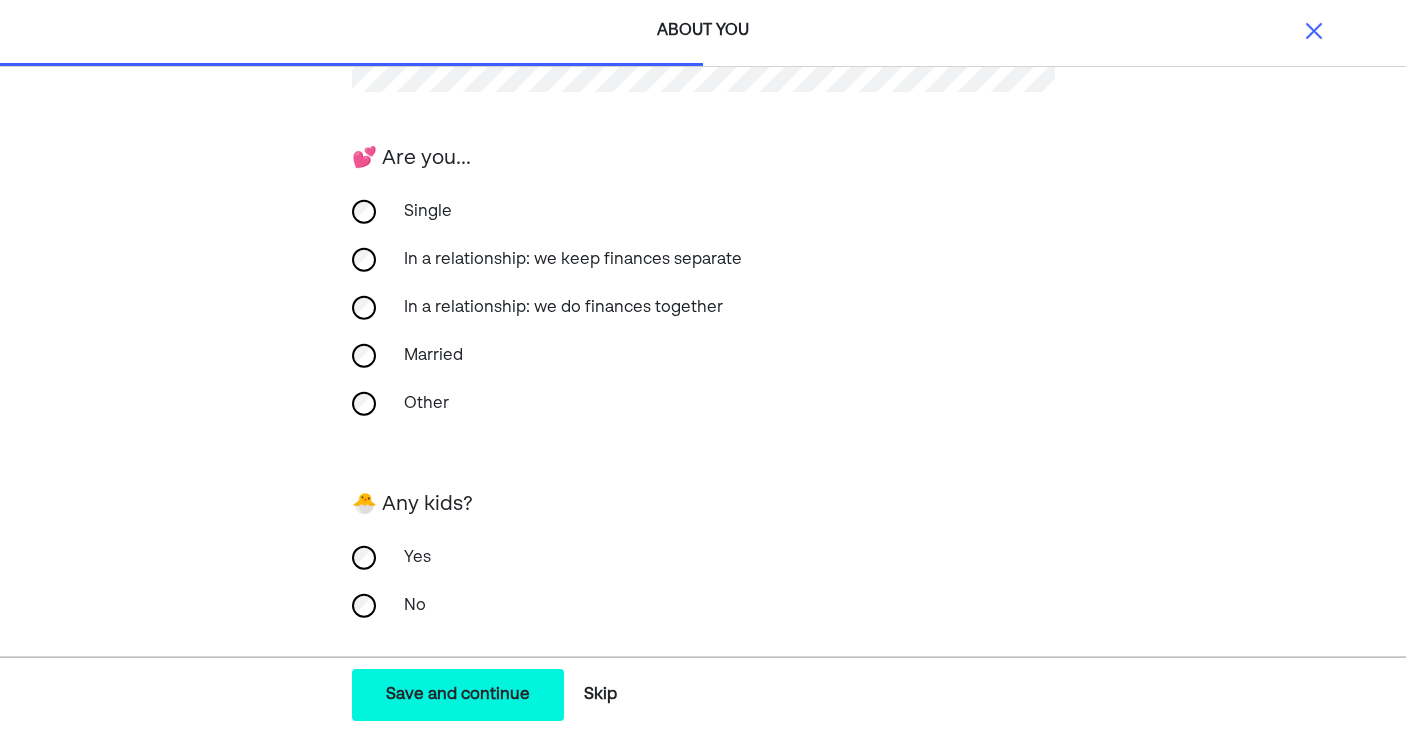 scroll, scrollTop: 471, scrollLeft: 0, axis: vertical 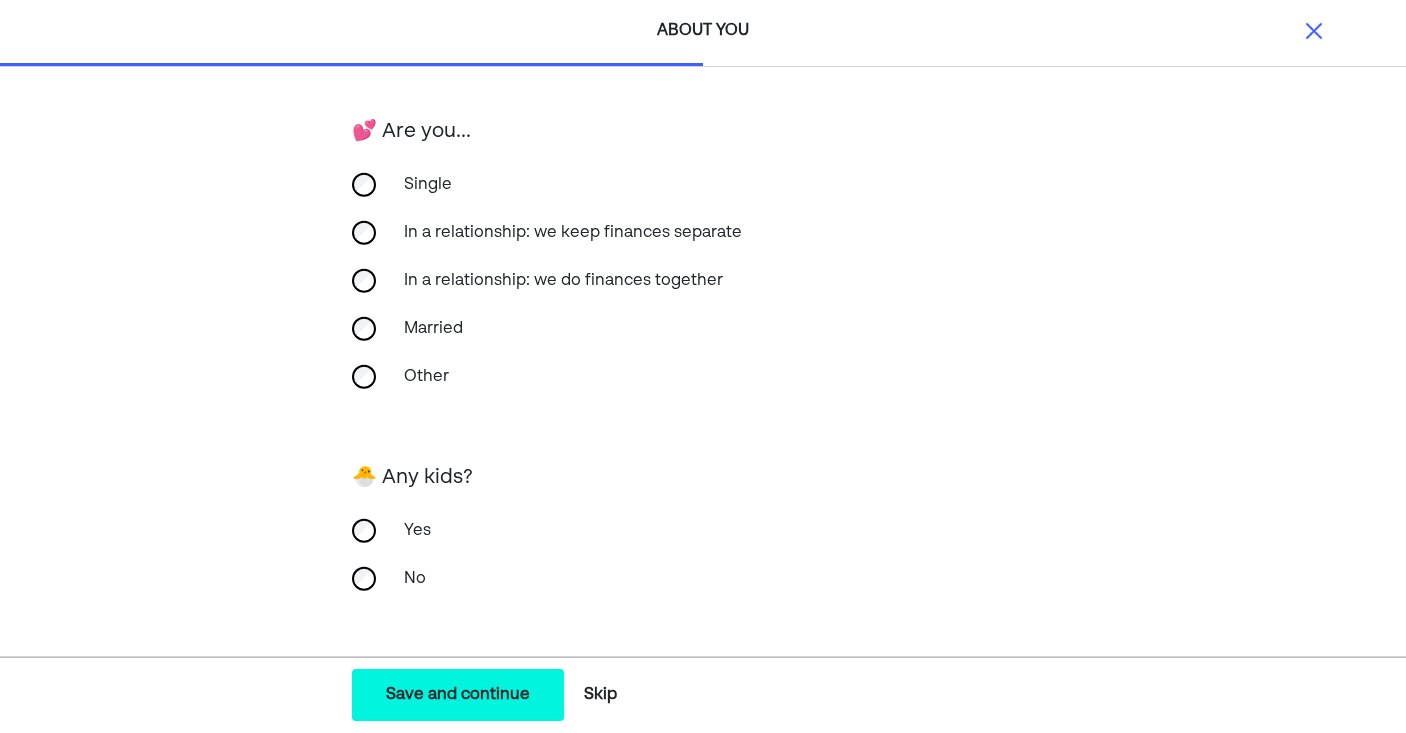 click on "Save and continue" at bounding box center [458, 695] 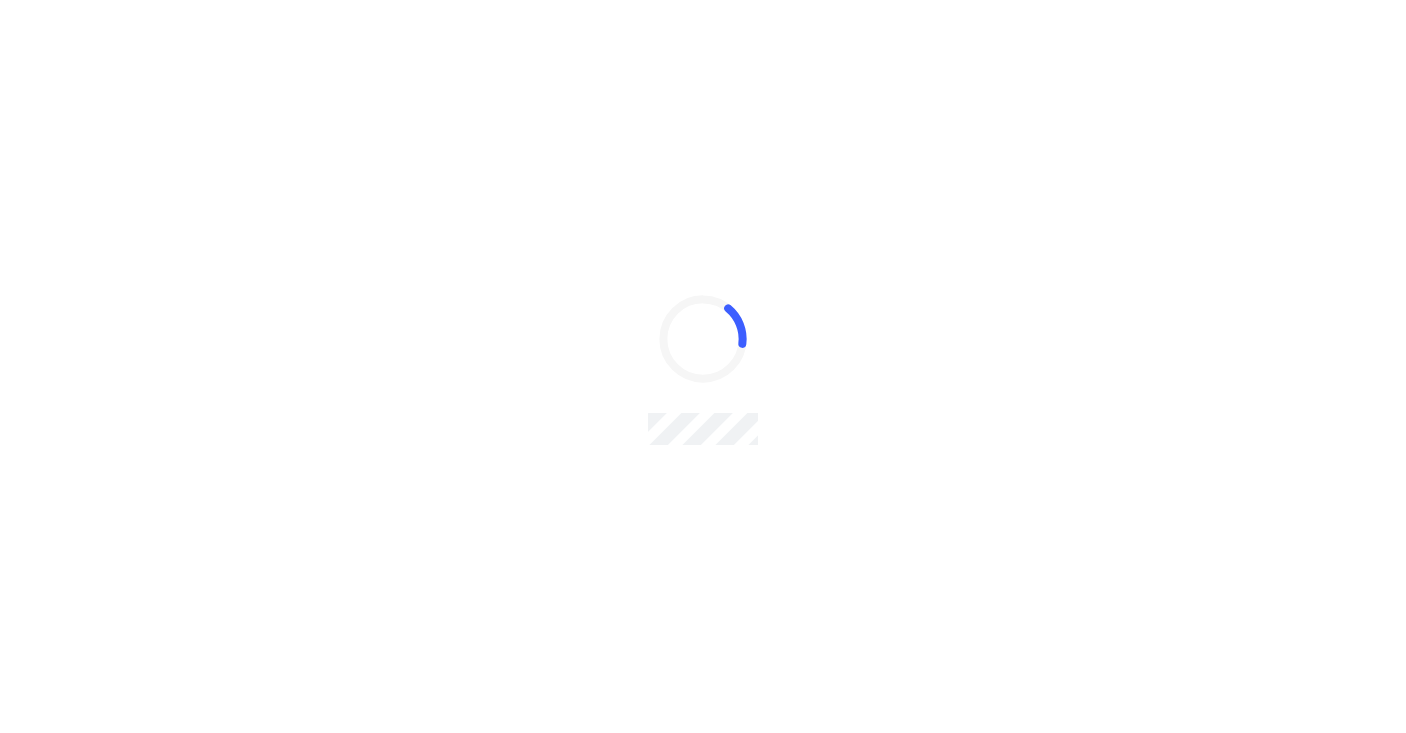 scroll, scrollTop: 0, scrollLeft: 0, axis: both 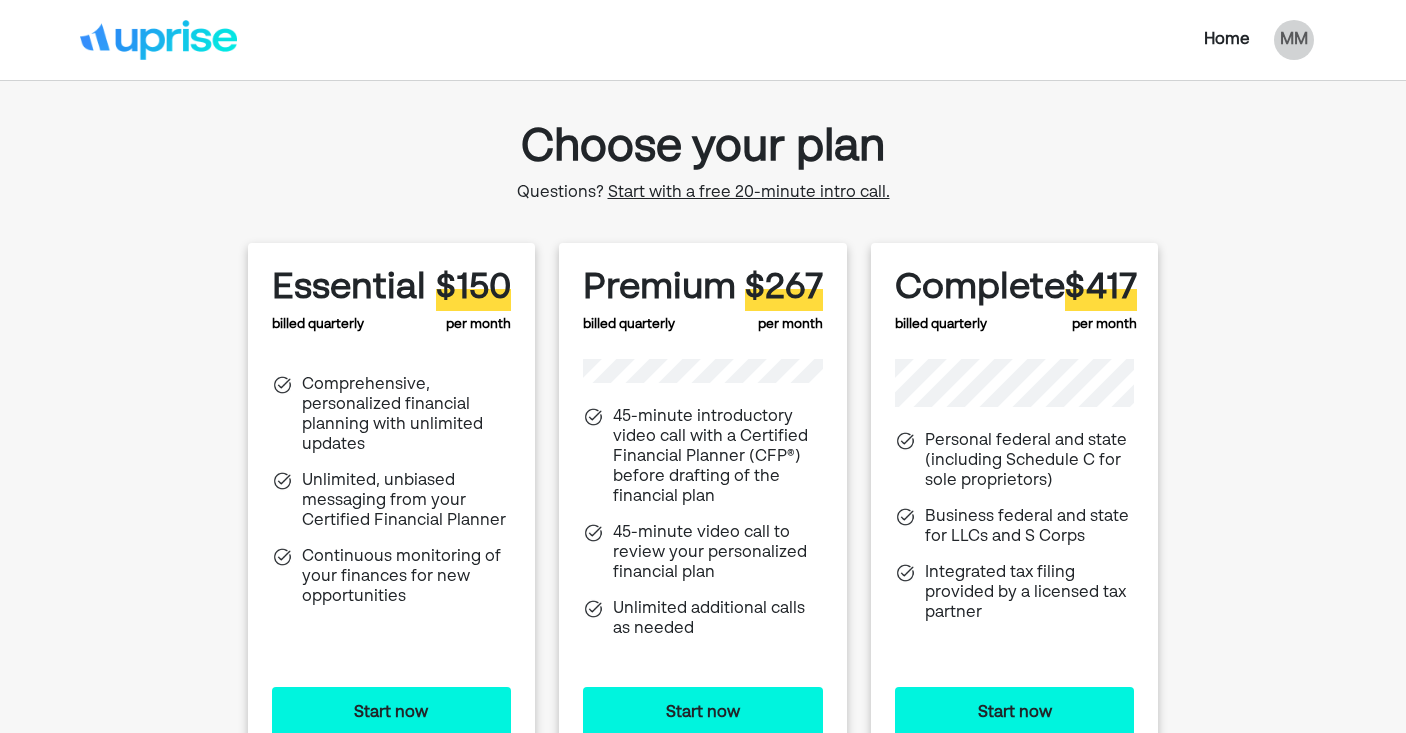click on "Home" at bounding box center [1227, 40] 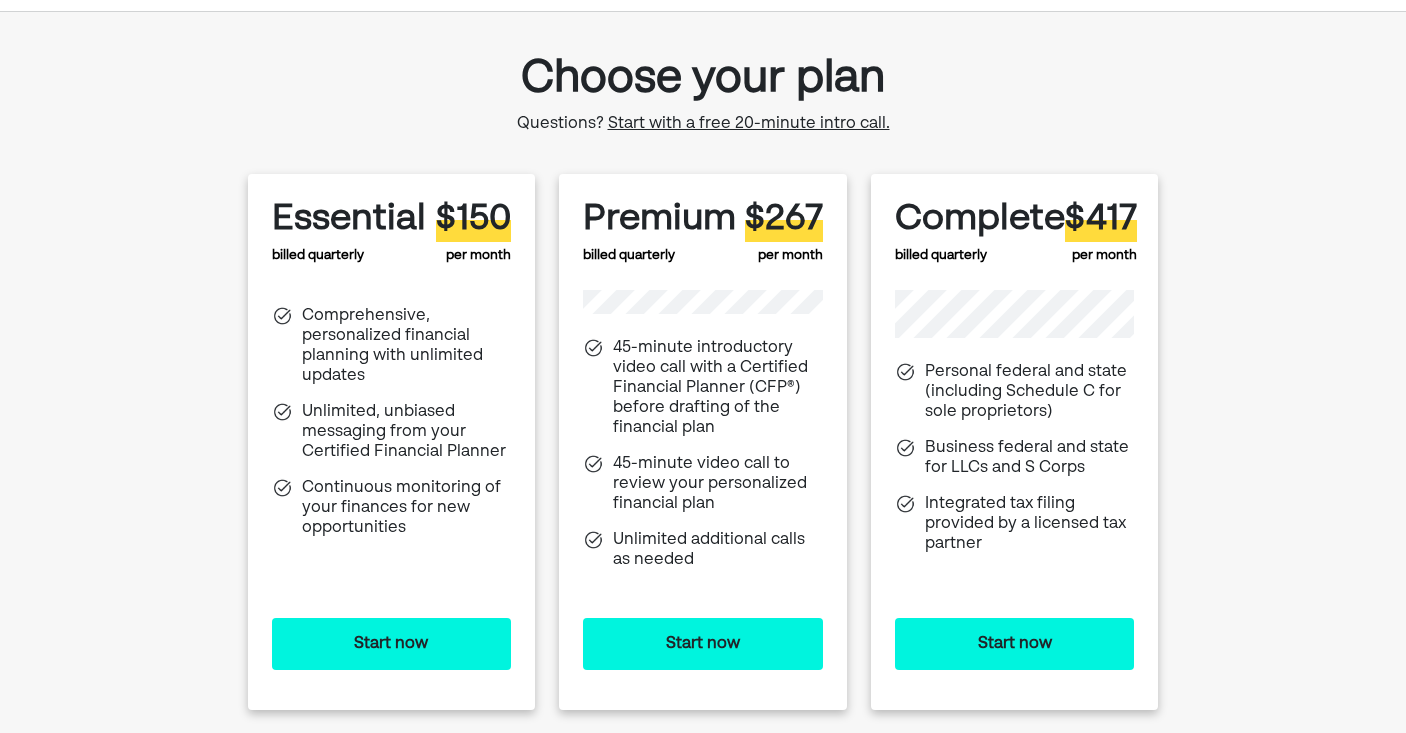 scroll, scrollTop: 0, scrollLeft: 0, axis: both 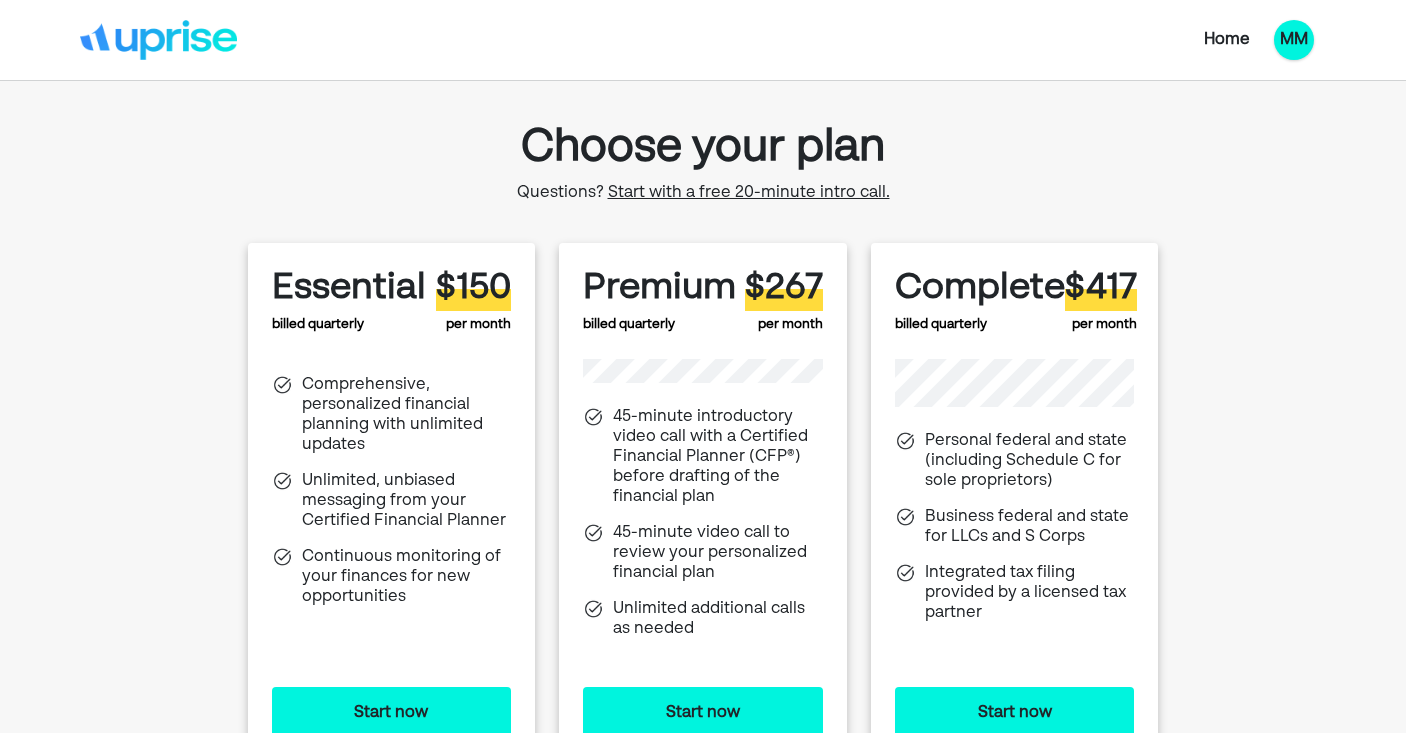 click on "MM" at bounding box center [1294, 40] 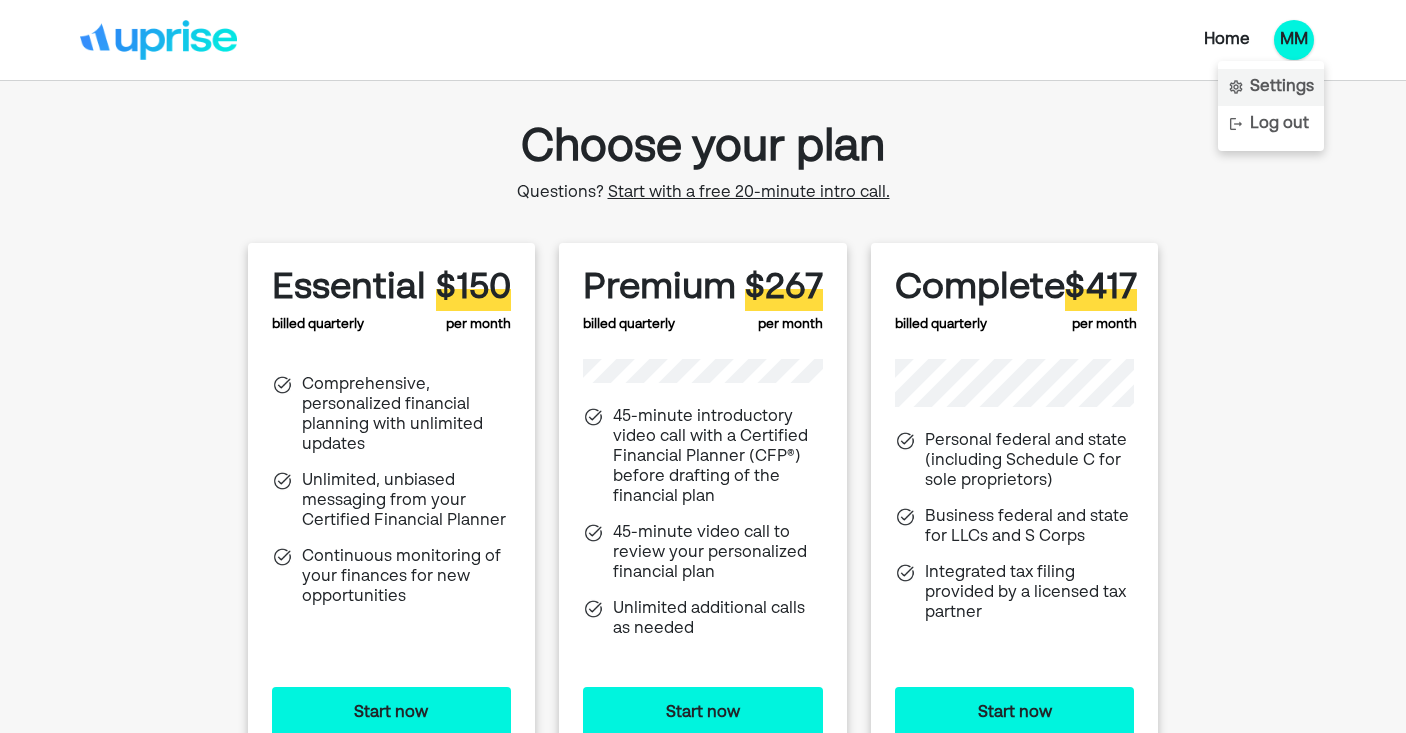 click on "Settings" at bounding box center [1282, 87] 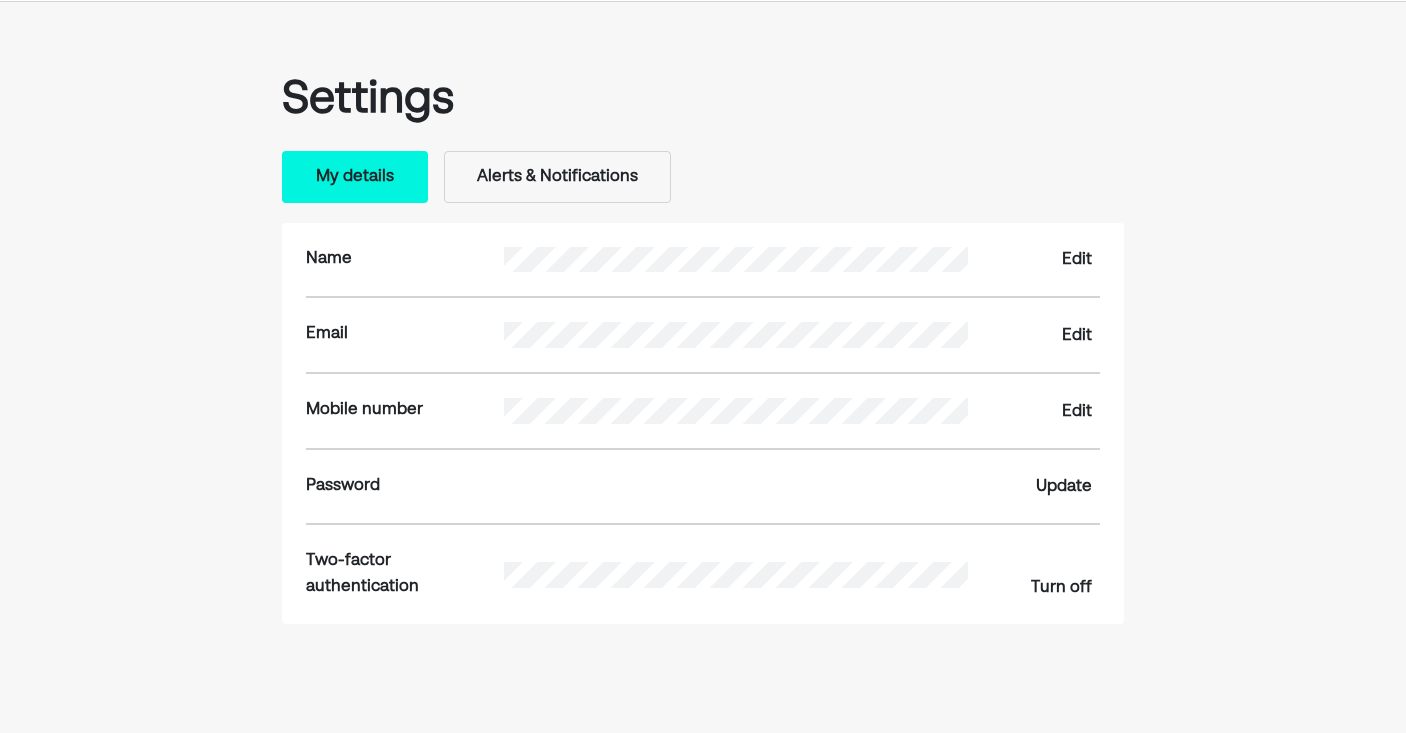 scroll, scrollTop: 81, scrollLeft: 0, axis: vertical 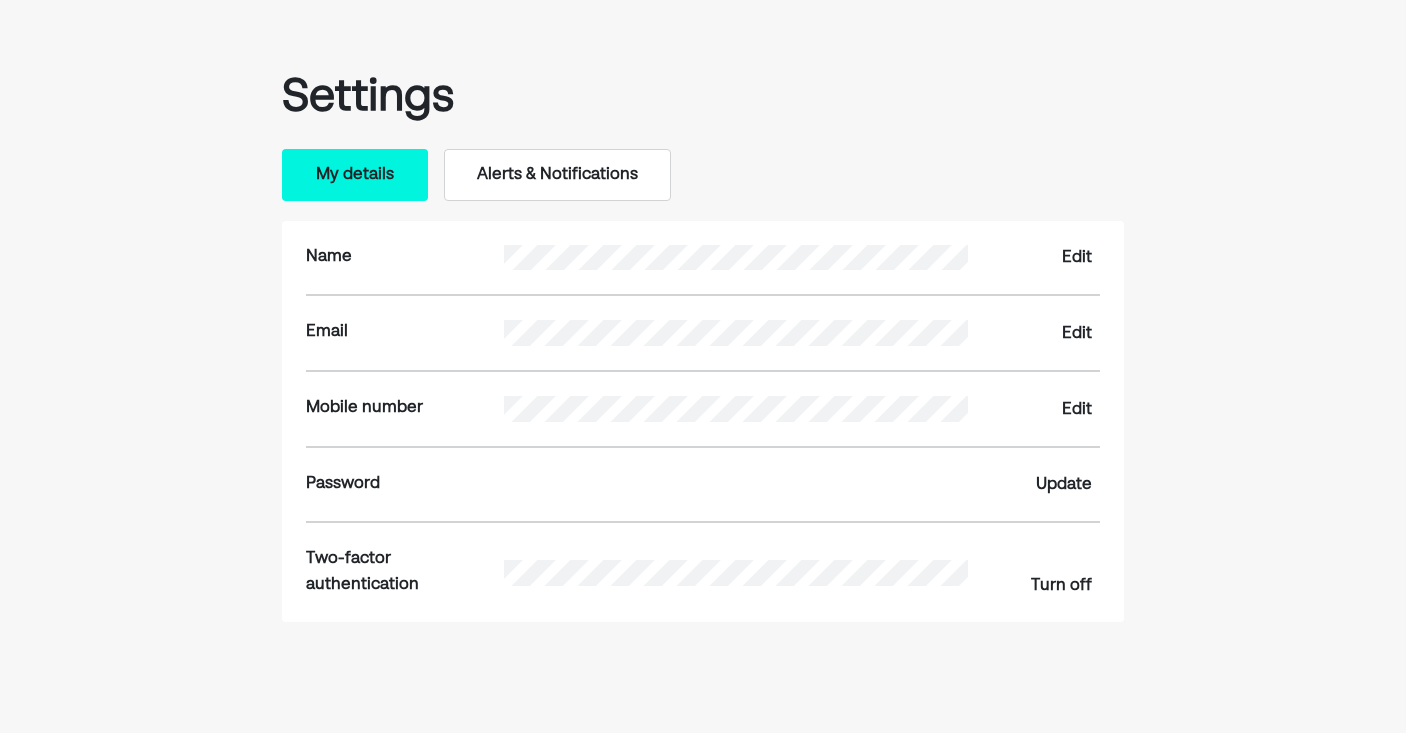 click on "Alerts & Notifications" at bounding box center (557, 175) 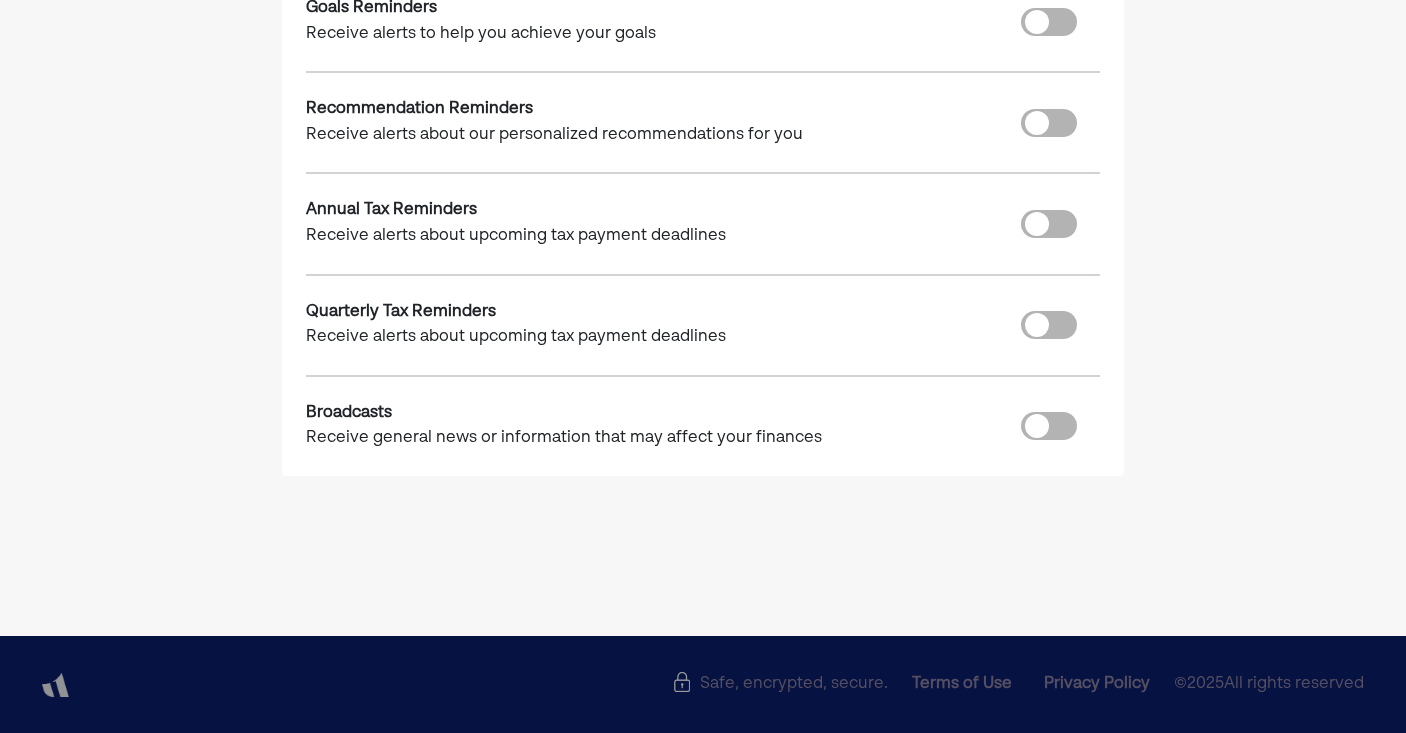 scroll, scrollTop: 0, scrollLeft: 0, axis: both 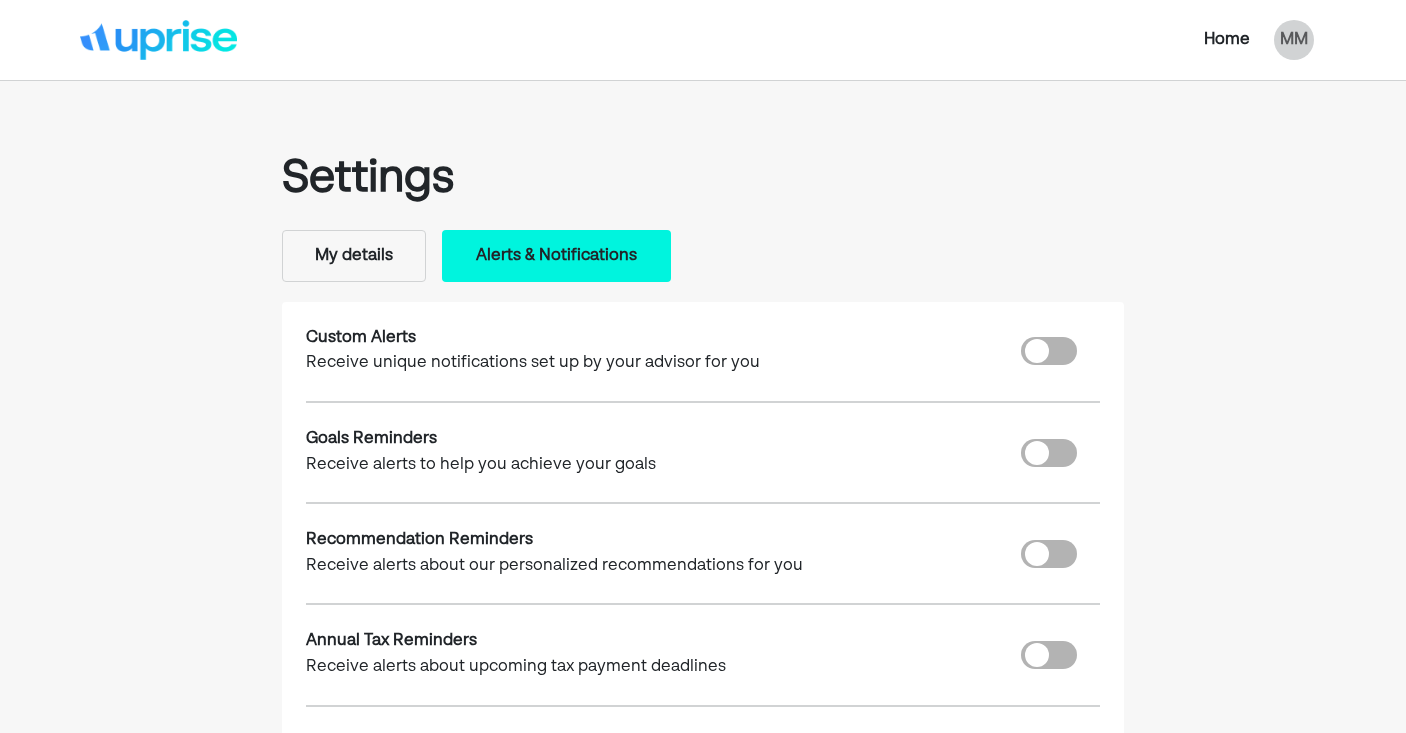 click at bounding box center (1049, 351) 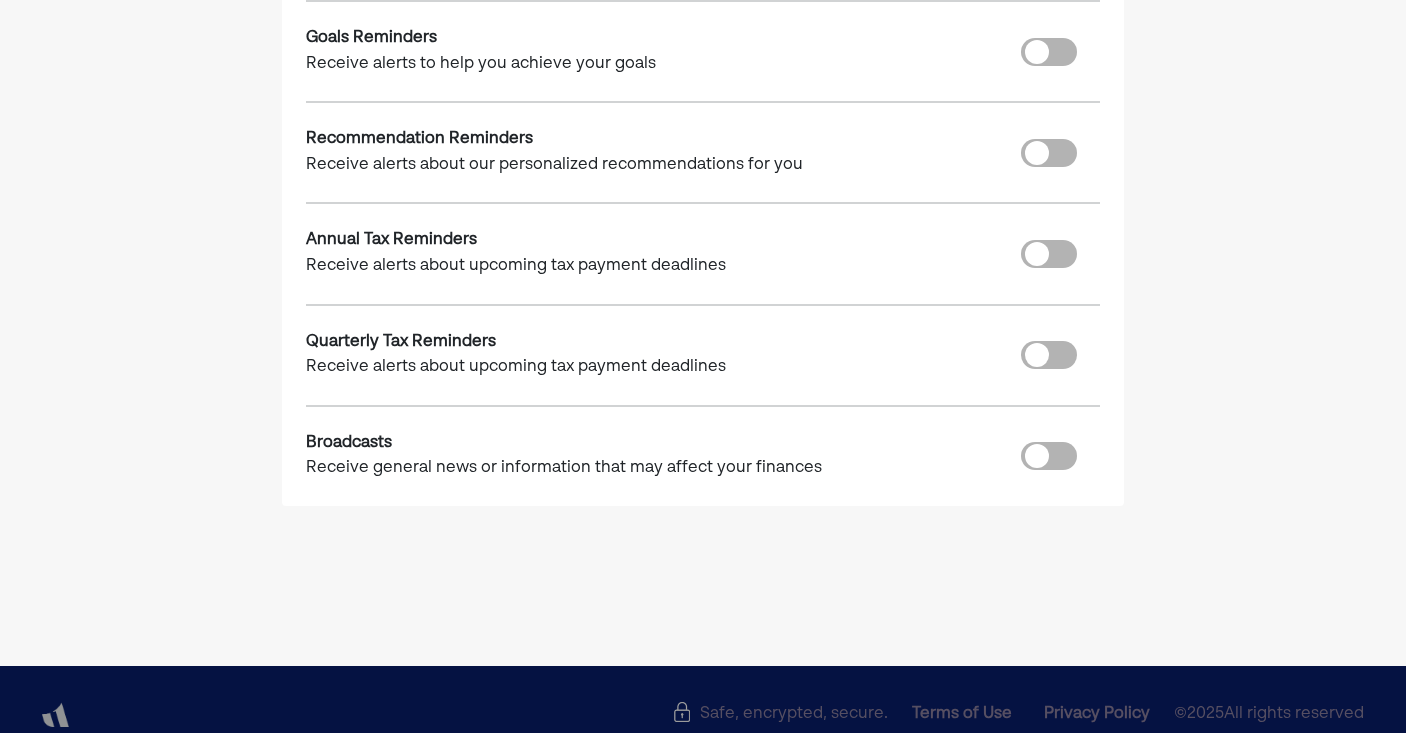 scroll, scrollTop: 431, scrollLeft: 0, axis: vertical 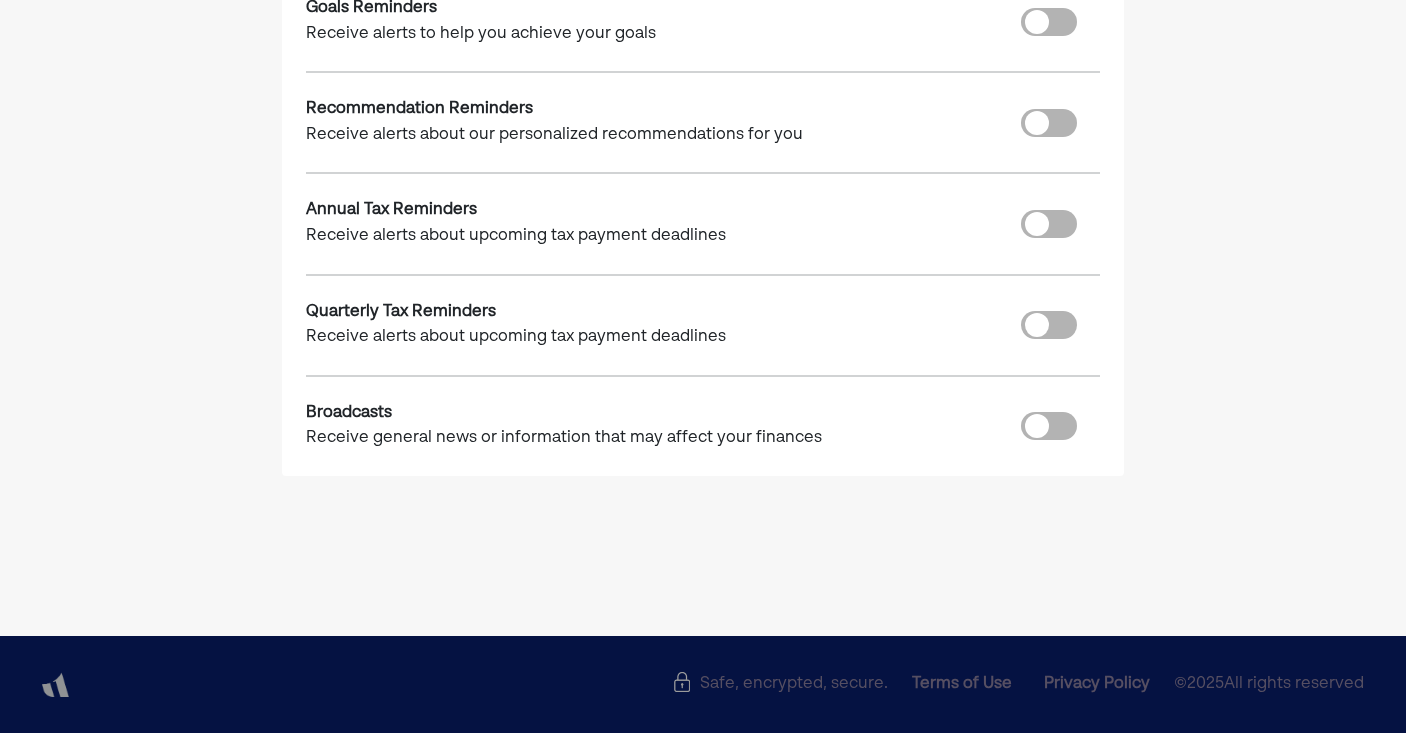 click at bounding box center [1049, 224] 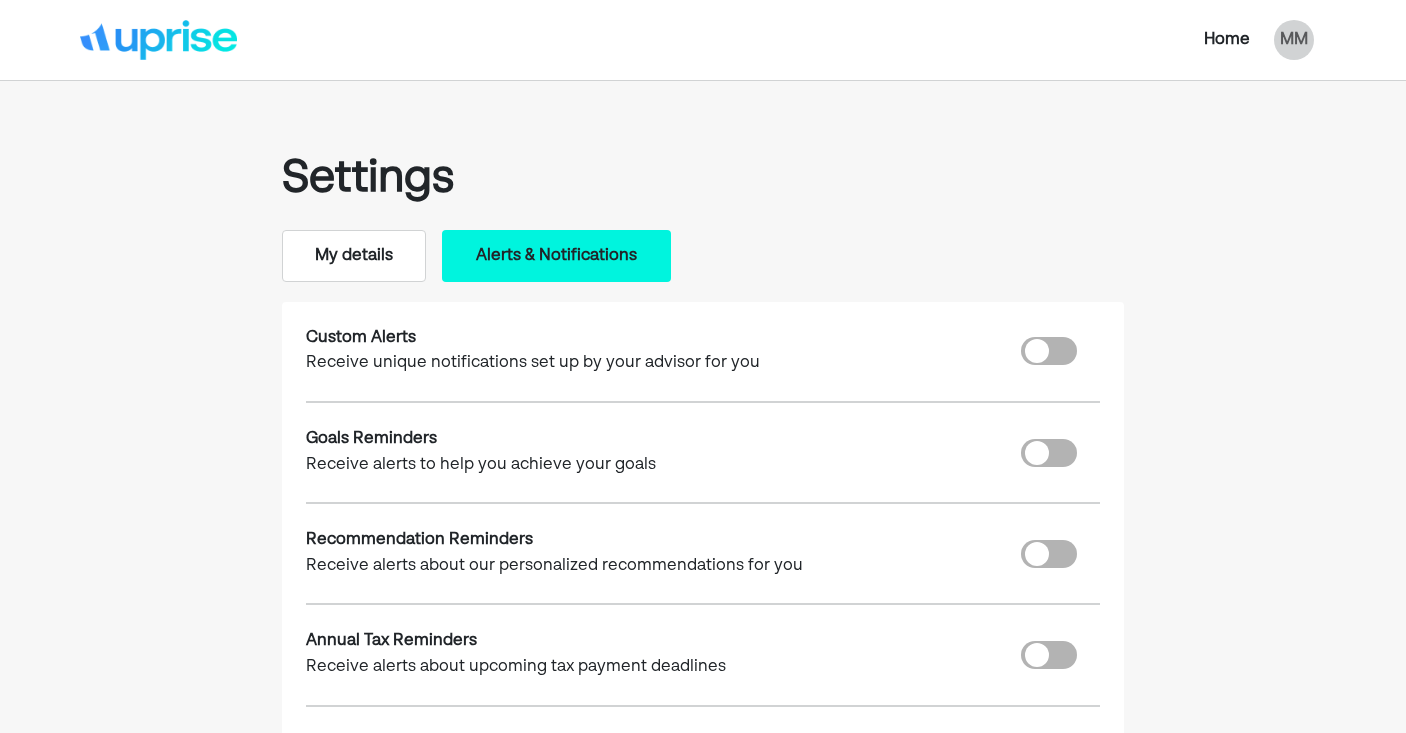 click on "My details" at bounding box center [354, 256] 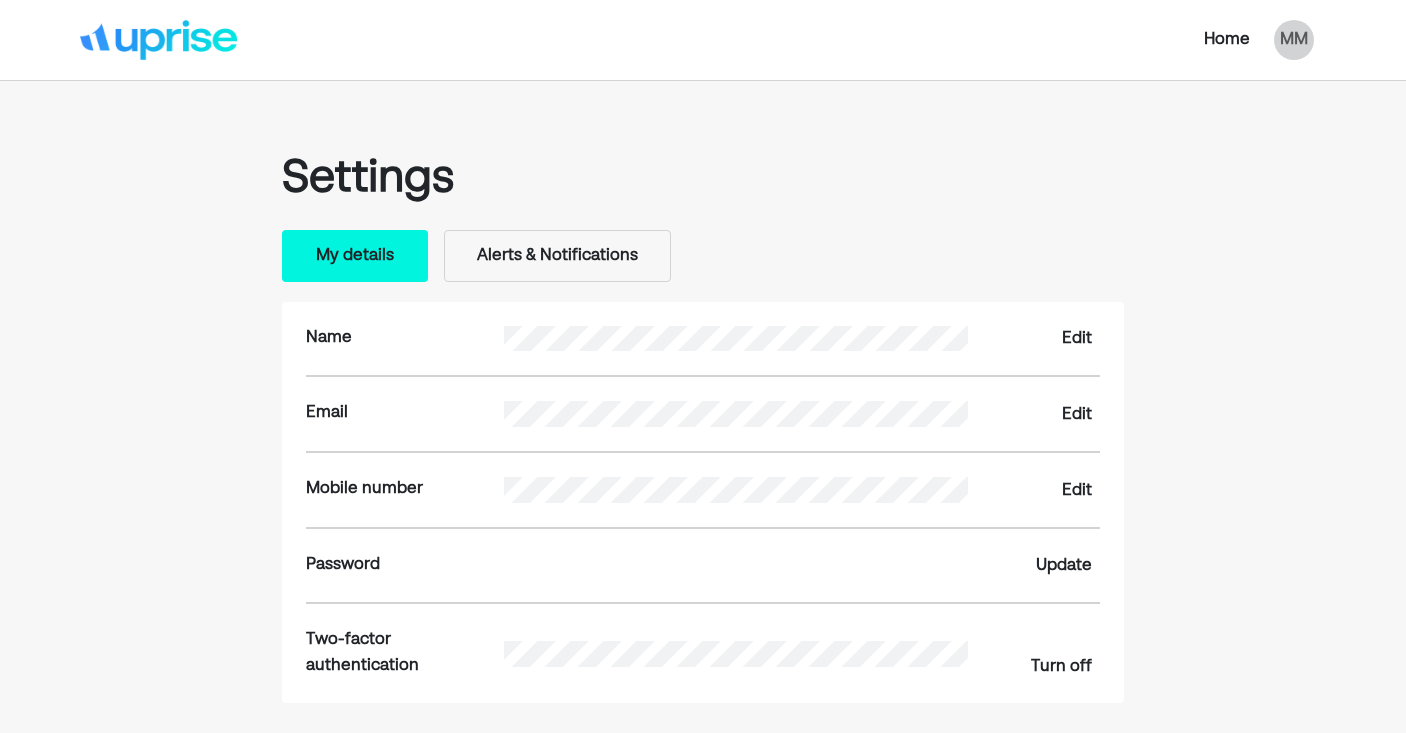 click on "Edit" at bounding box center (1077, 415) 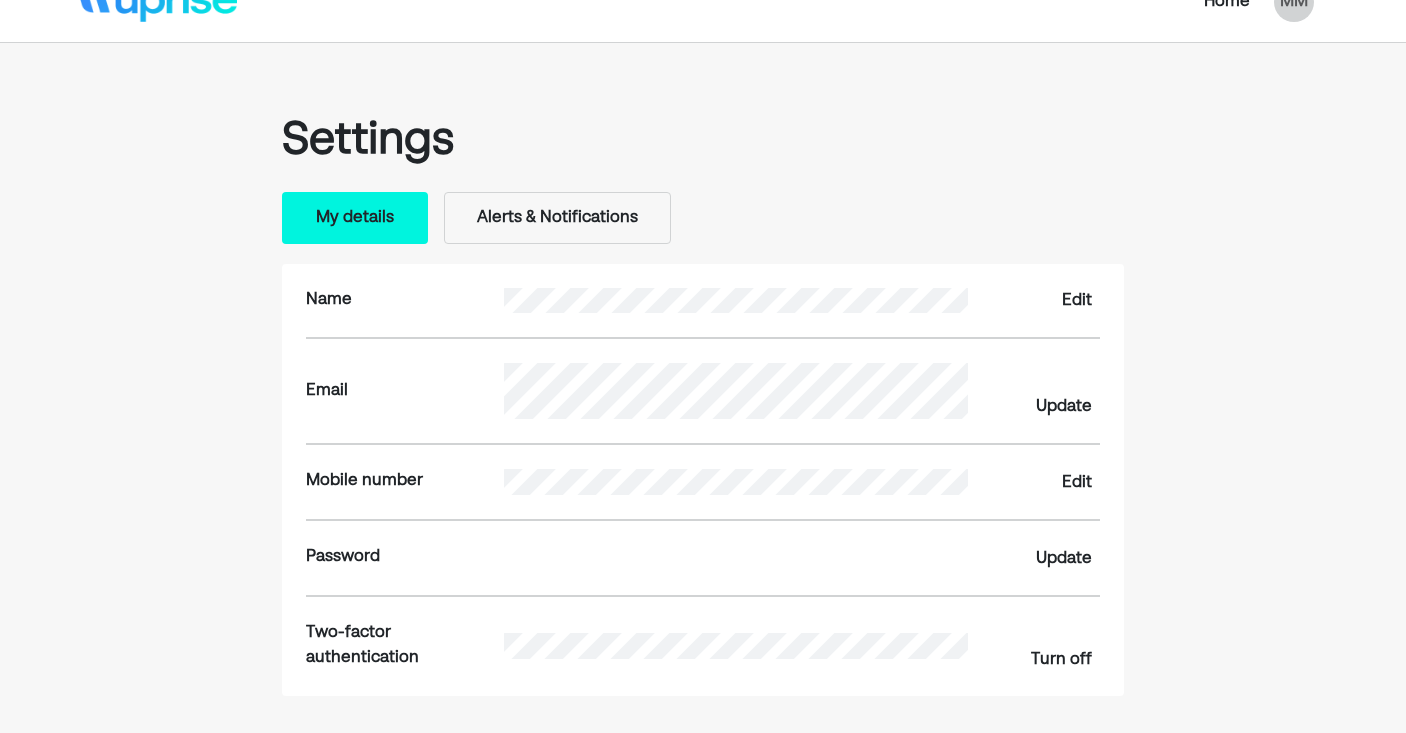 scroll, scrollTop: 41, scrollLeft: 0, axis: vertical 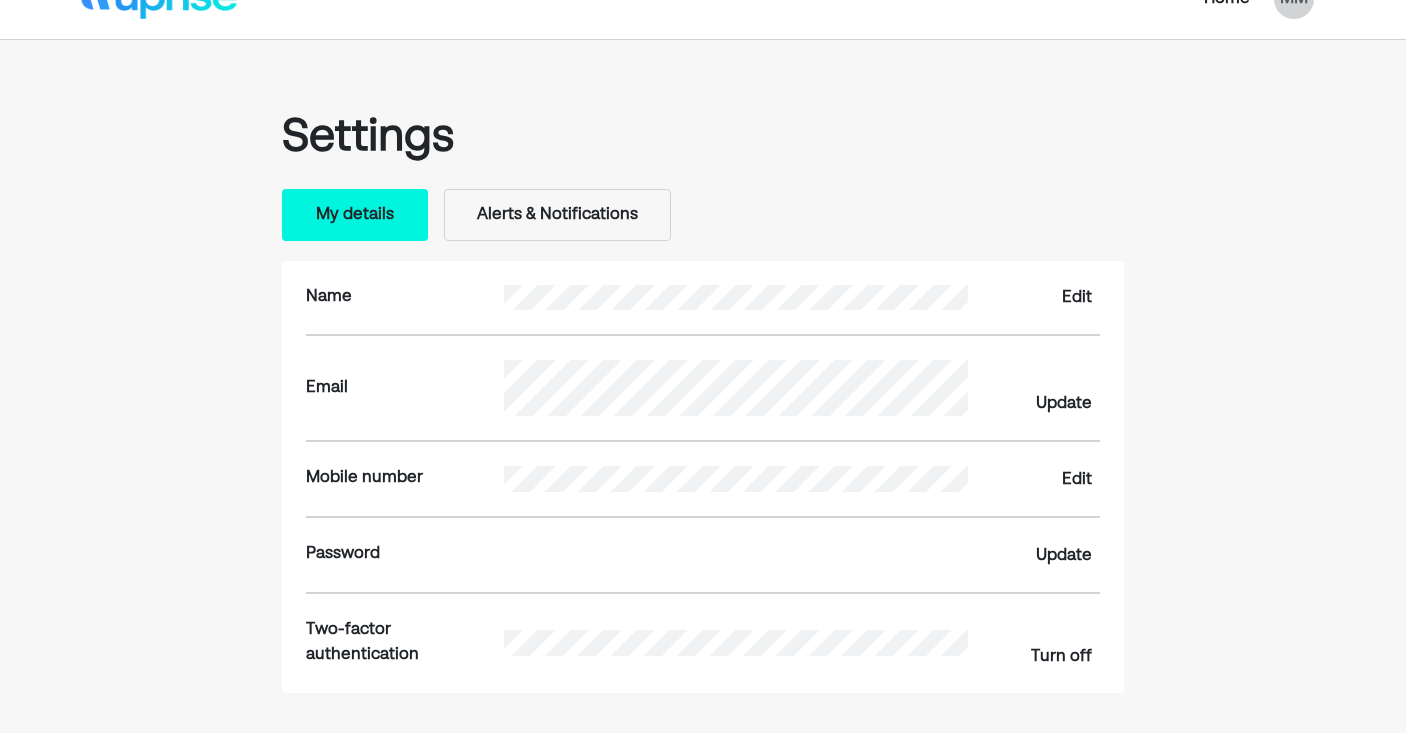 click on "Update" at bounding box center (1064, 404) 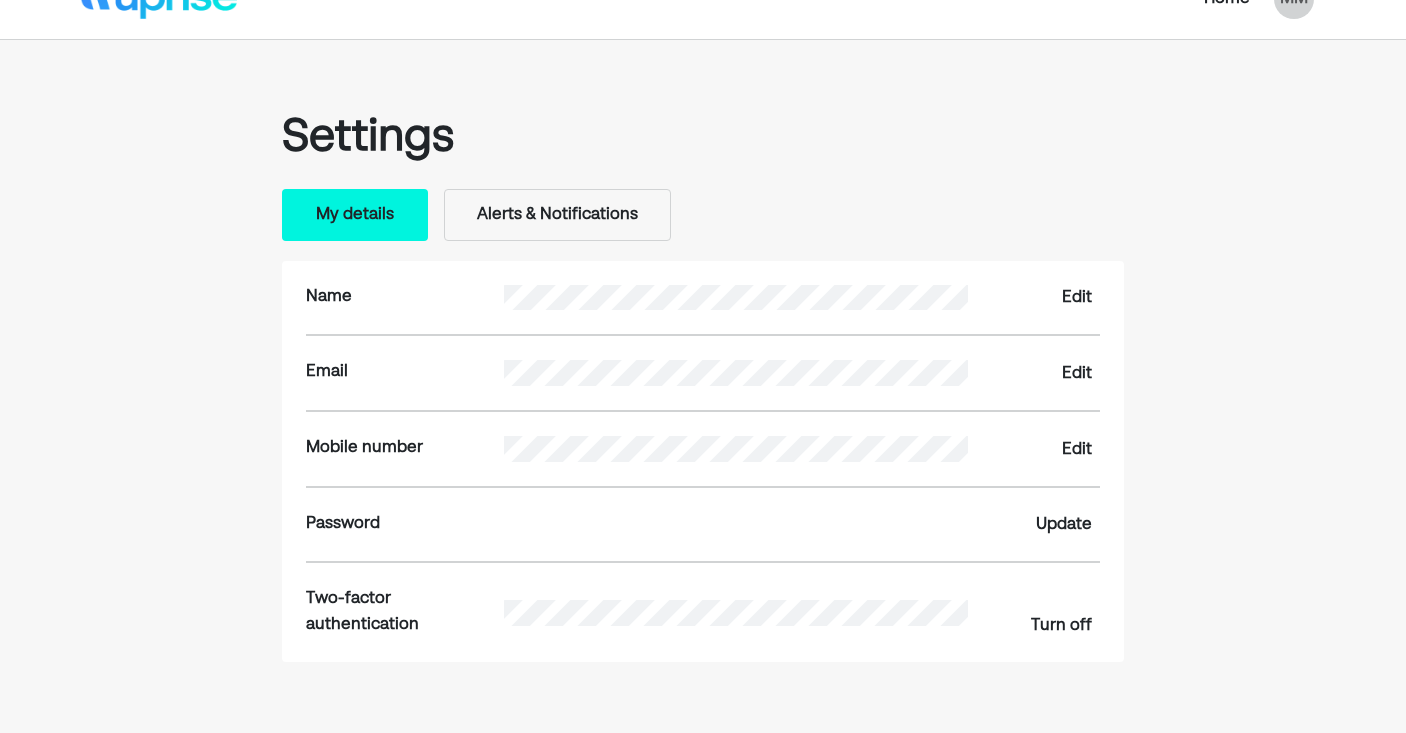 click on "Turn off" at bounding box center [1061, 626] 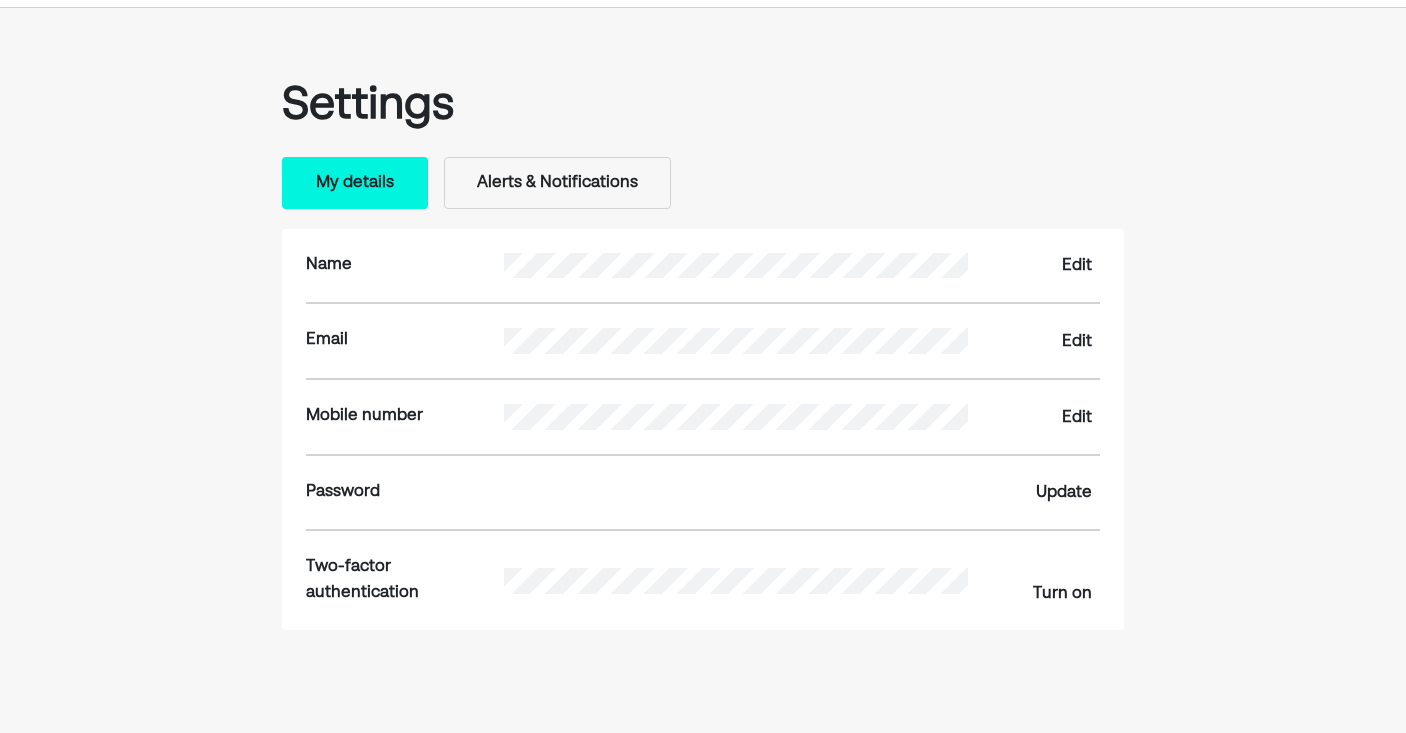 scroll, scrollTop: 0, scrollLeft: 0, axis: both 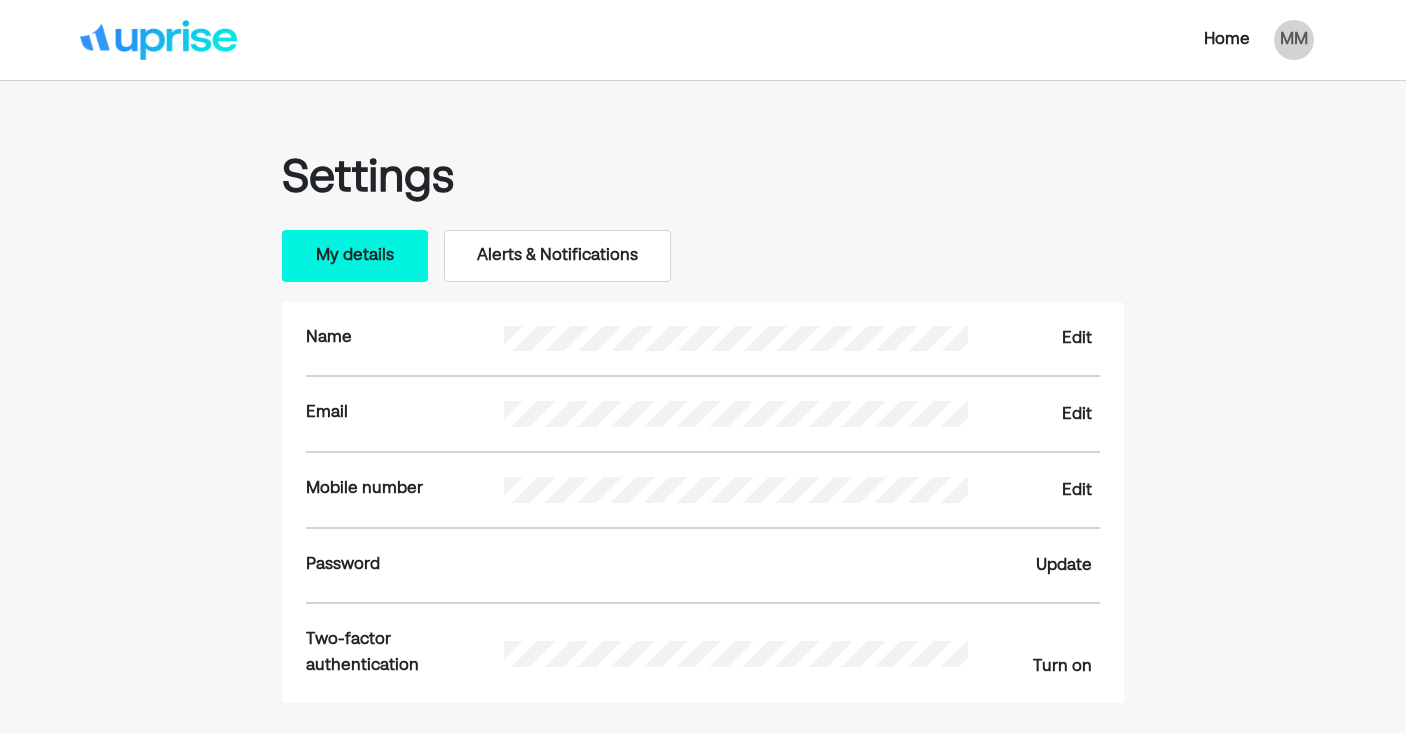 click on "Alerts & Notifications" at bounding box center [557, 256] 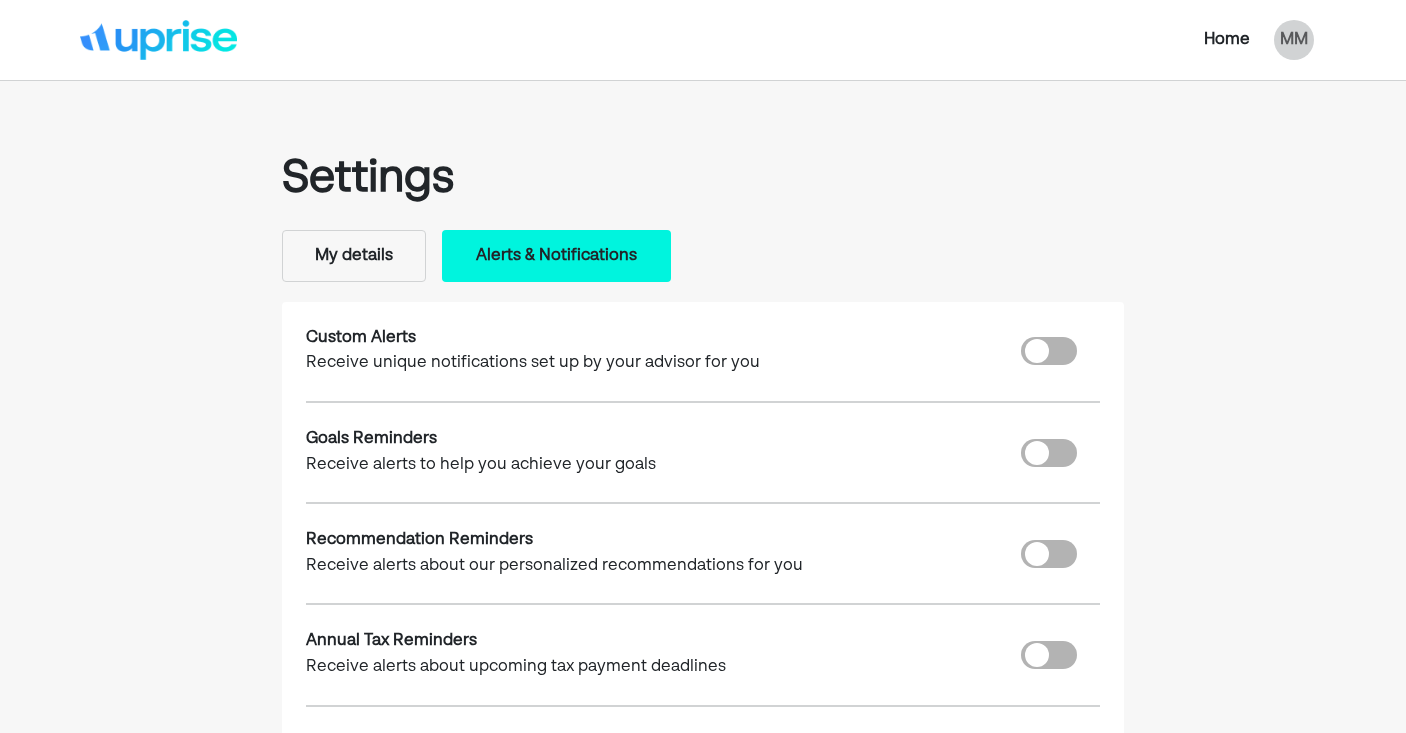 click on "Home" at bounding box center [1227, 40] 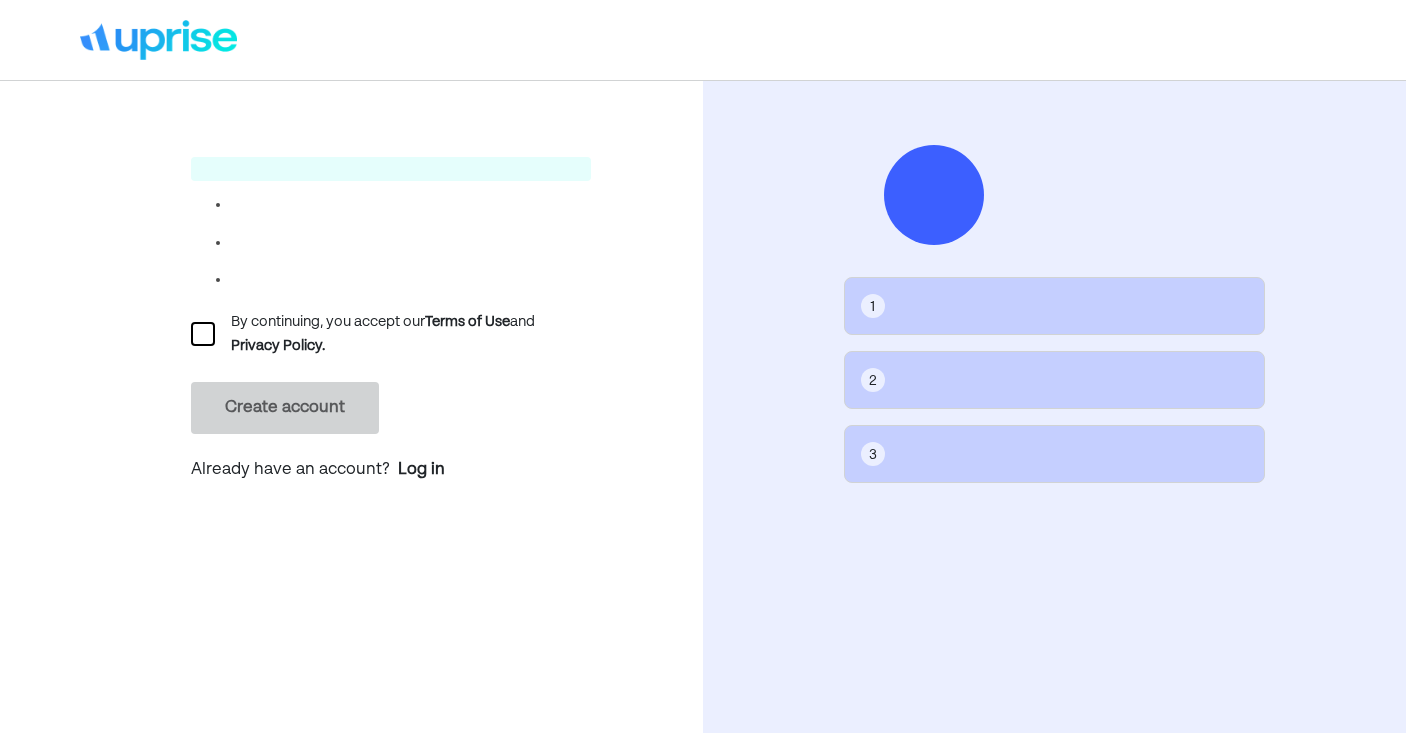 scroll, scrollTop: 0, scrollLeft: 0, axis: both 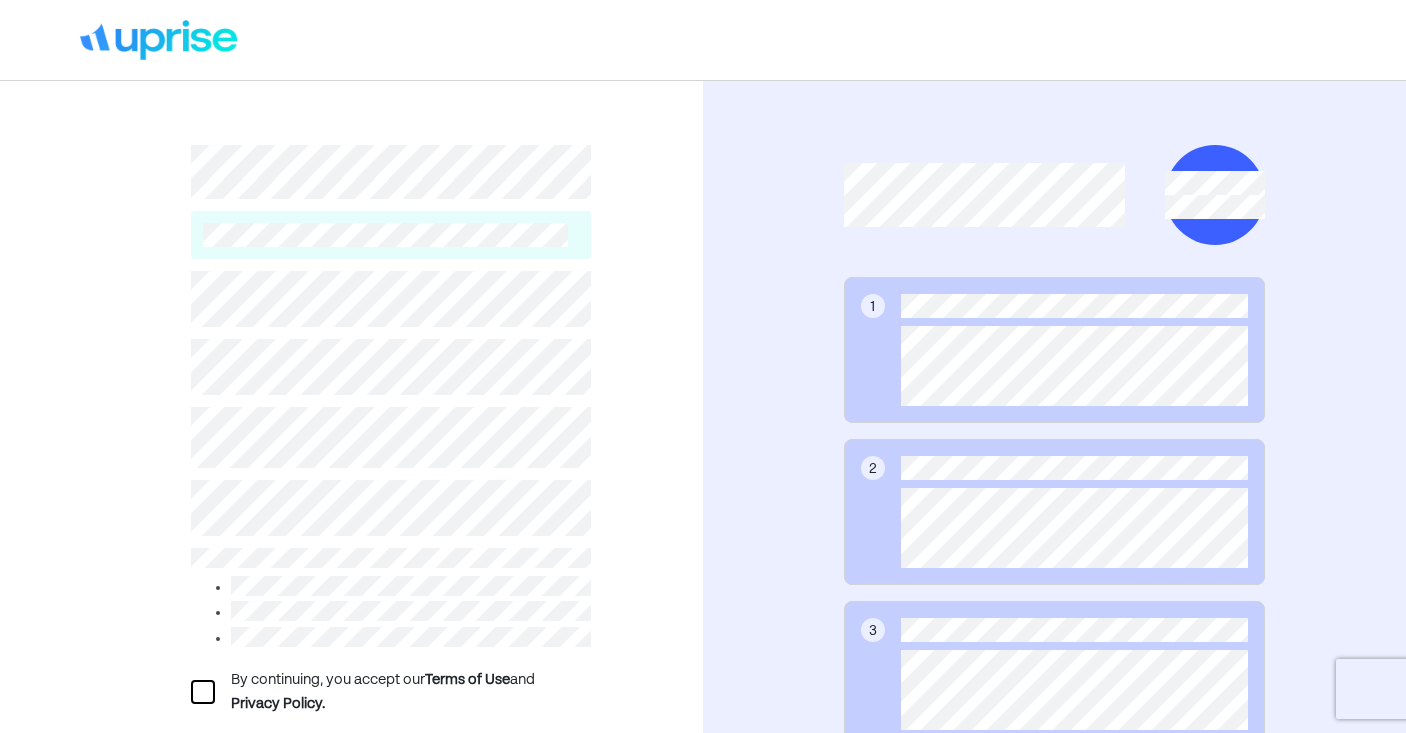 click on "By continuing, you accept our  Terms of Use  and  Privacy Policy. Create account Already have an account?   Log in" at bounding box center [351, 510] 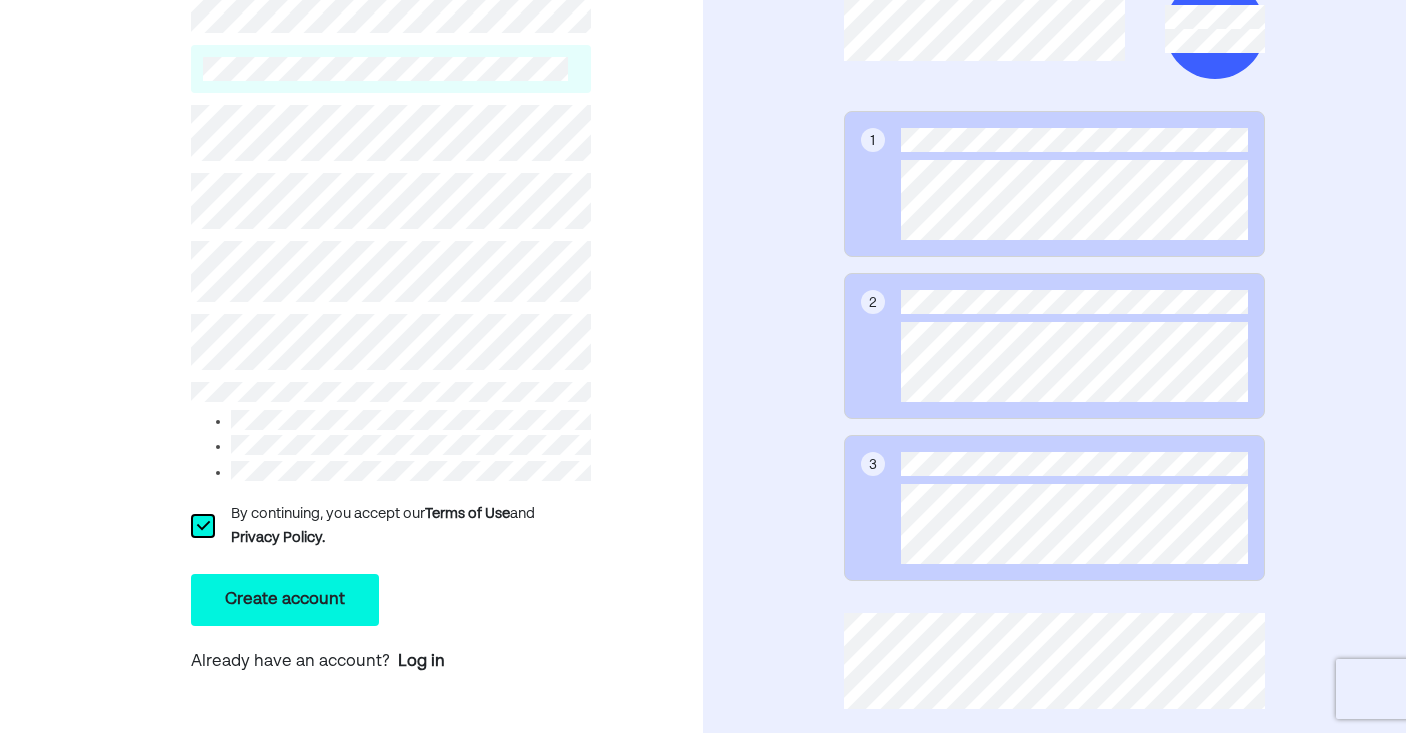scroll, scrollTop: 206, scrollLeft: 0, axis: vertical 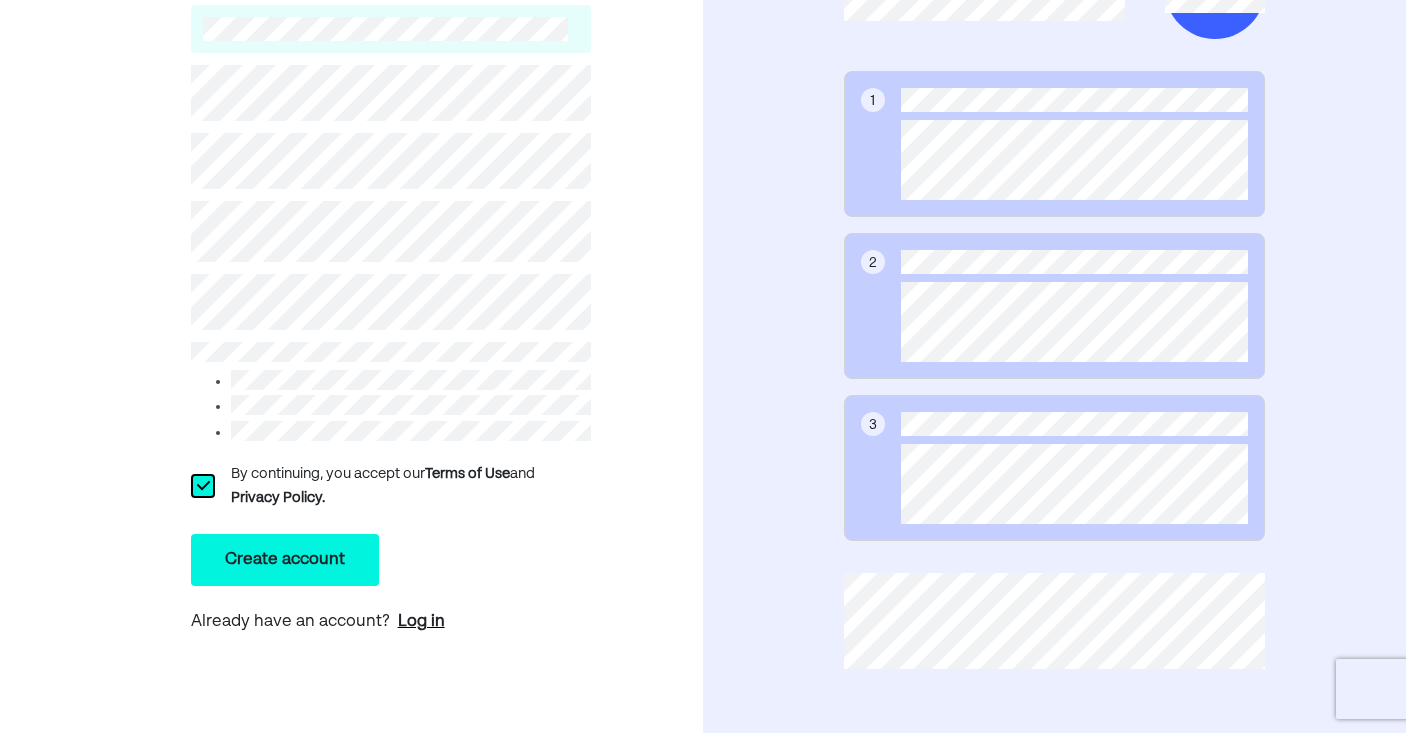 click on "Log in" at bounding box center (421, 622) 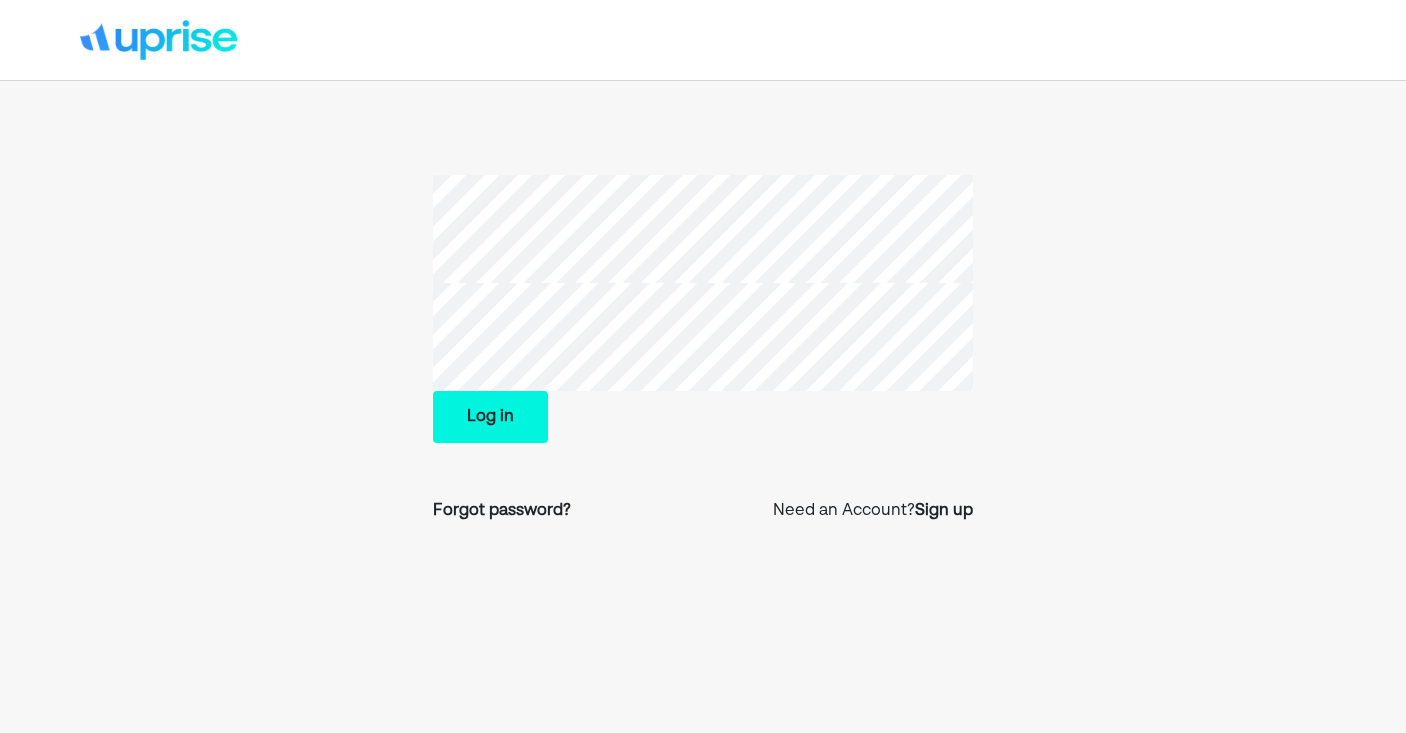 scroll, scrollTop: 0, scrollLeft: 0, axis: both 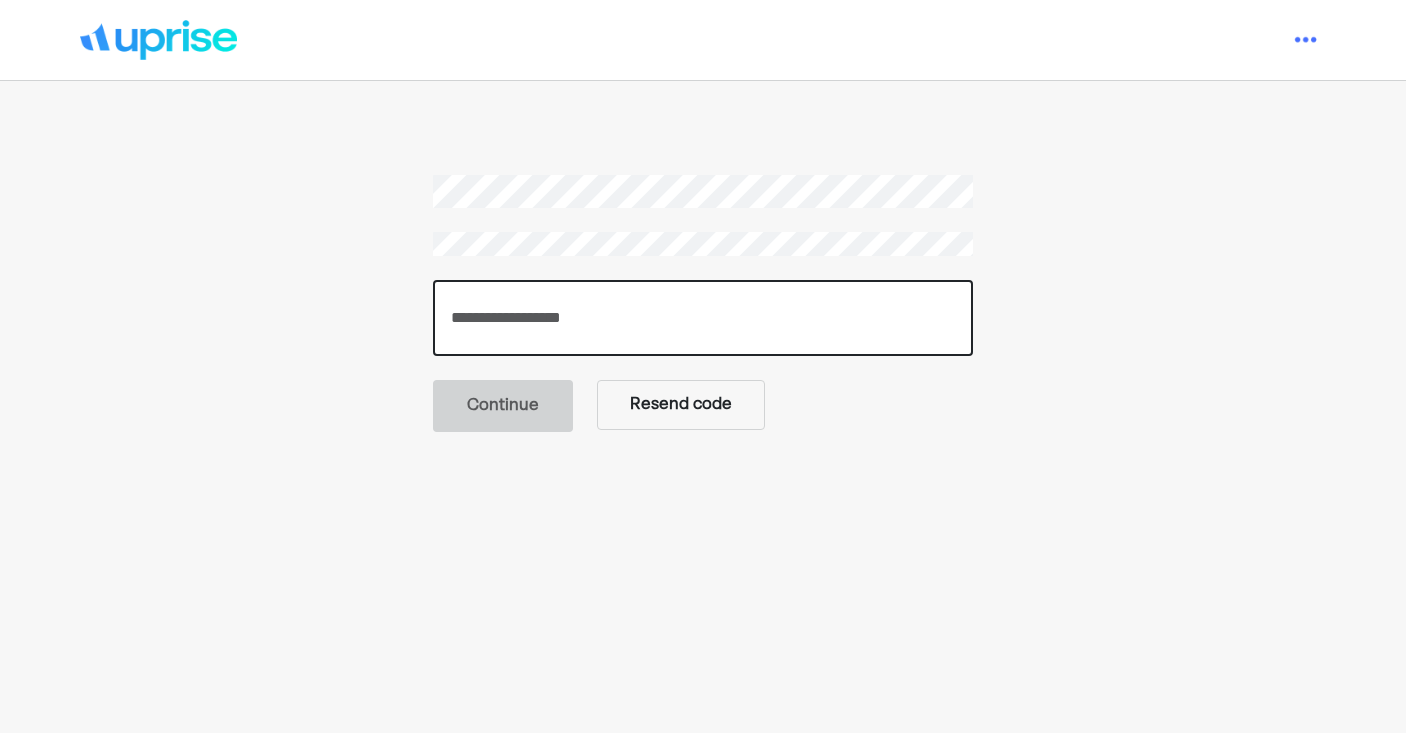 click at bounding box center [703, 318] 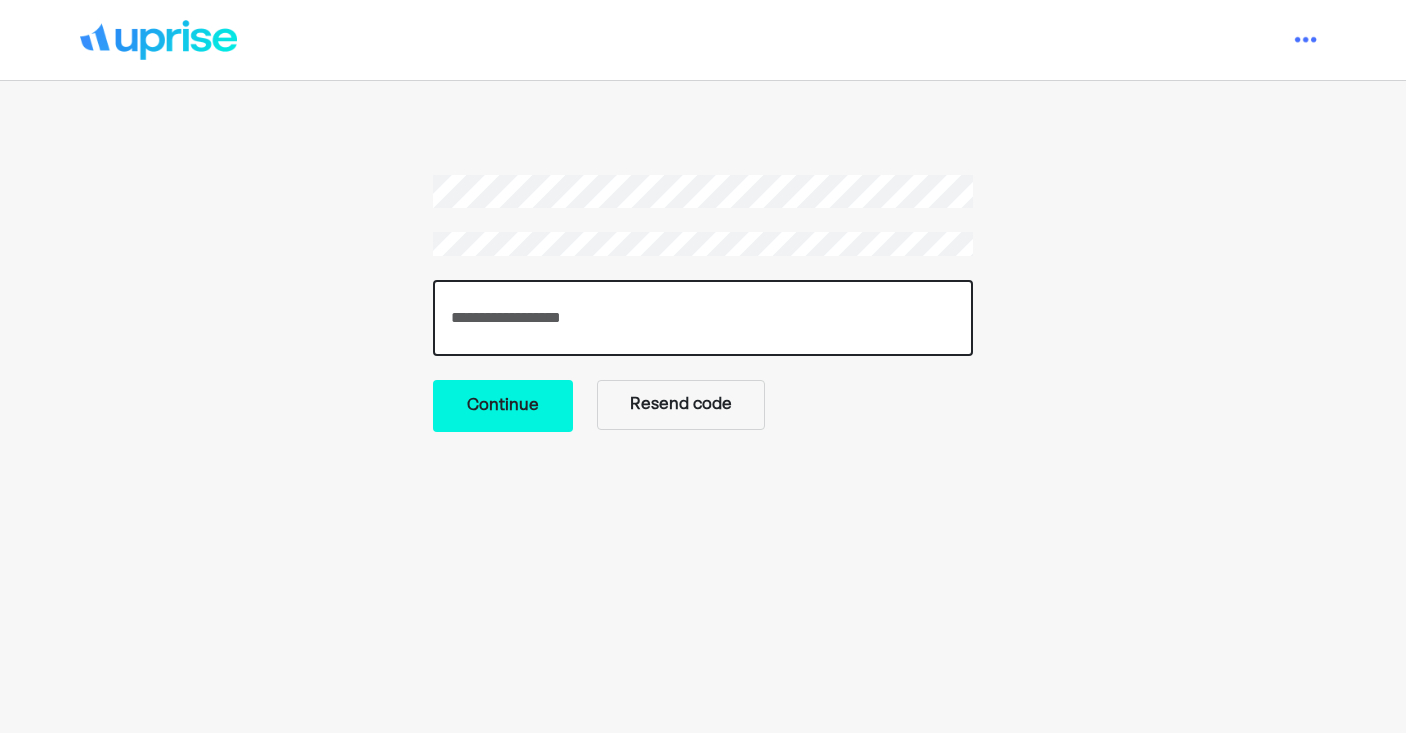 type on "******" 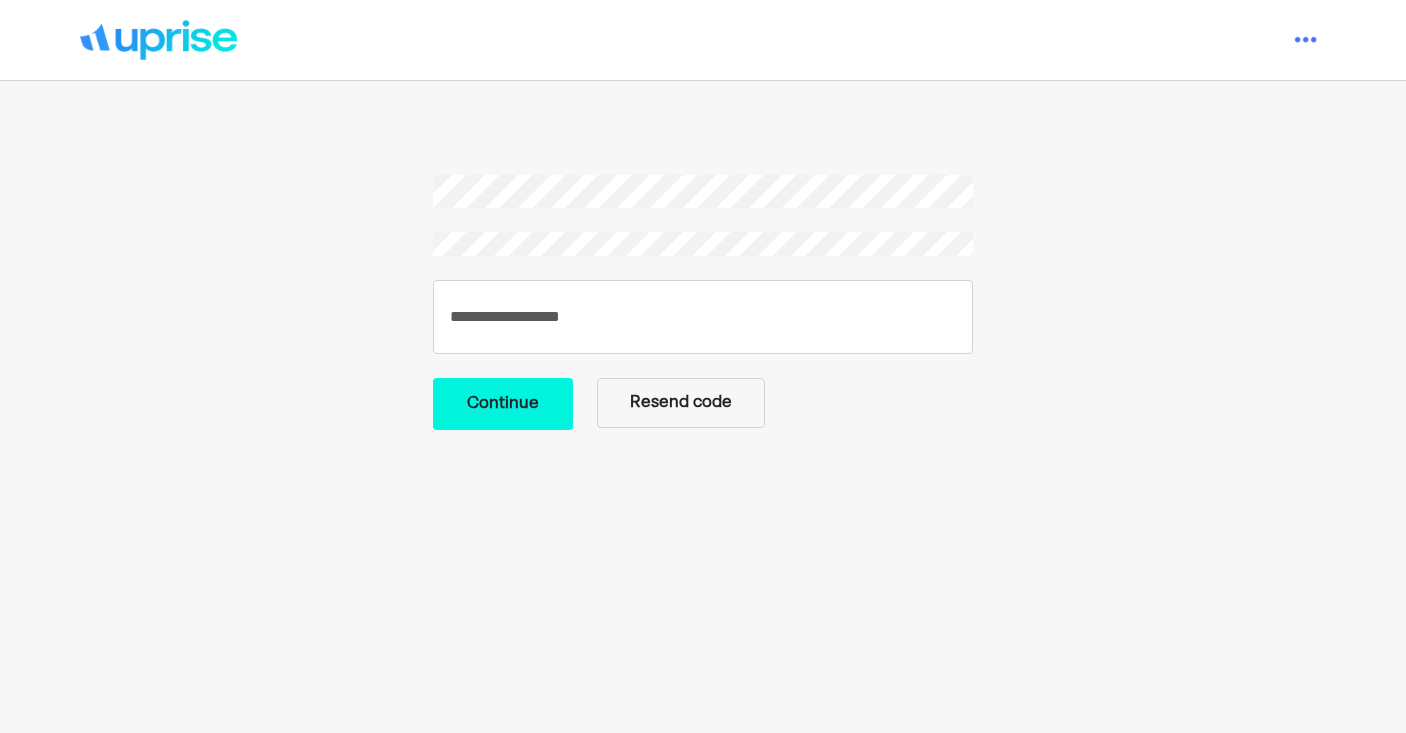 click on "Continue" at bounding box center [503, 404] 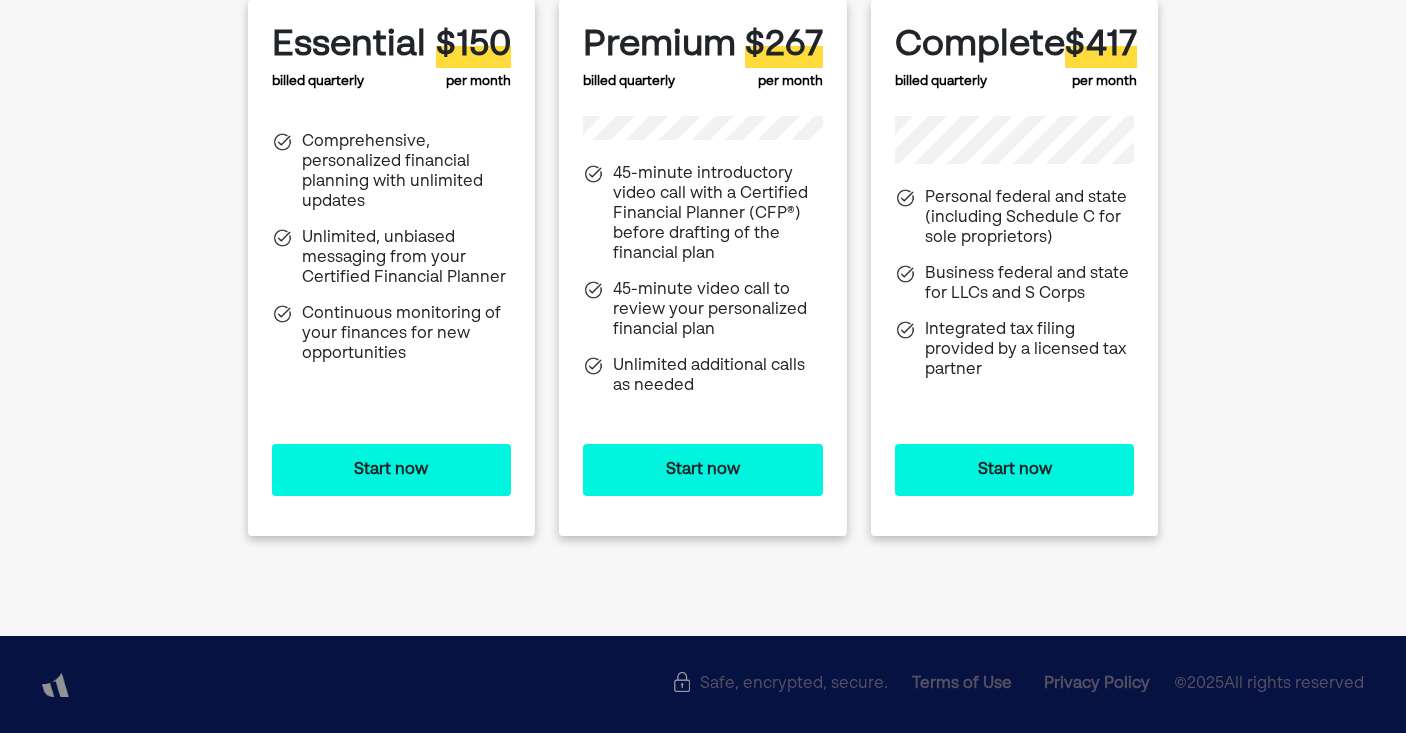 scroll, scrollTop: 0, scrollLeft: 0, axis: both 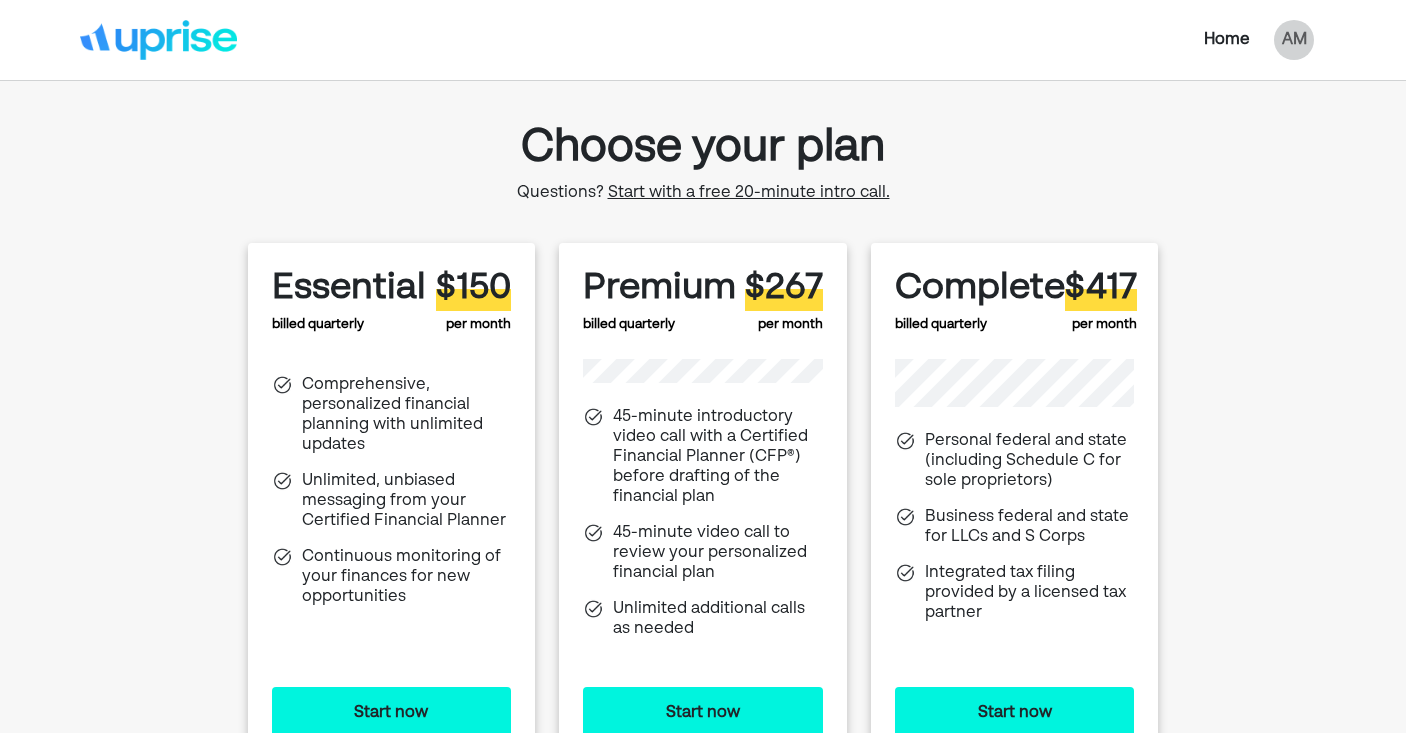 click on "Start with a free 20-minute intro call." at bounding box center [749, 193] 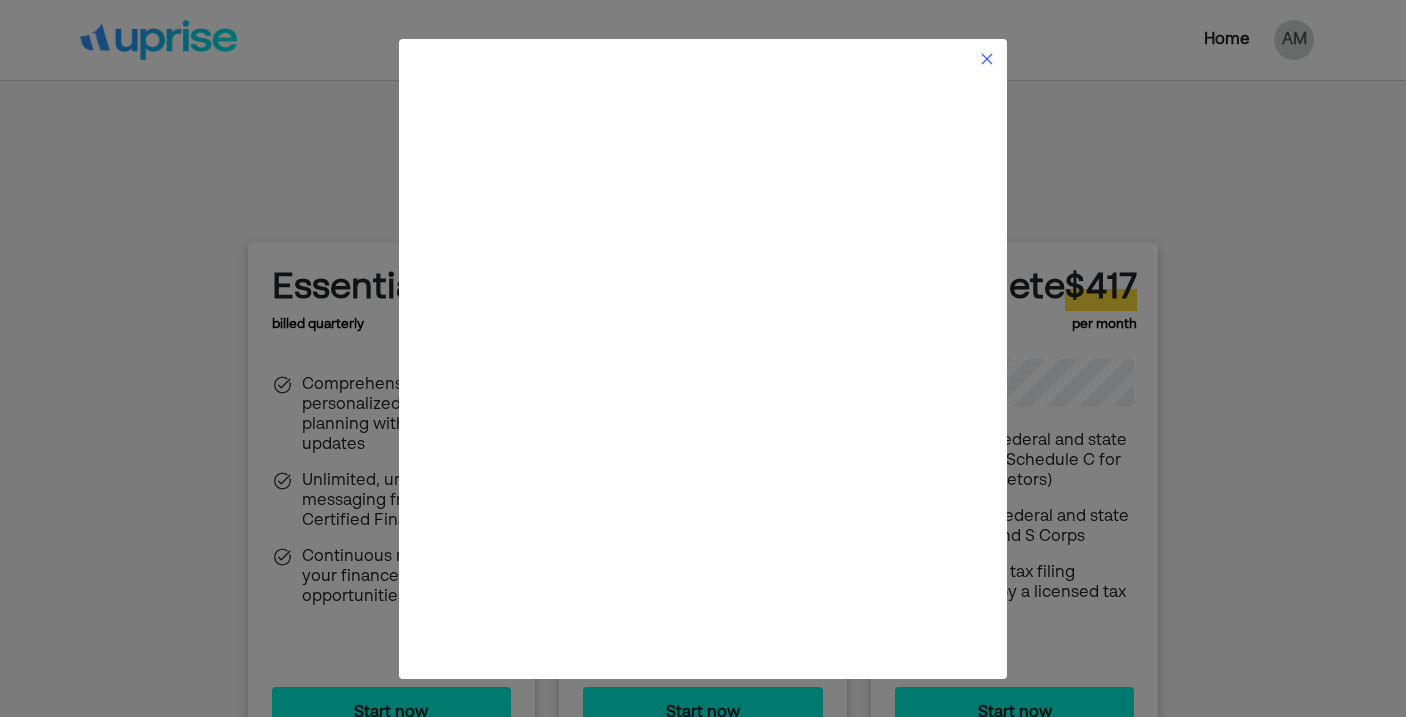 click at bounding box center [987, 59] 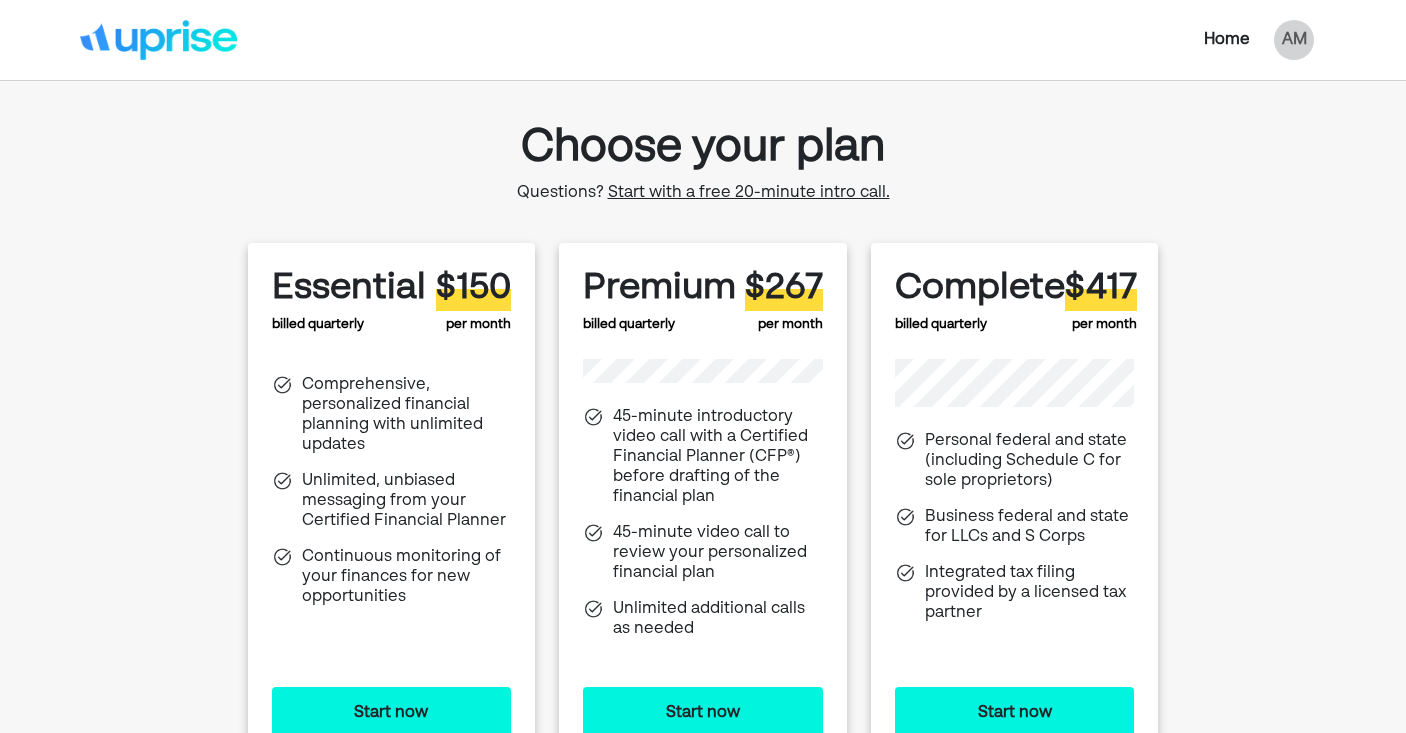 click on "Start with a free 20-minute intro call." at bounding box center (749, 193) 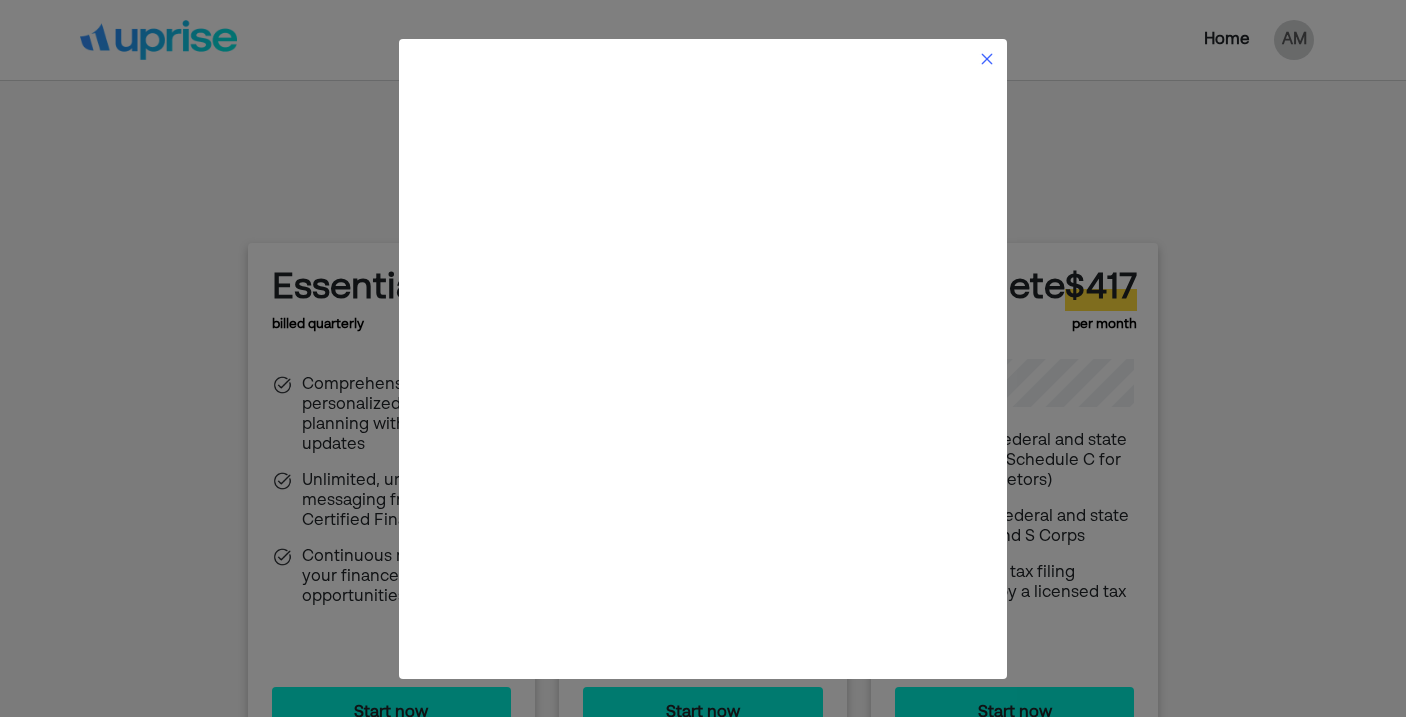 click at bounding box center [987, 59] 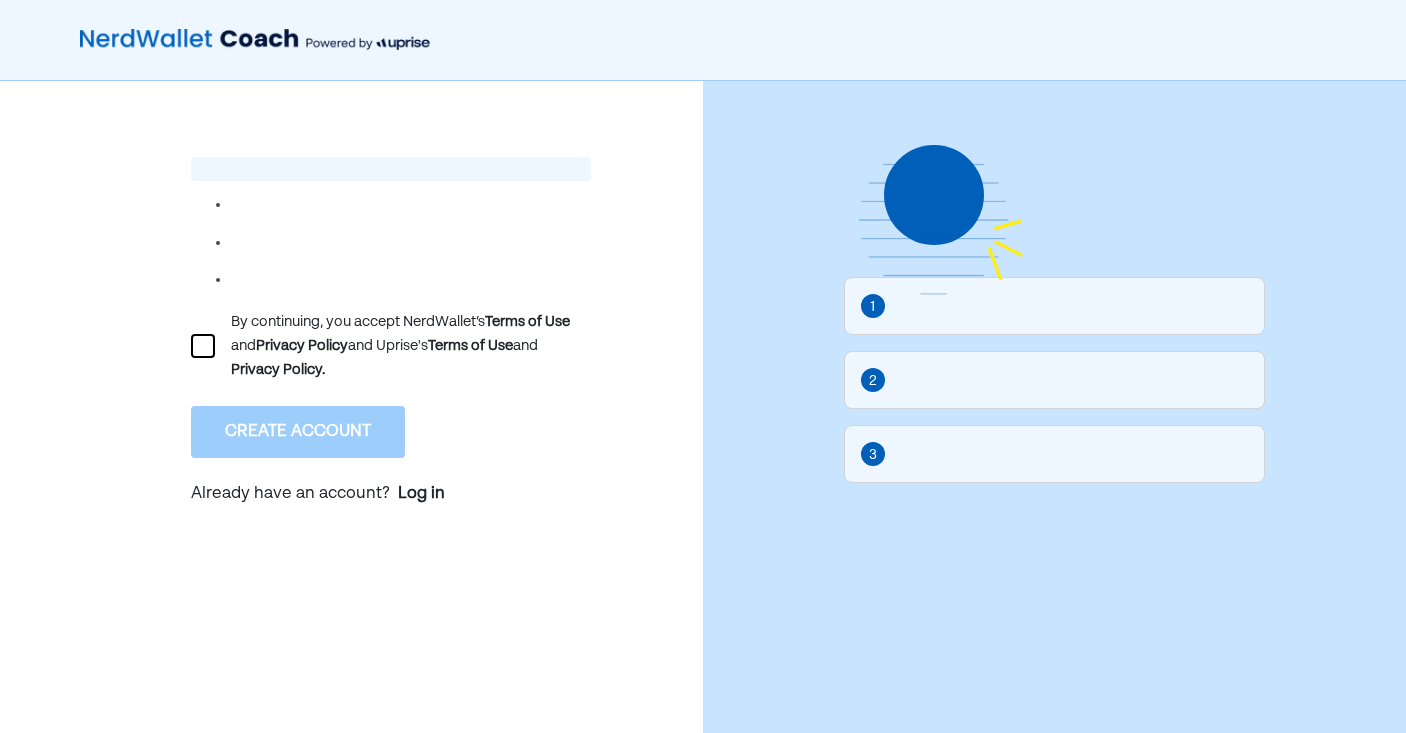 scroll, scrollTop: 0, scrollLeft: 0, axis: both 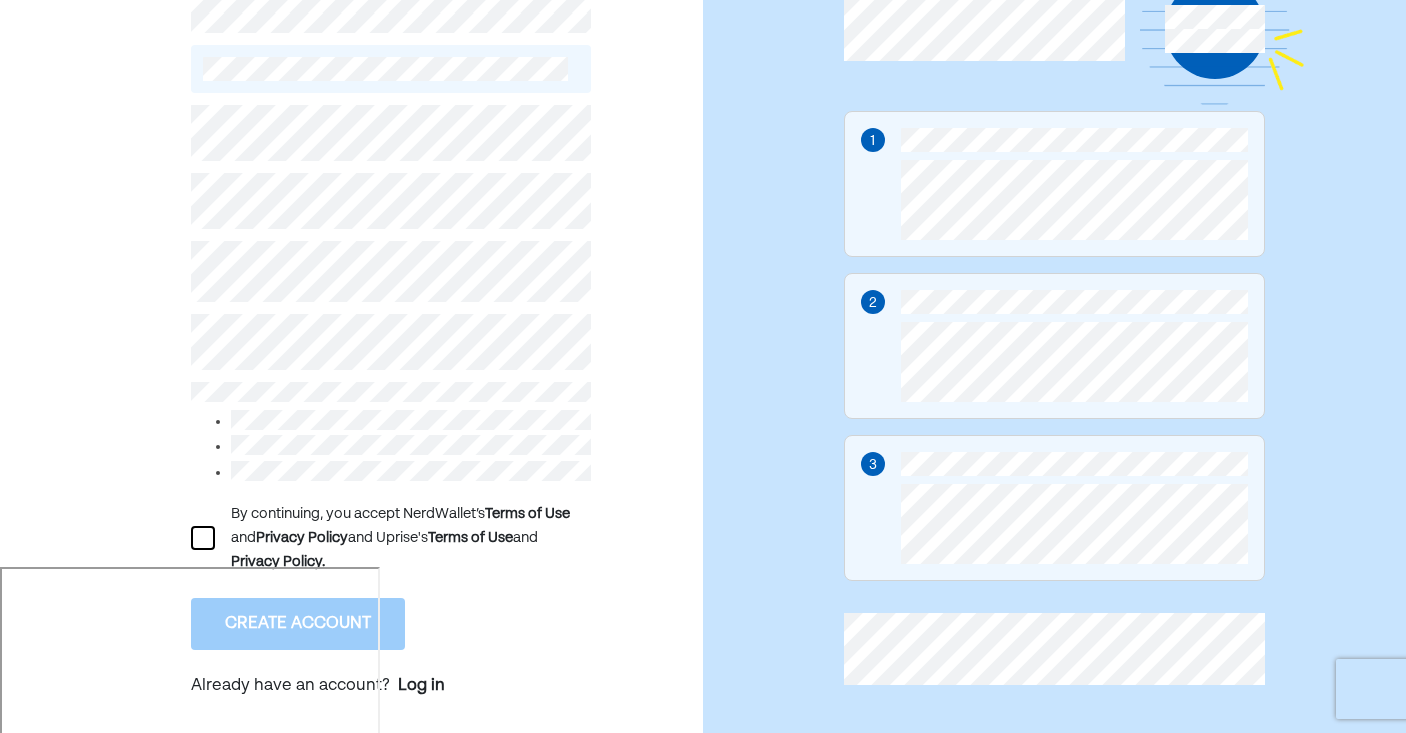 click at bounding box center (203, 538) 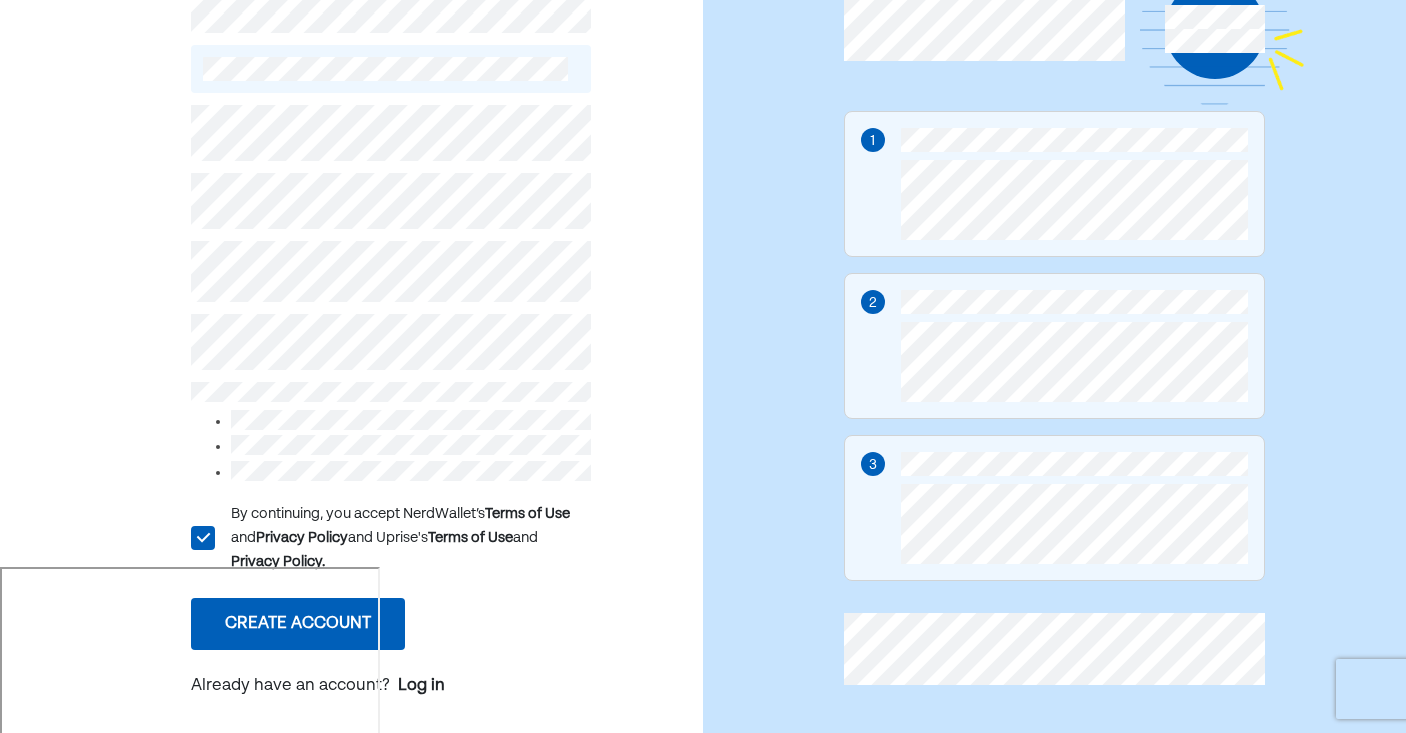 click on "Create account" at bounding box center [298, 624] 